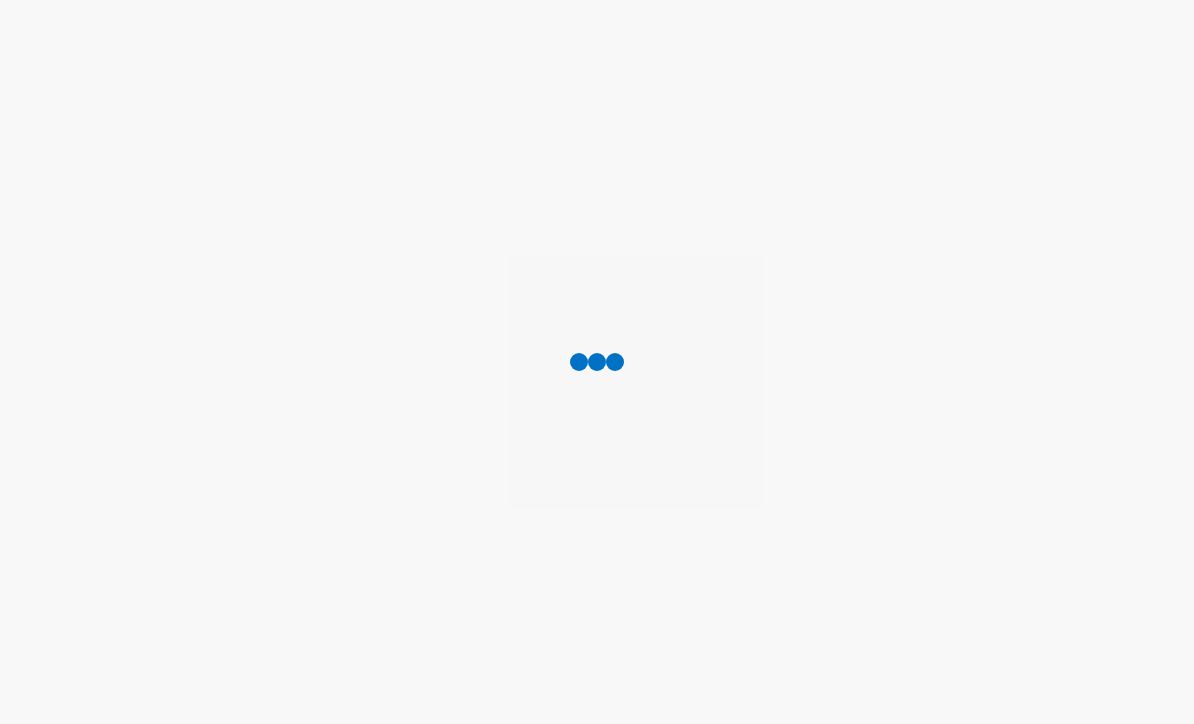 scroll, scrollTop: 0, scrollLeft: 0, axis: both 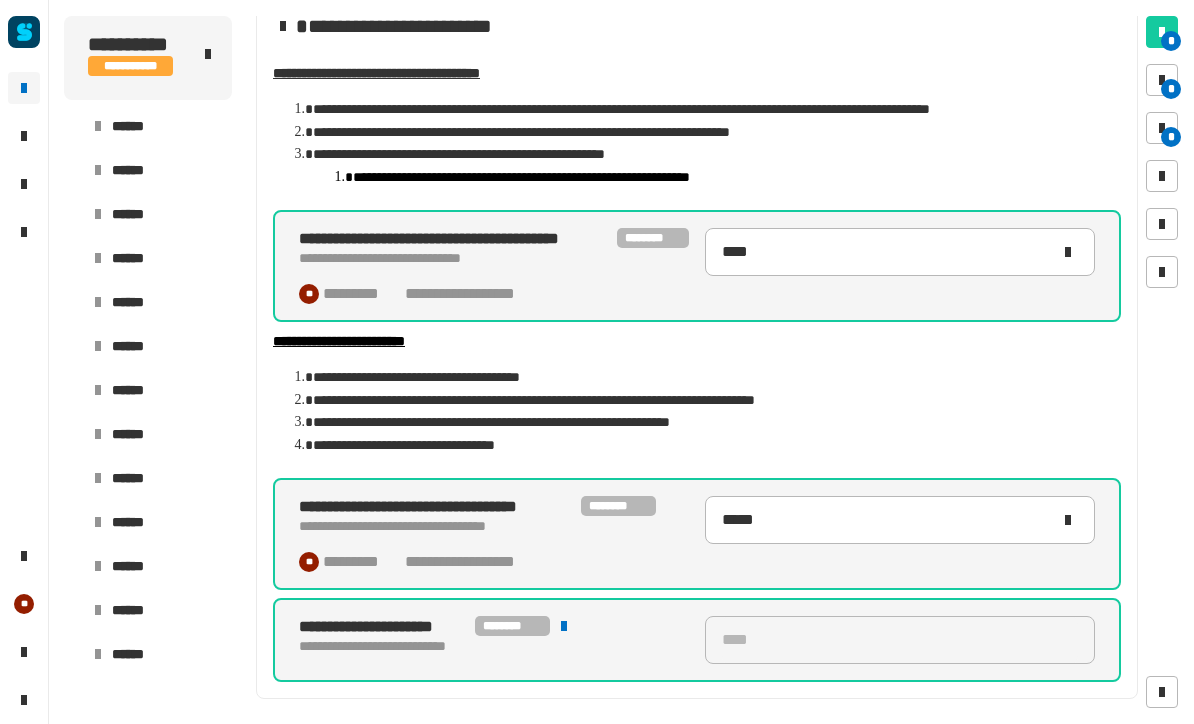 click 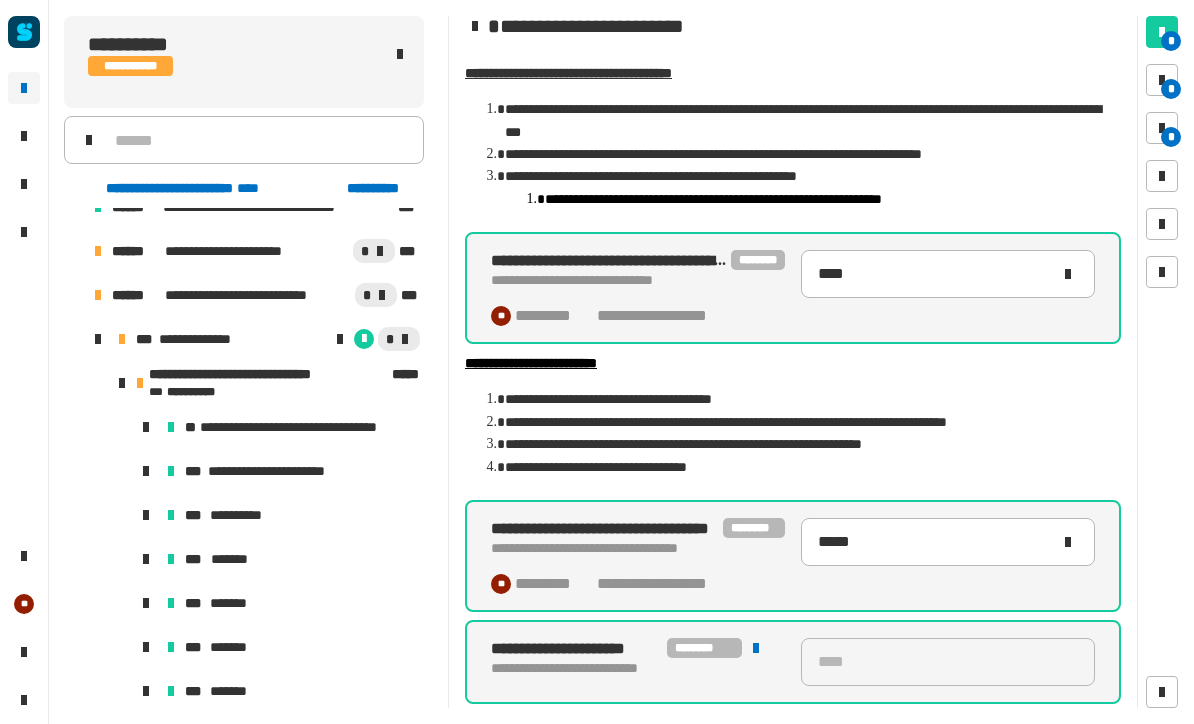scroll, scrollTop: 1730, scrollLeft: 0, axis: vertical 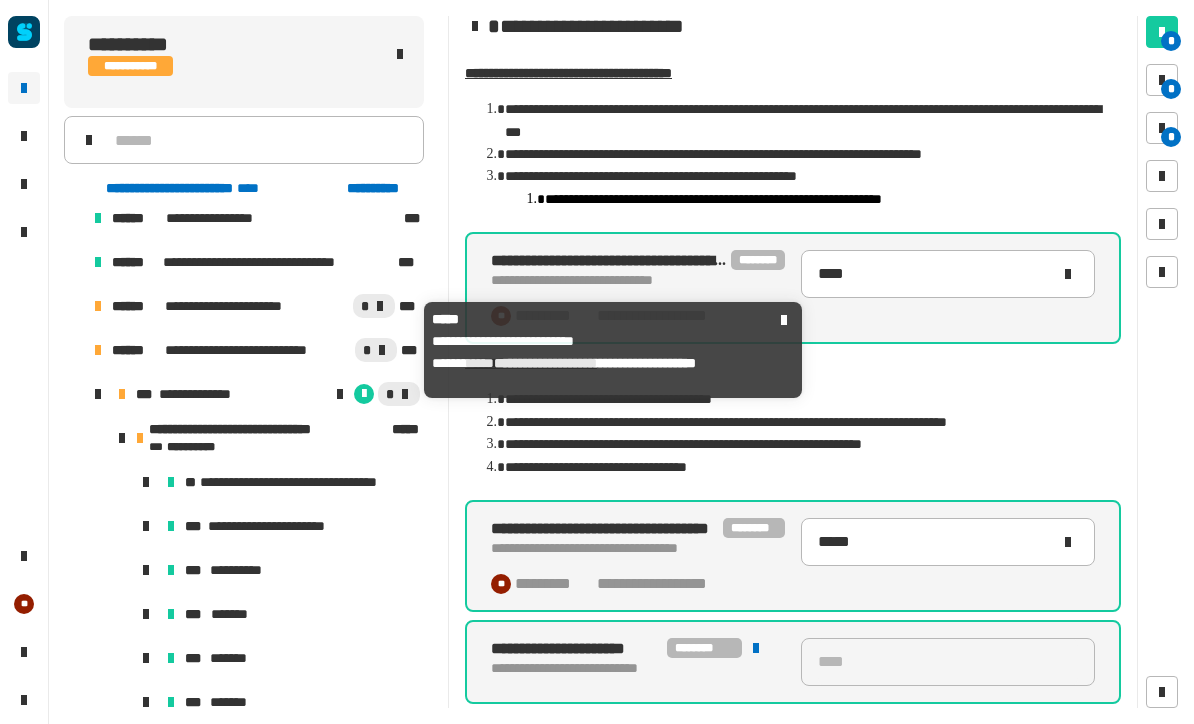 click on "**********" at bounding box center (256, 350) 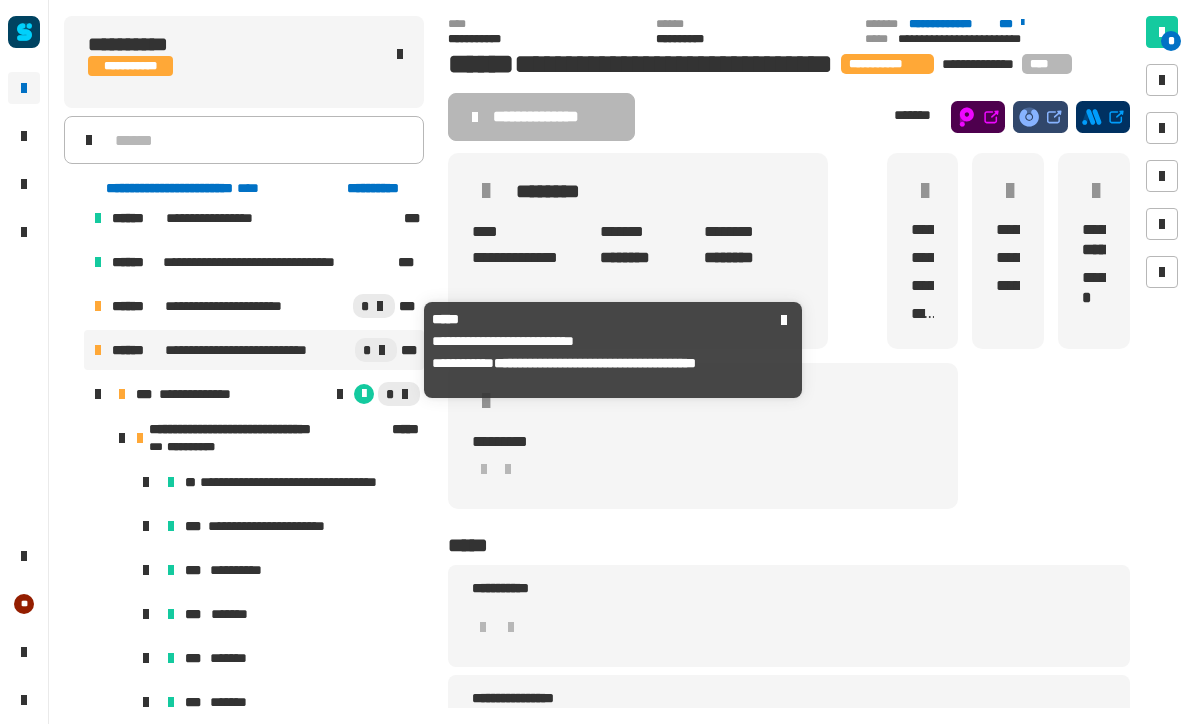 click on "[FIRST] [LAST] [STREET] [CITY] [STATE] [ZIP] [COUNTRY] [EMAIL] [PHONE] [DOB] [AGE] [GENDER] [NATIONALITY] [OCCUPATION] [MARITAL_STATUS]" 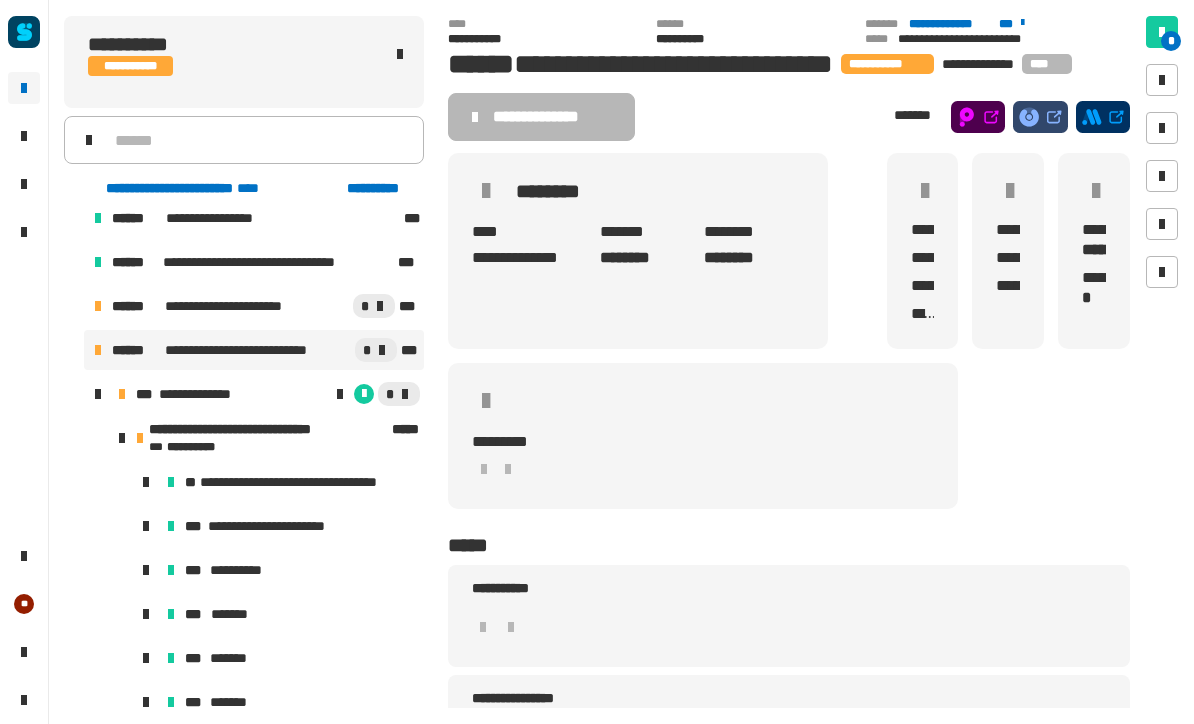 click on "**********" at bounding box center [203, 394] 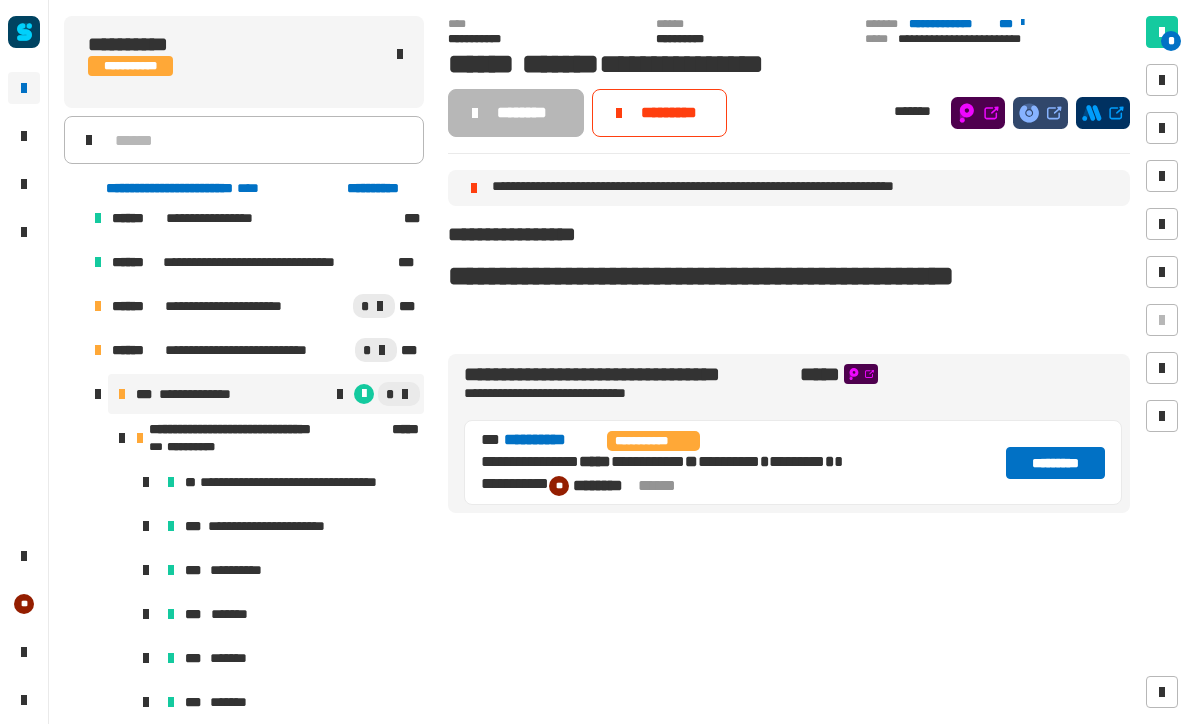 click on "*********" 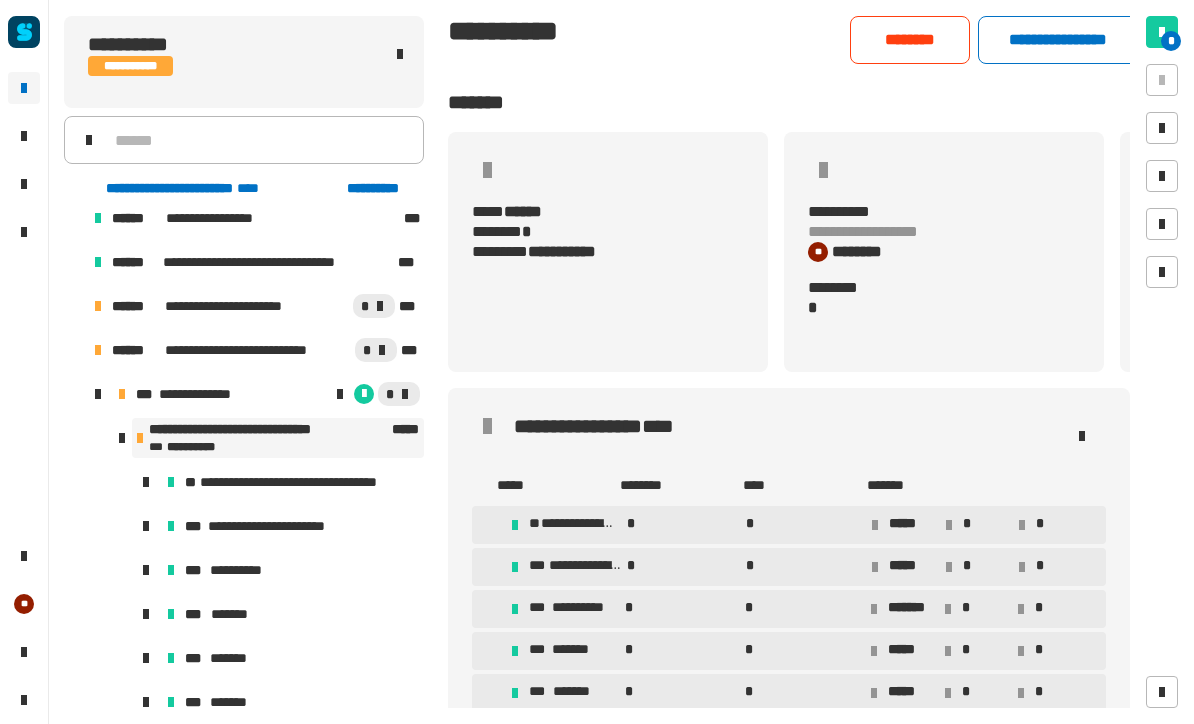 click on "**********" at bounding box center (203, 394) 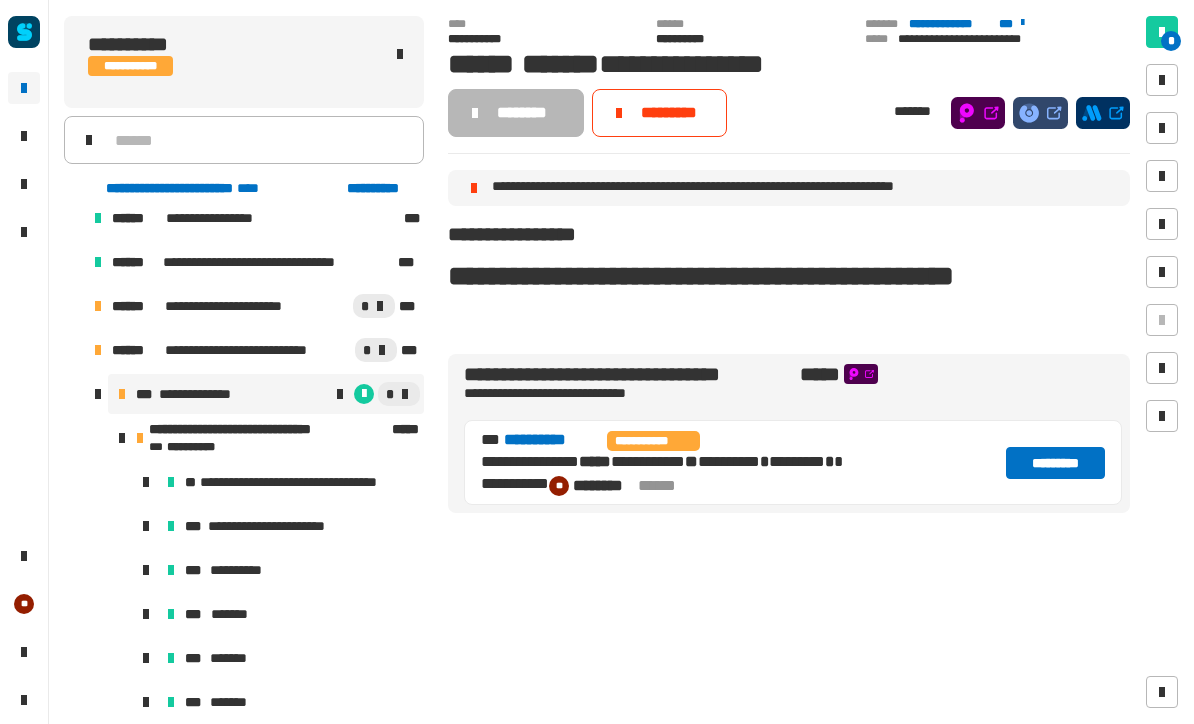 click on "**********" at bounding box center [268, 431] 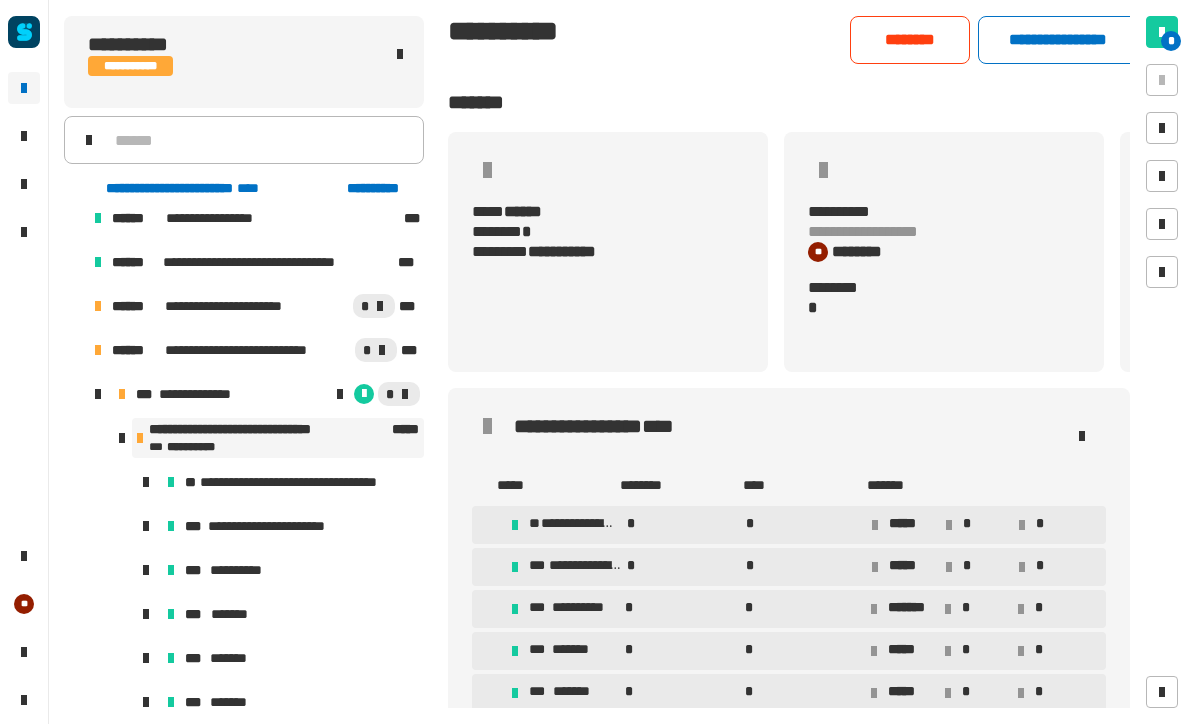 click on "**********" at bounding box center [203, 394] 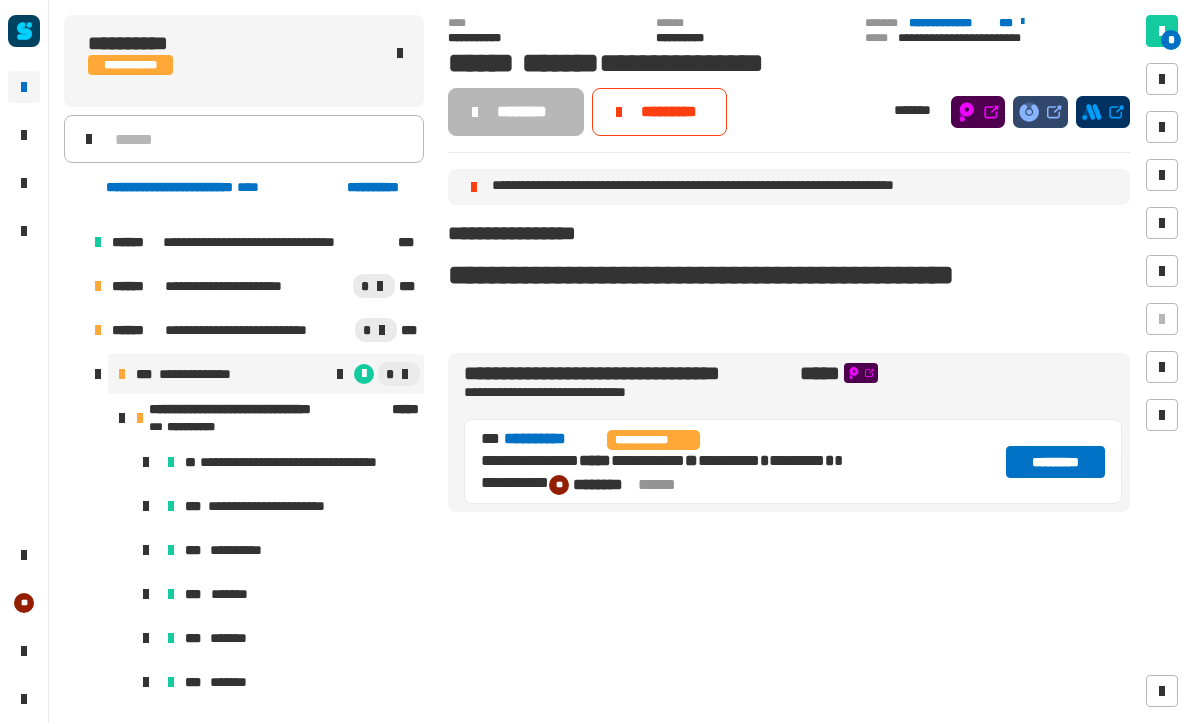 scroll, scrollTop: 1750, scrollLeft: 0, axis: vertical 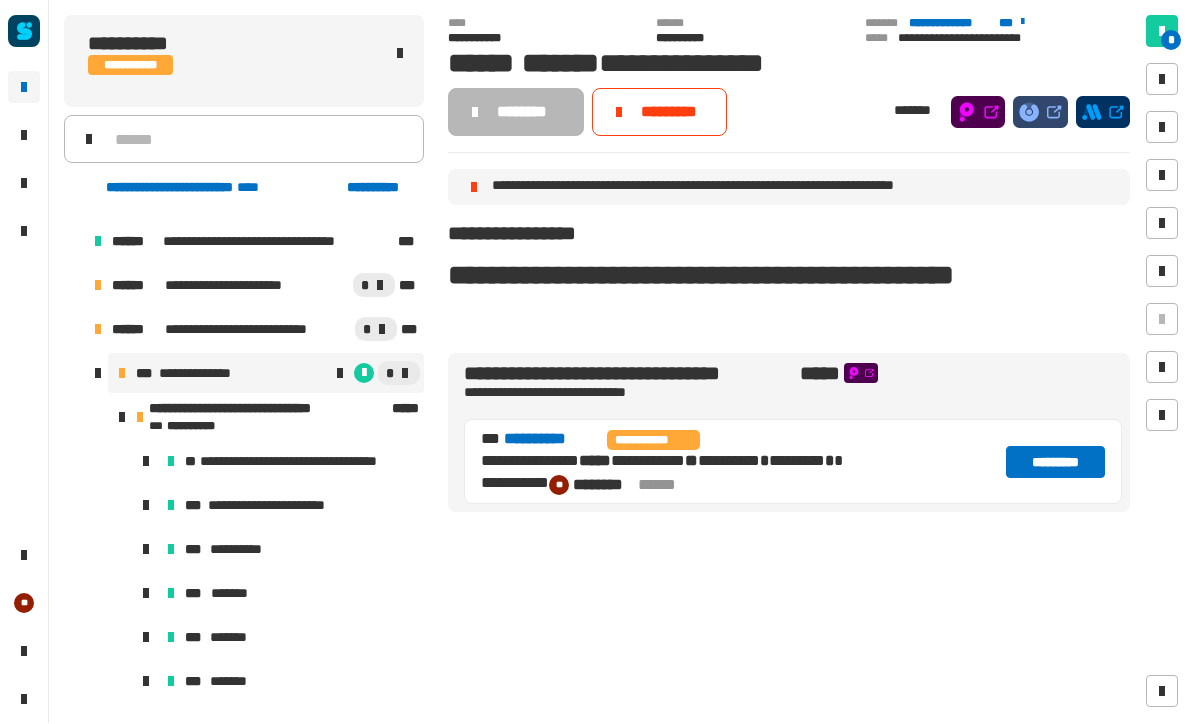 click on "*********" 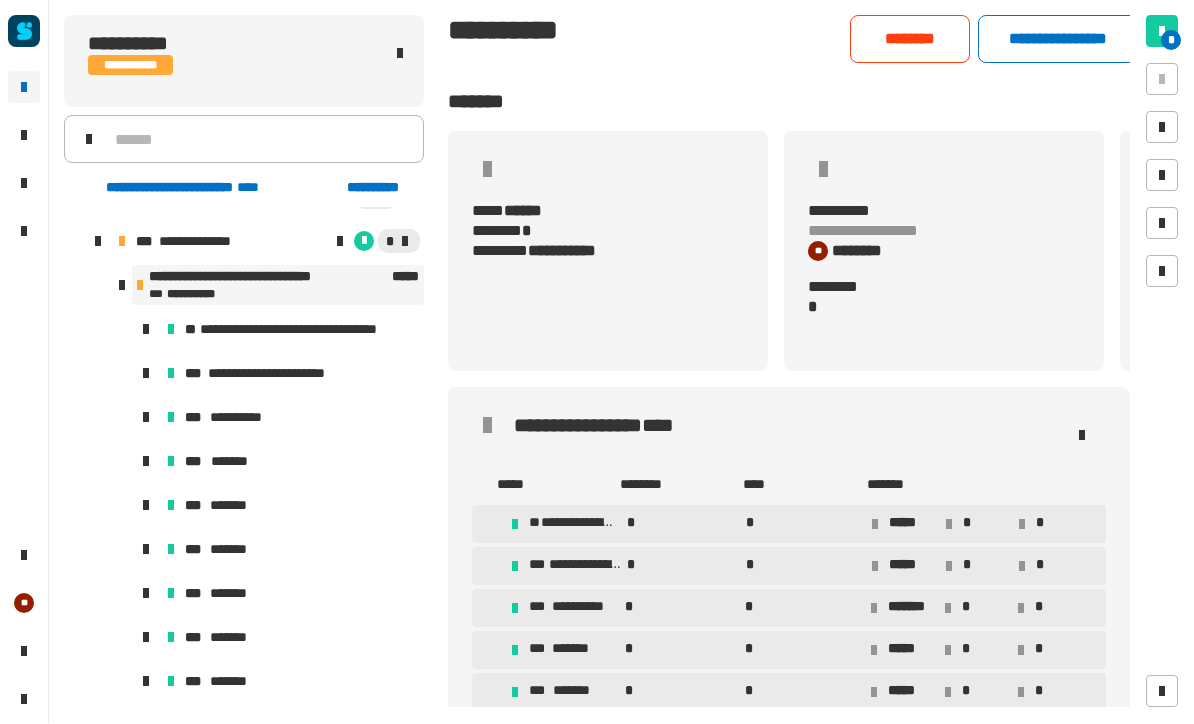 scroll, scrollTop: 1872, scrollLeft: 0, axis: vertical 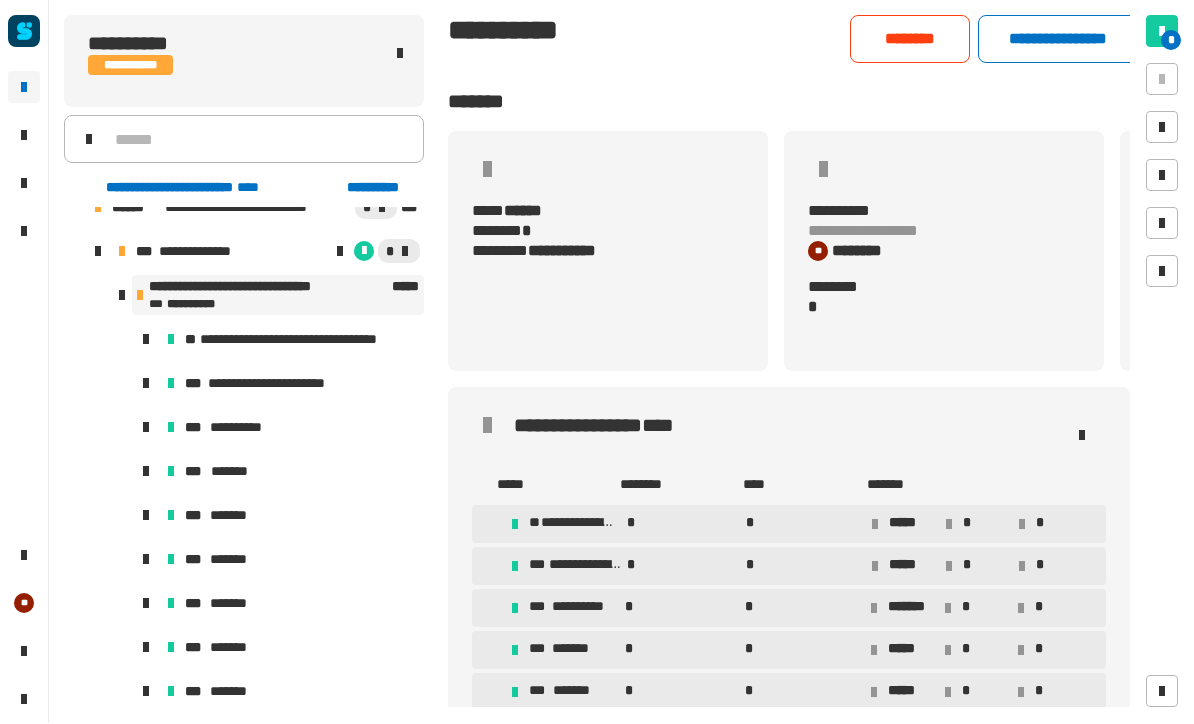 click on "**********" at bounding box center (303, 340) 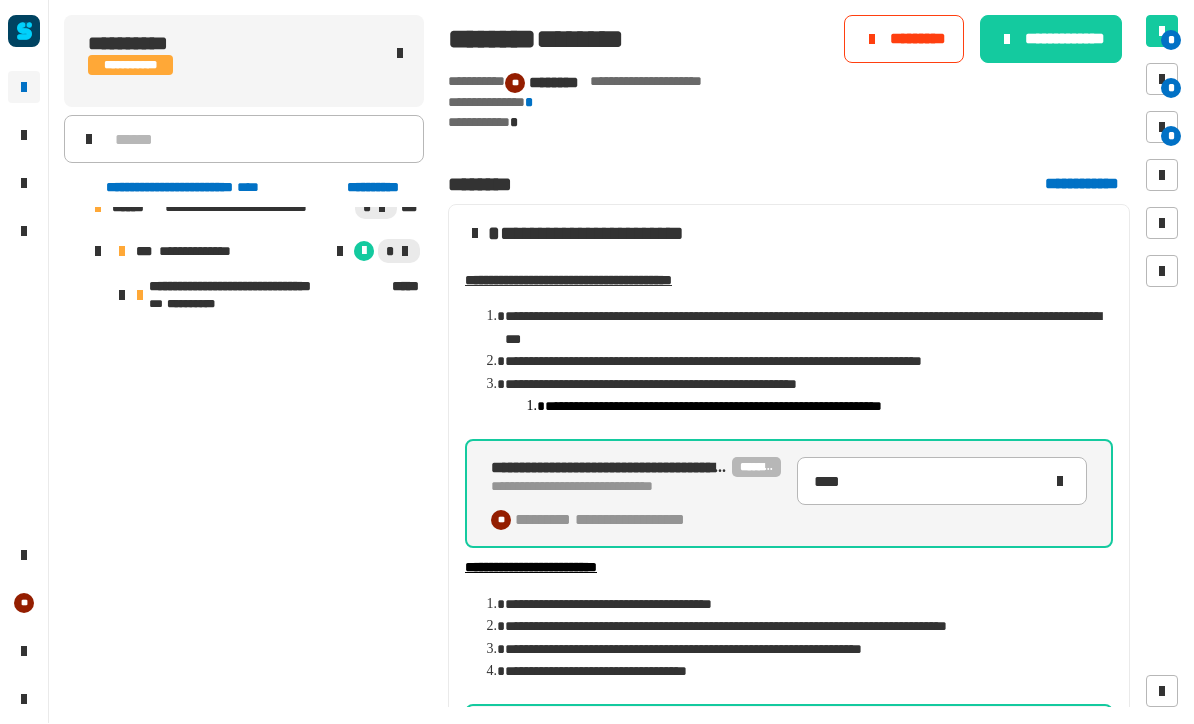 scroll, scrollTop: 1765, scrollLeft: 0, axis: vertical 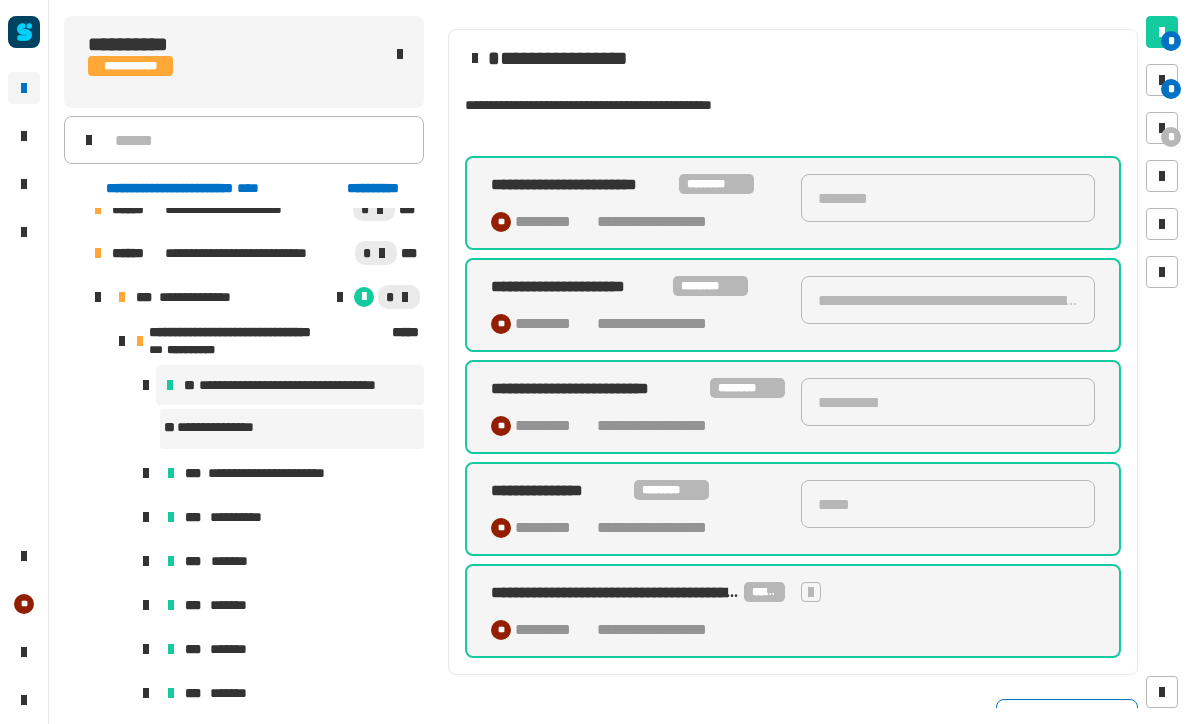 click on "**********" 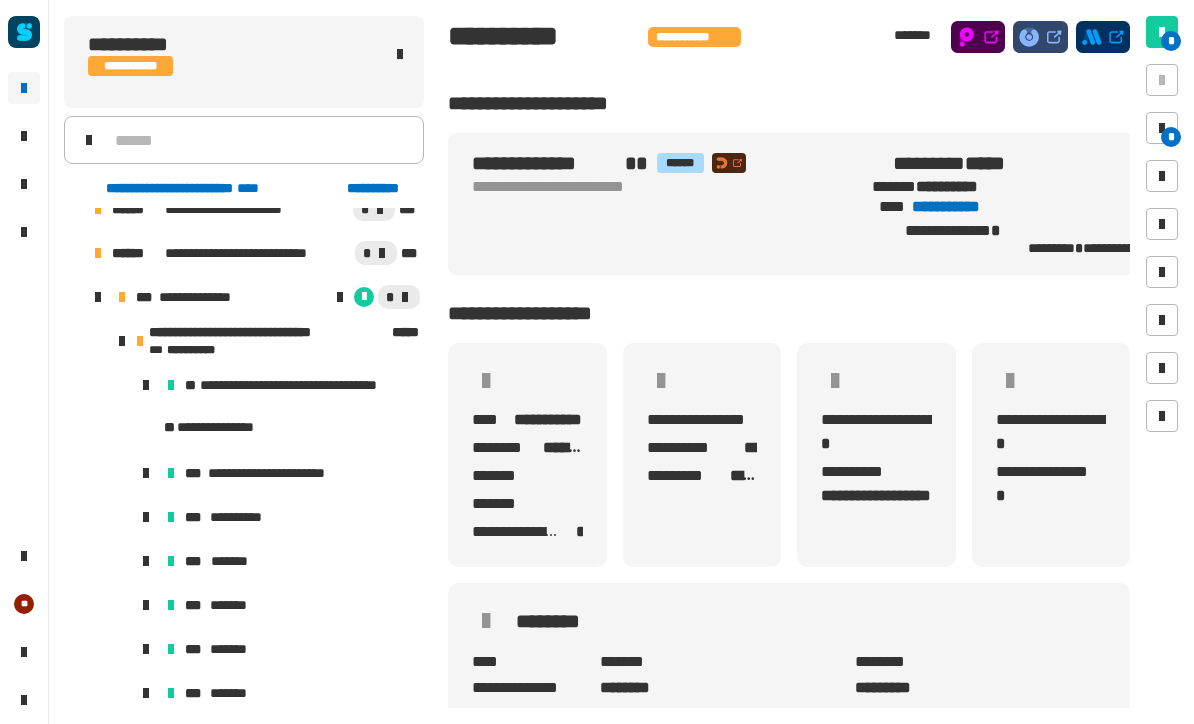 click on "[CREDIT_CARD]" at bounding box center (290, 385) 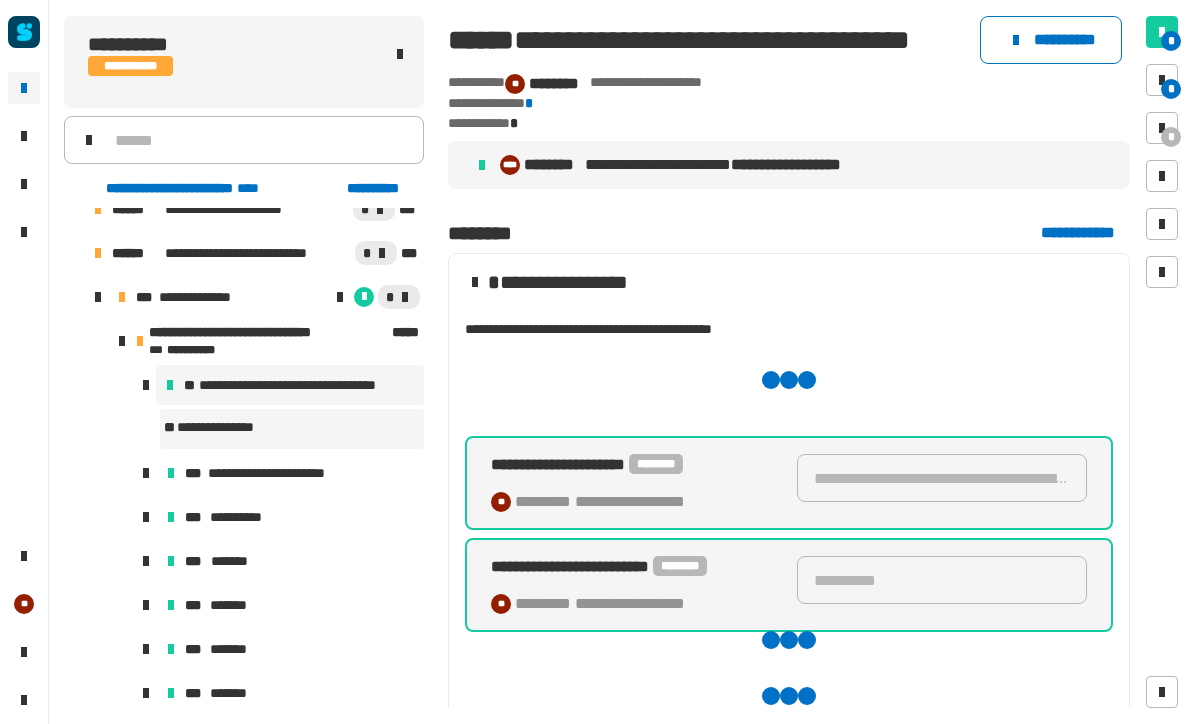type on "**********" 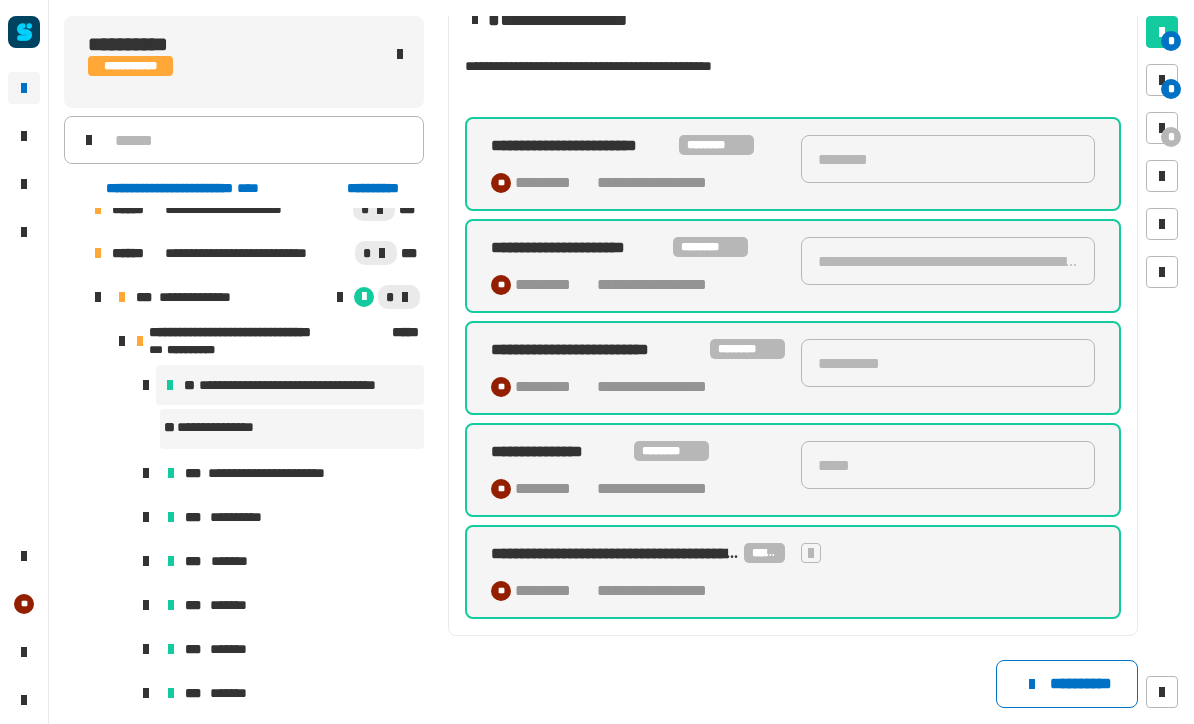 scroll, scrollTop: 263, scrollLeft: 0, axis: vertical 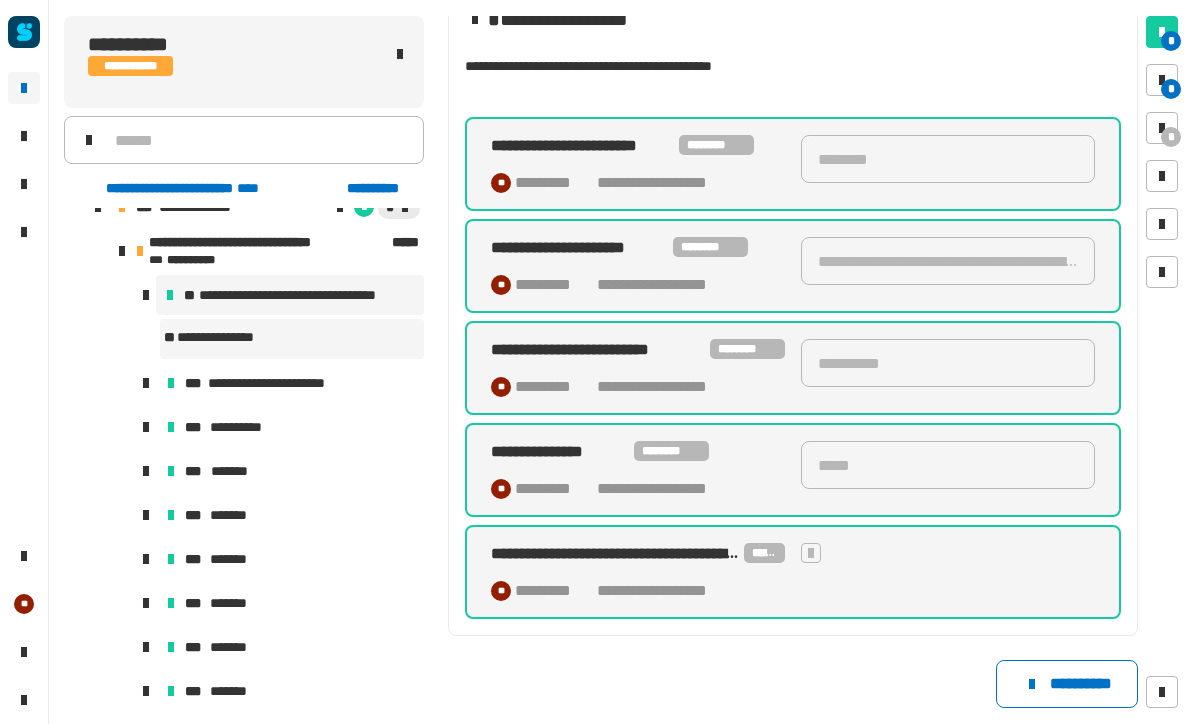 click on "**********" at bounding box center [290, 383] 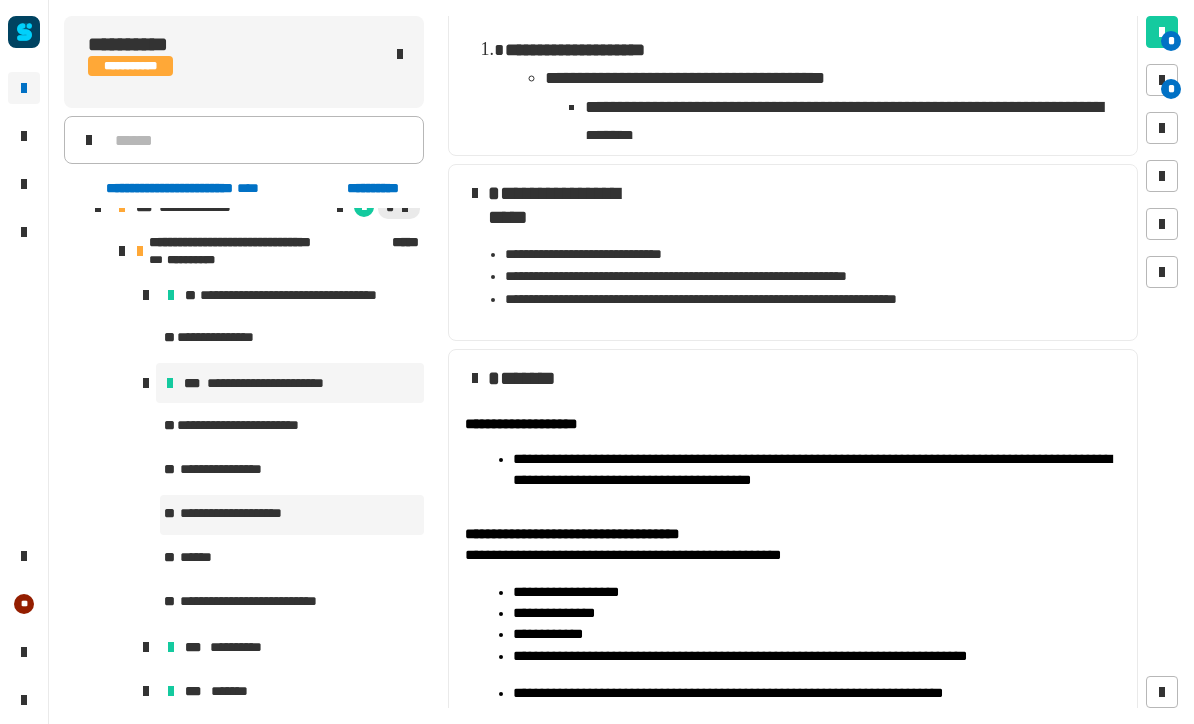 scroll, scrollTop: 1219, scrollLeft: 0, axis: vertical 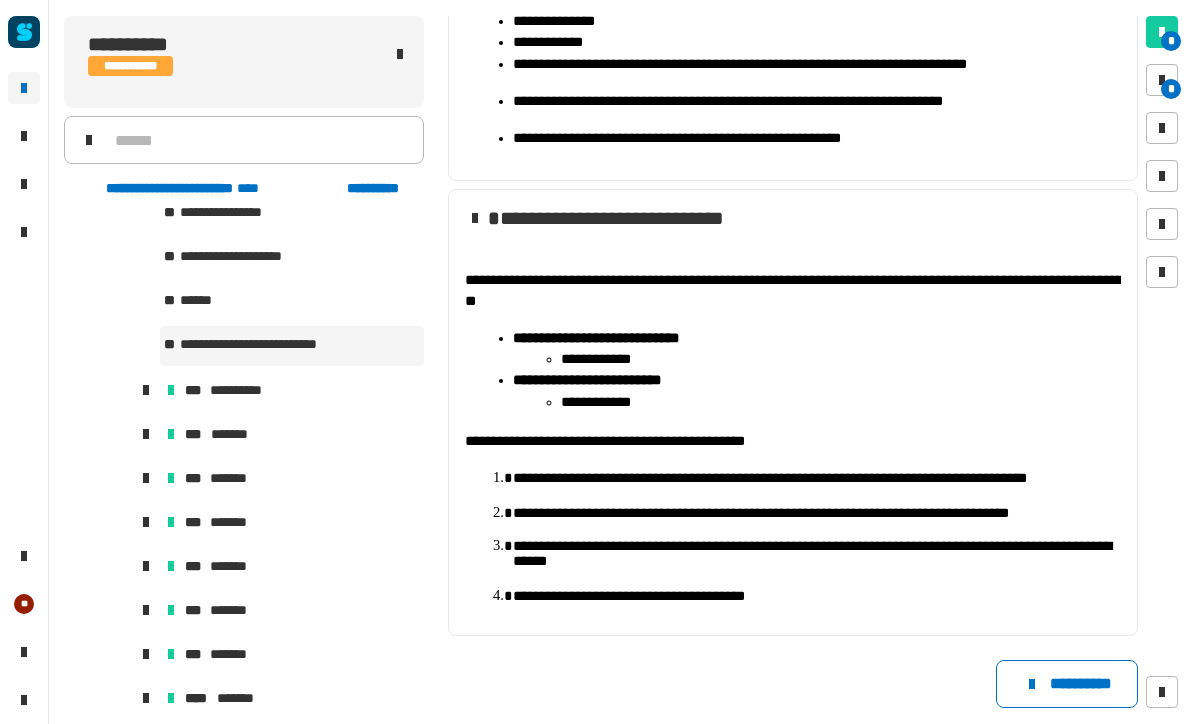 click on "**********" at bounding box center [290, 390] 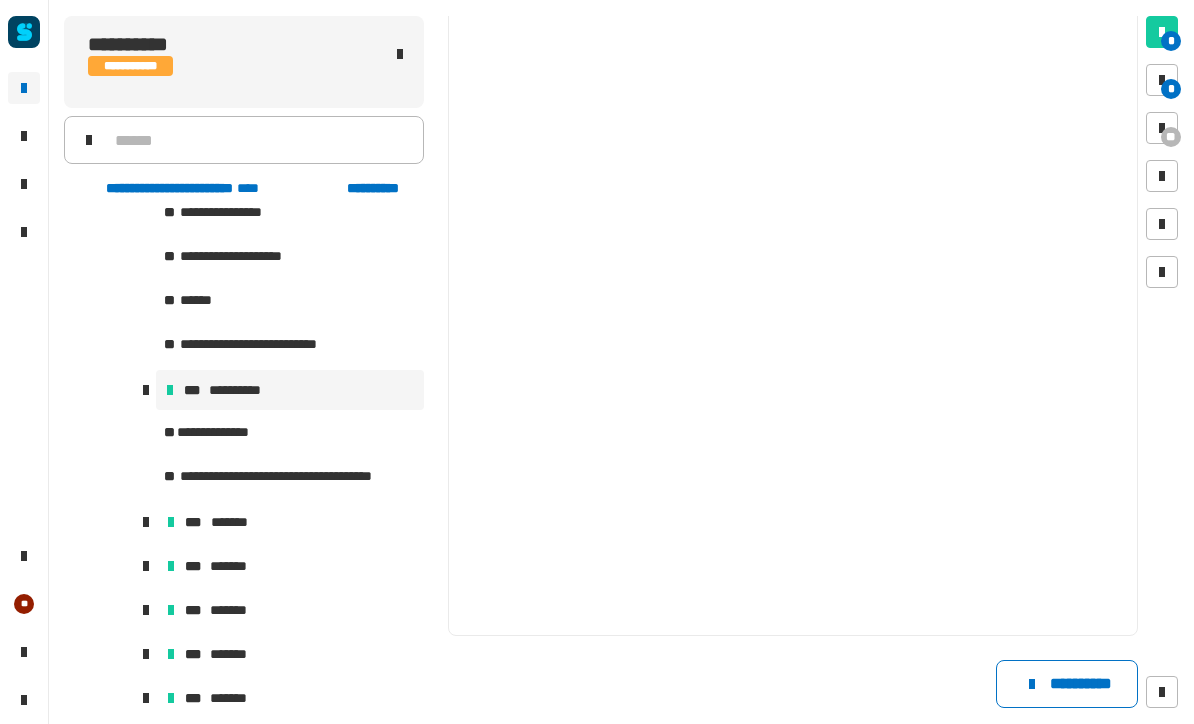 scroll, scrollTop: 0, scrollLeft: 0, axis: both 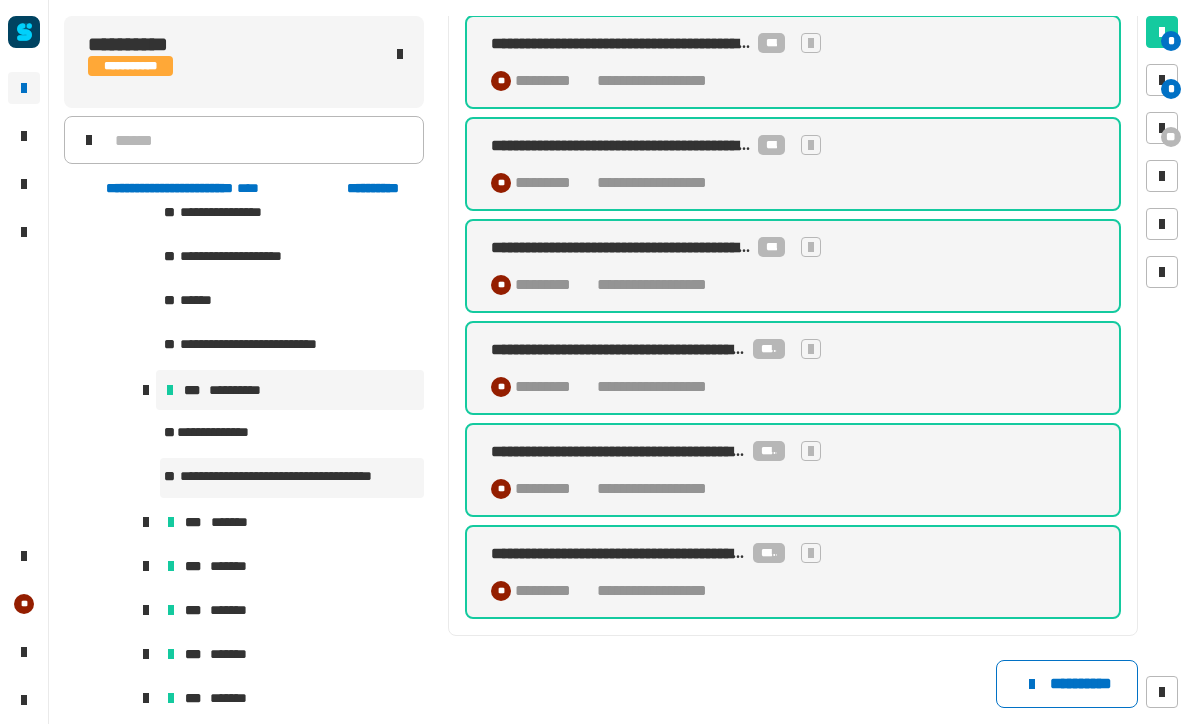 click on "*** *******" at bounding box center (290, 522) 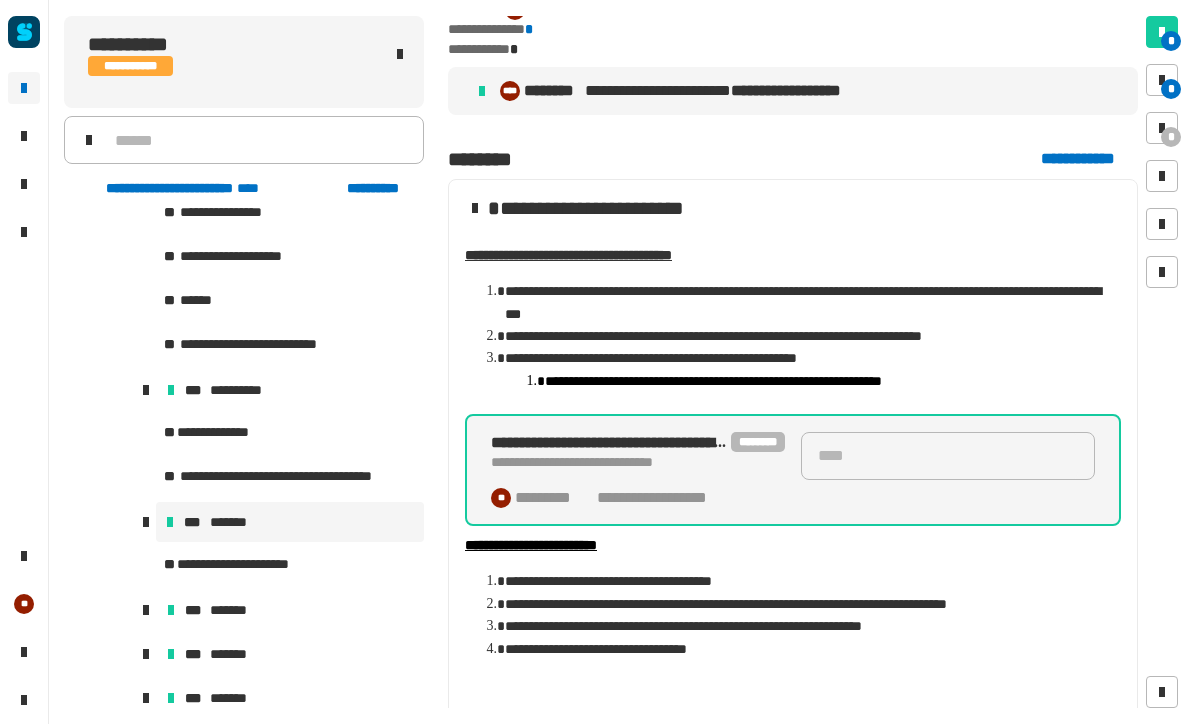 scroll, scrollTop: 110, scrollLeft: 0, axis: vertical 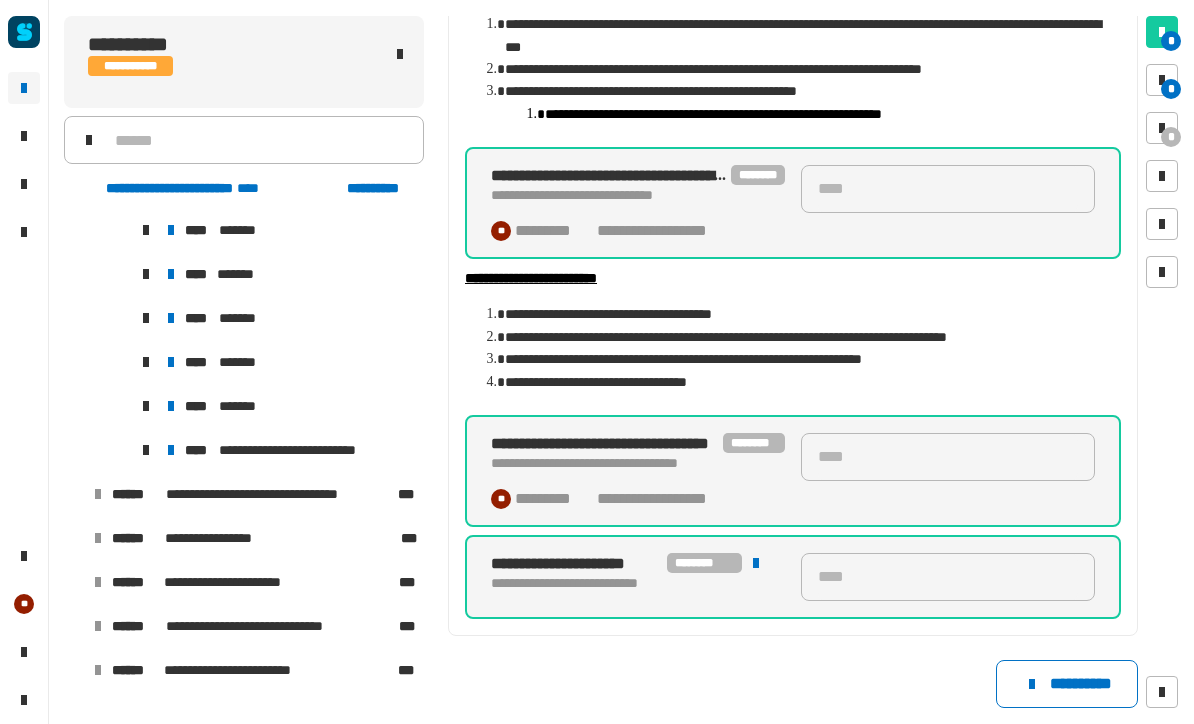 click on "**********" at bounding box center (312, 450) 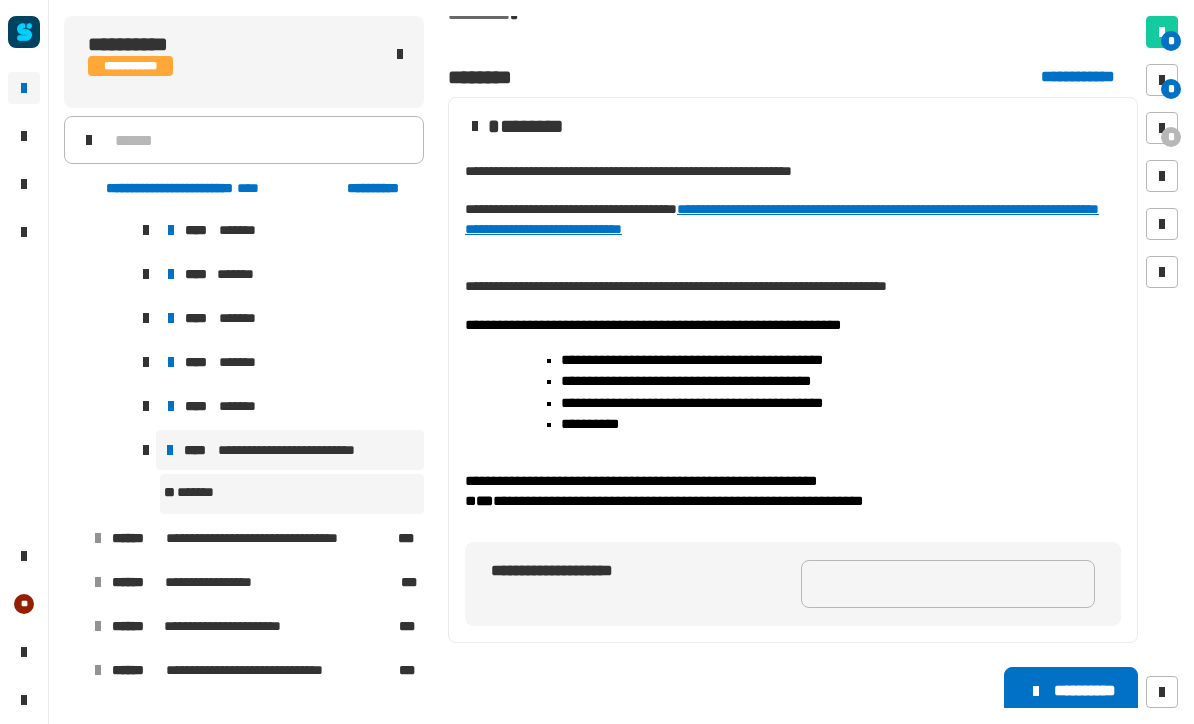 scroll, scrollTop: 89, scrollLeft: 0, axis: vertical 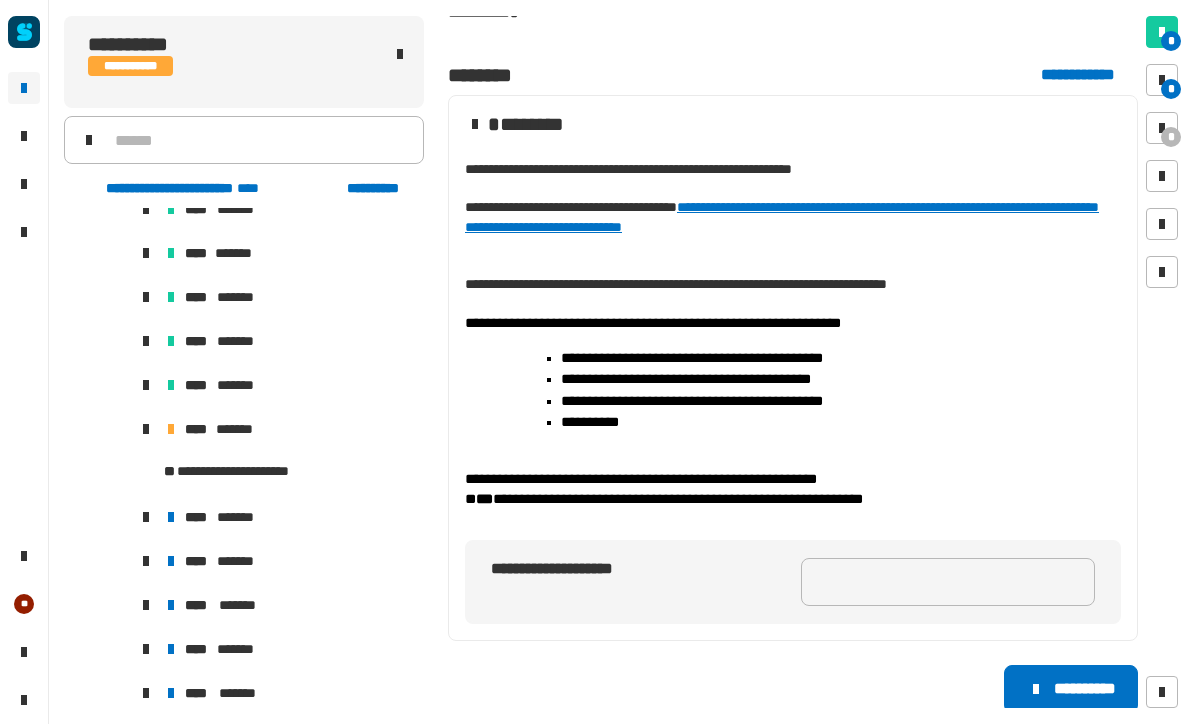 click on "*******" at bounding box center [242, 429] 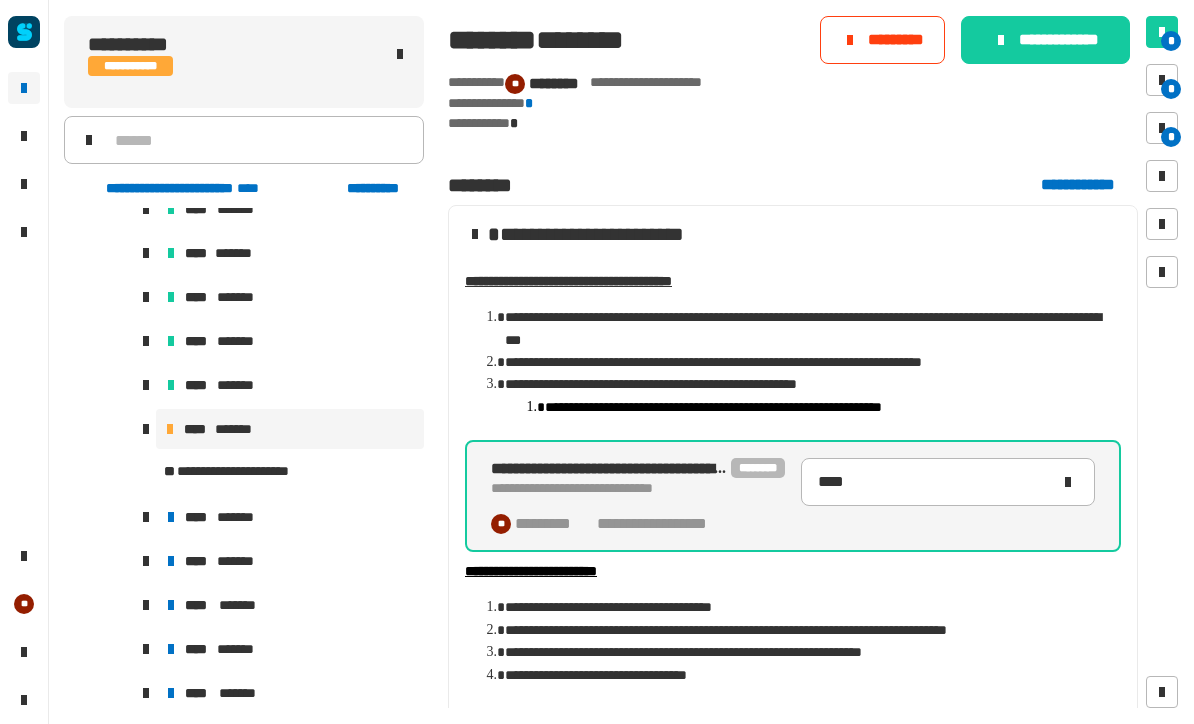 scroll, scrollTop: 0, scrollLeft: 0, axis: both 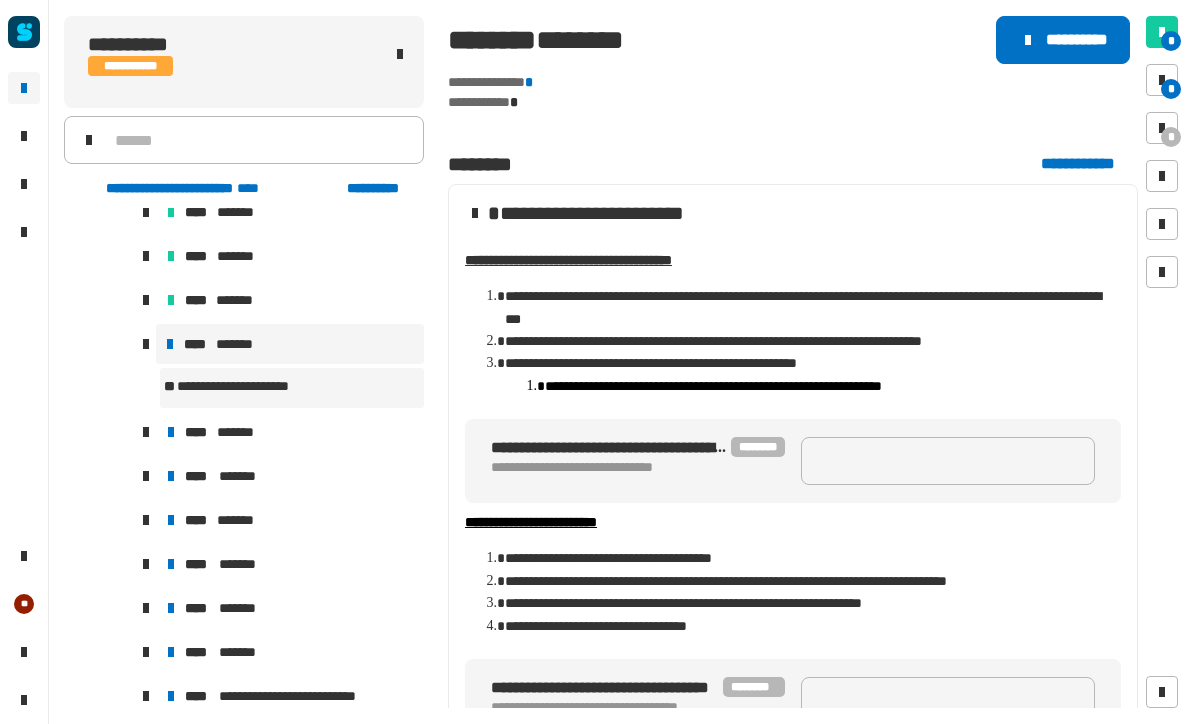 click on "**********" 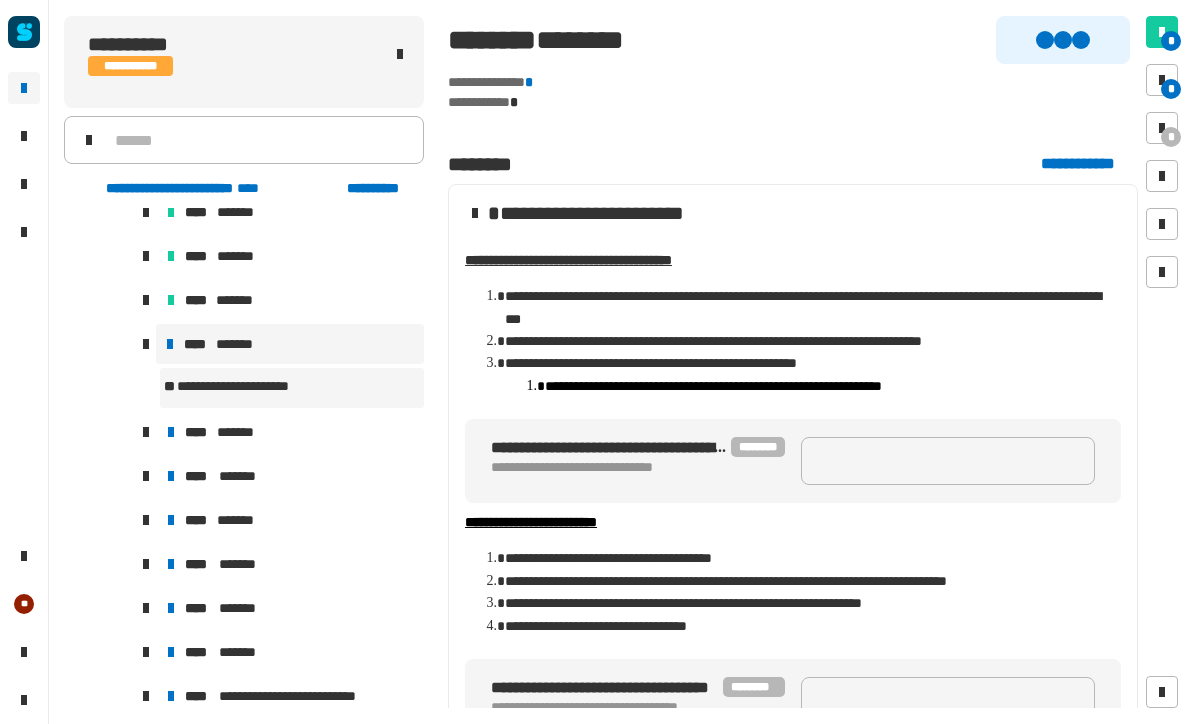 scroll, scrollTop: 2492, scrollLeft: 0, axis: vertical 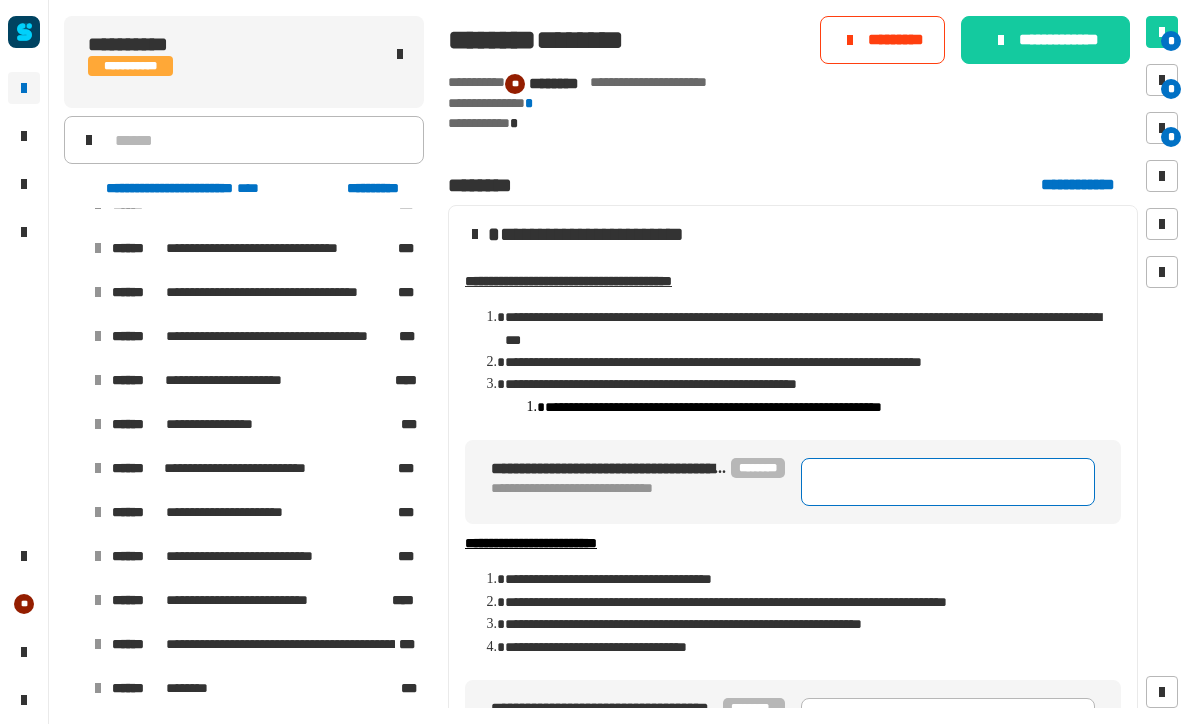click at bounding box center [948, 482] 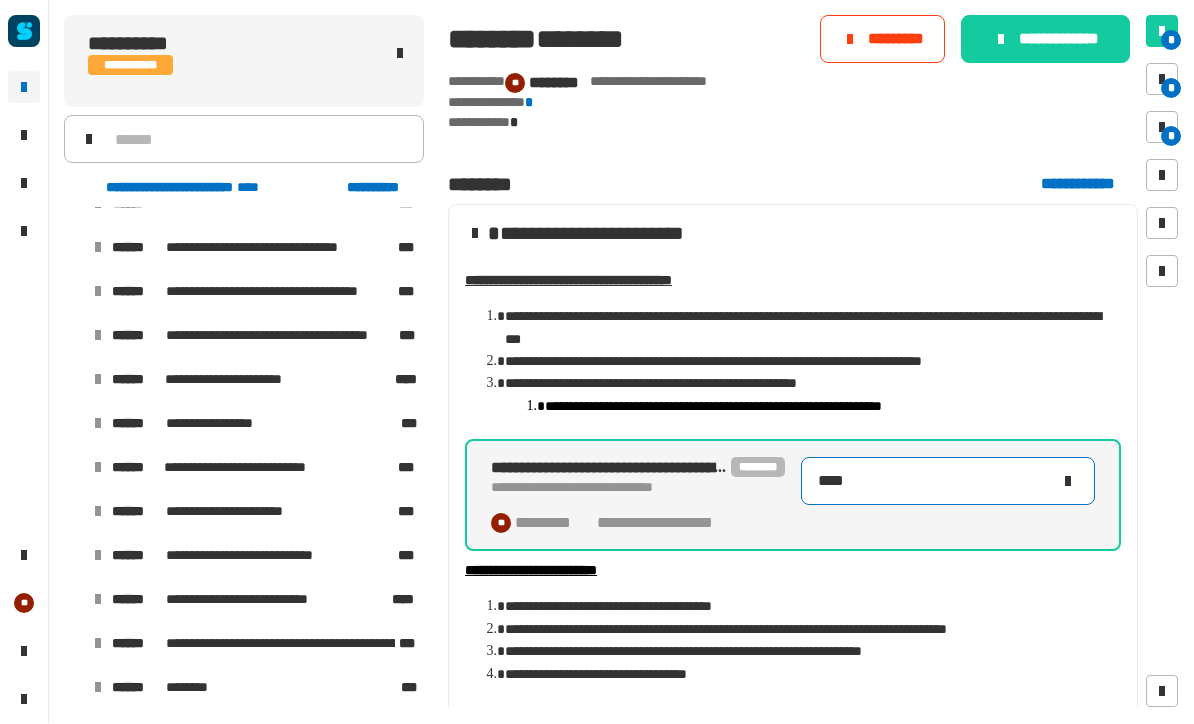 click on "****" at bounding box center (934, 482) 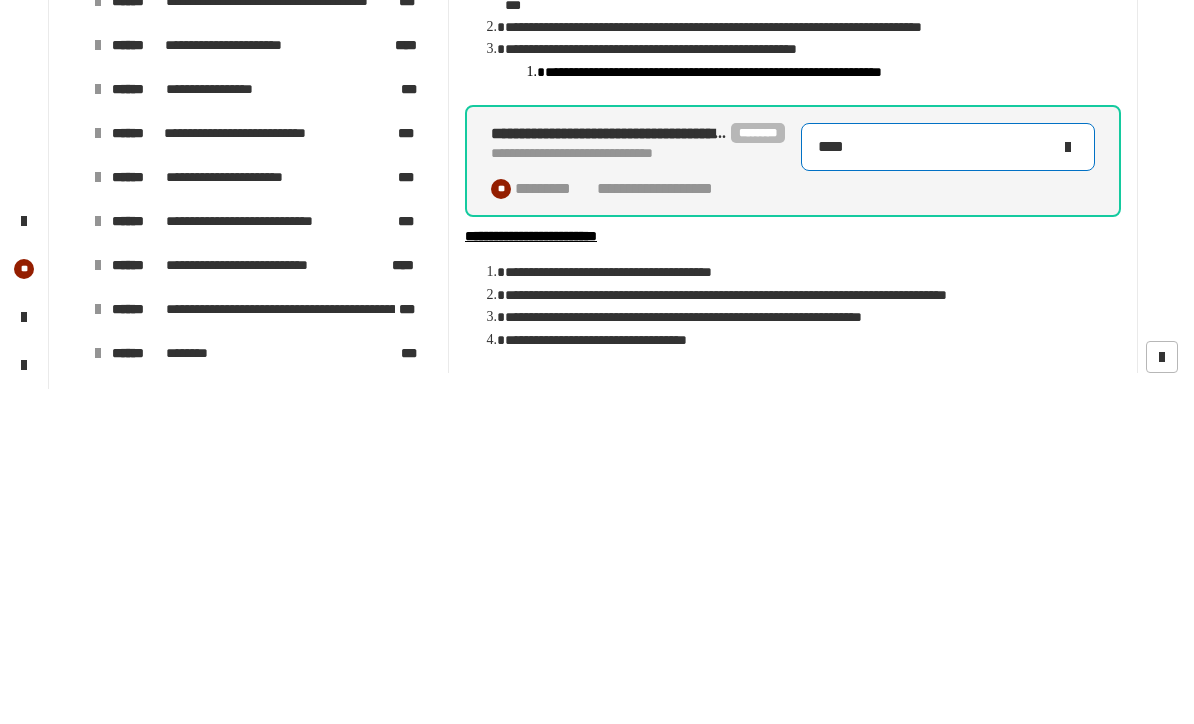 type on "****" 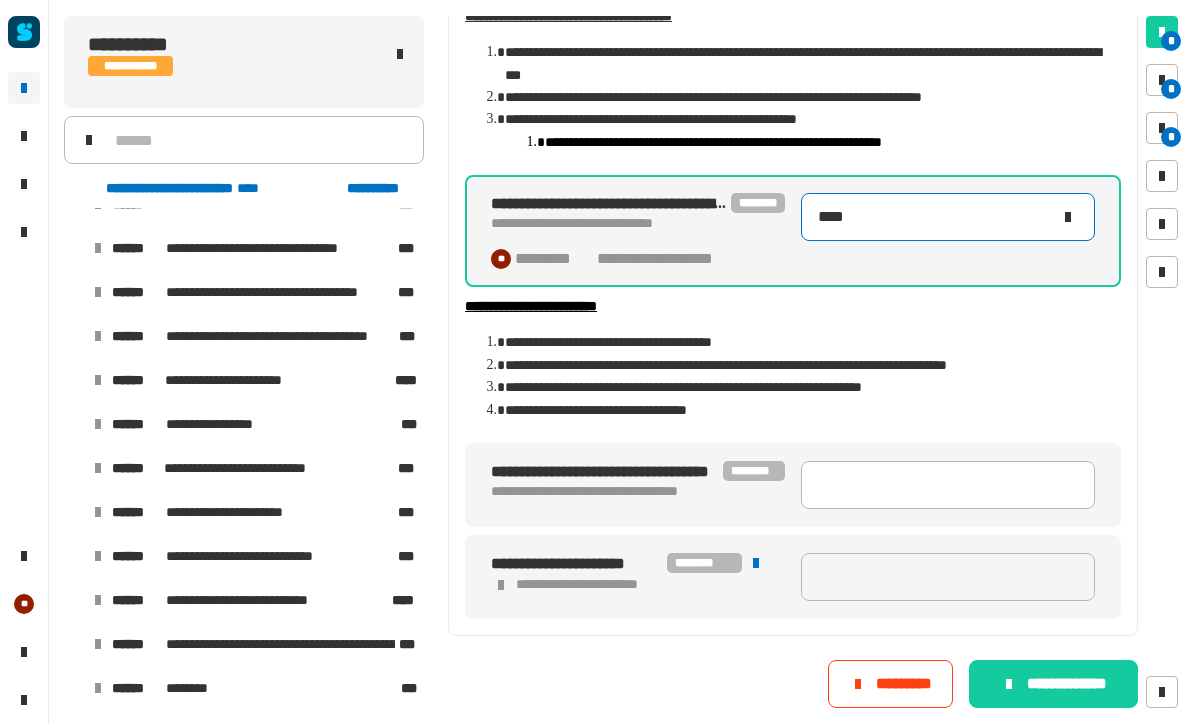 scroll, scrollTop: 266, scrollLeft: 0, axis: vertical 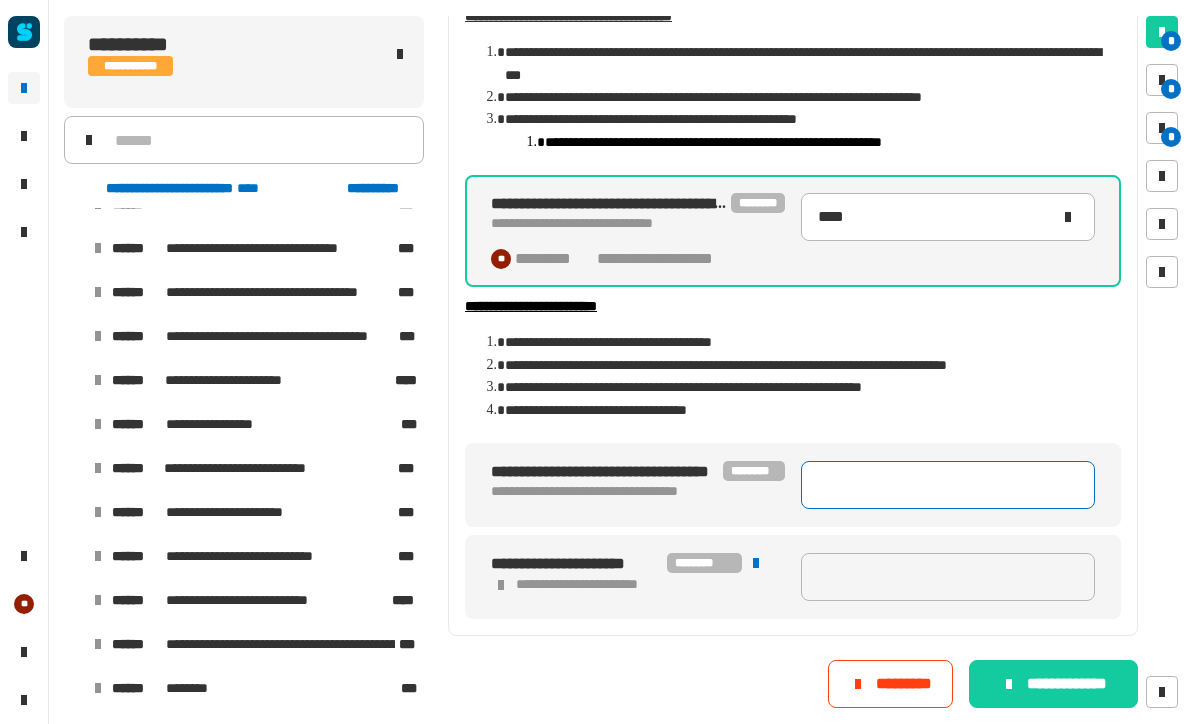 click at bounding box center [948, 485] 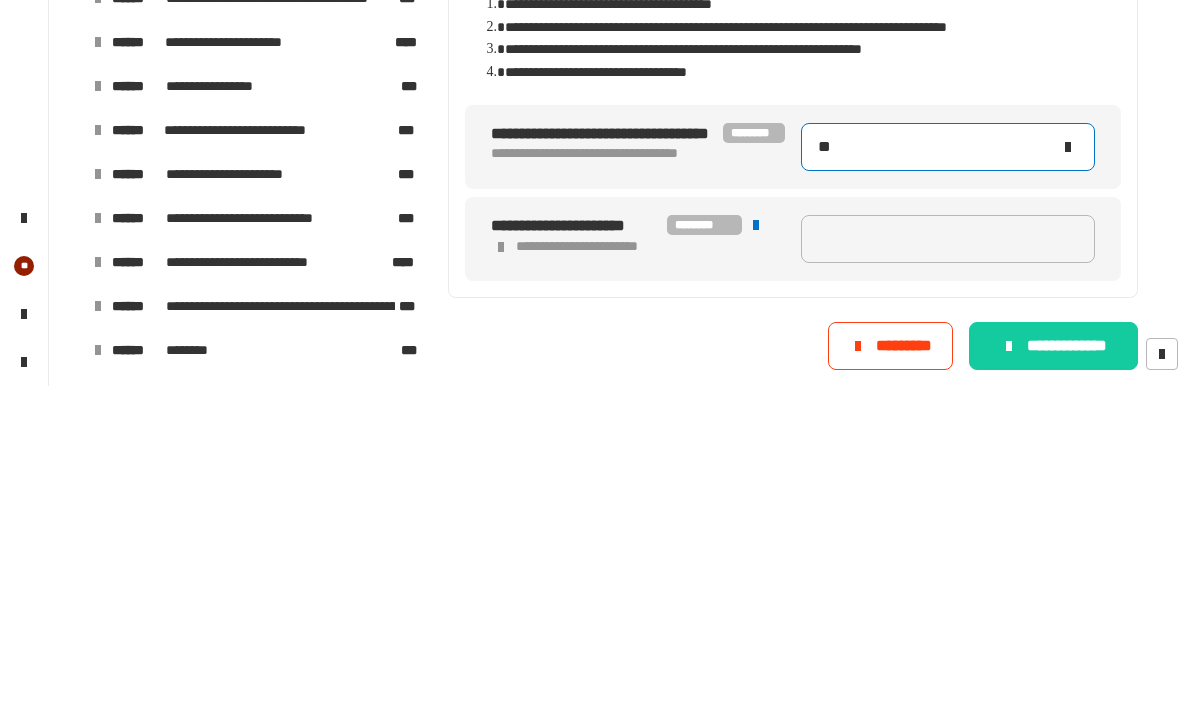 type on "***" 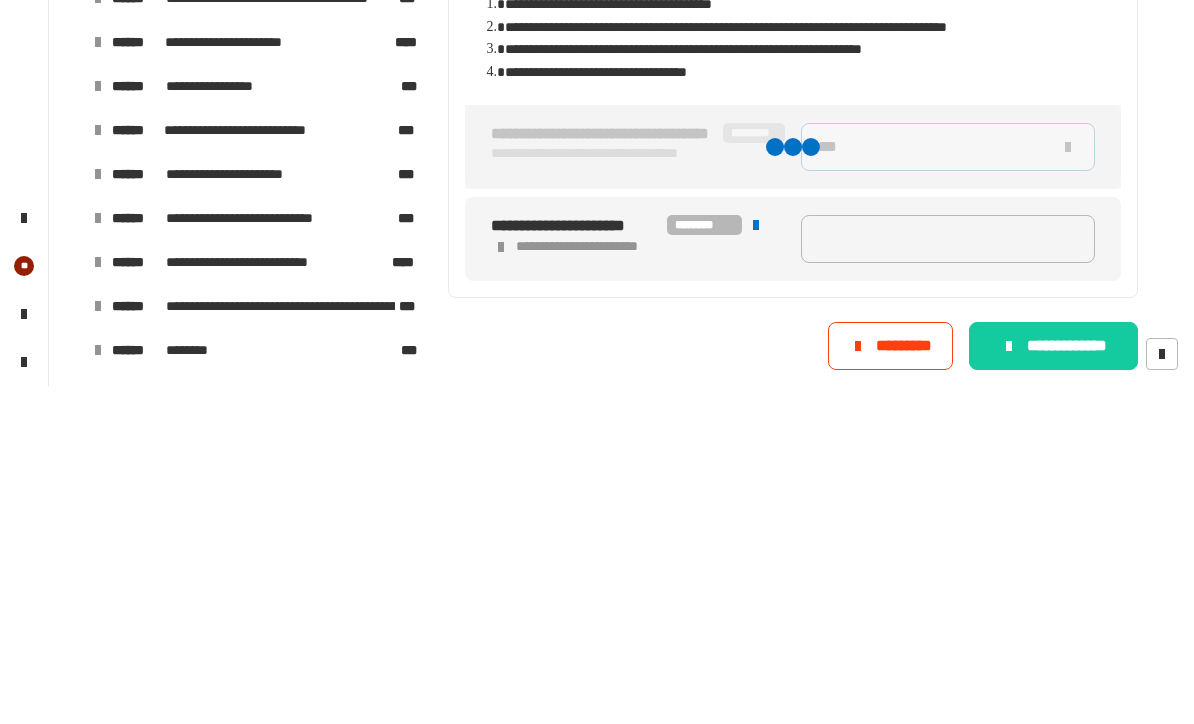 type on "****" 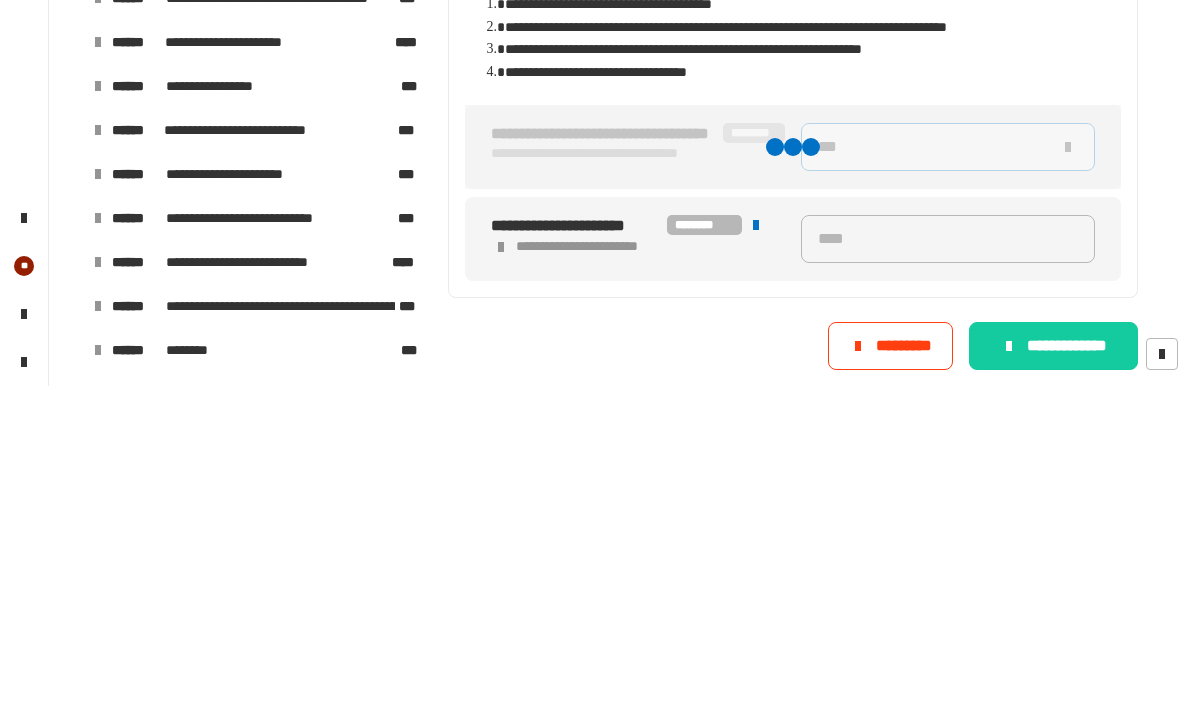 type on "*****" 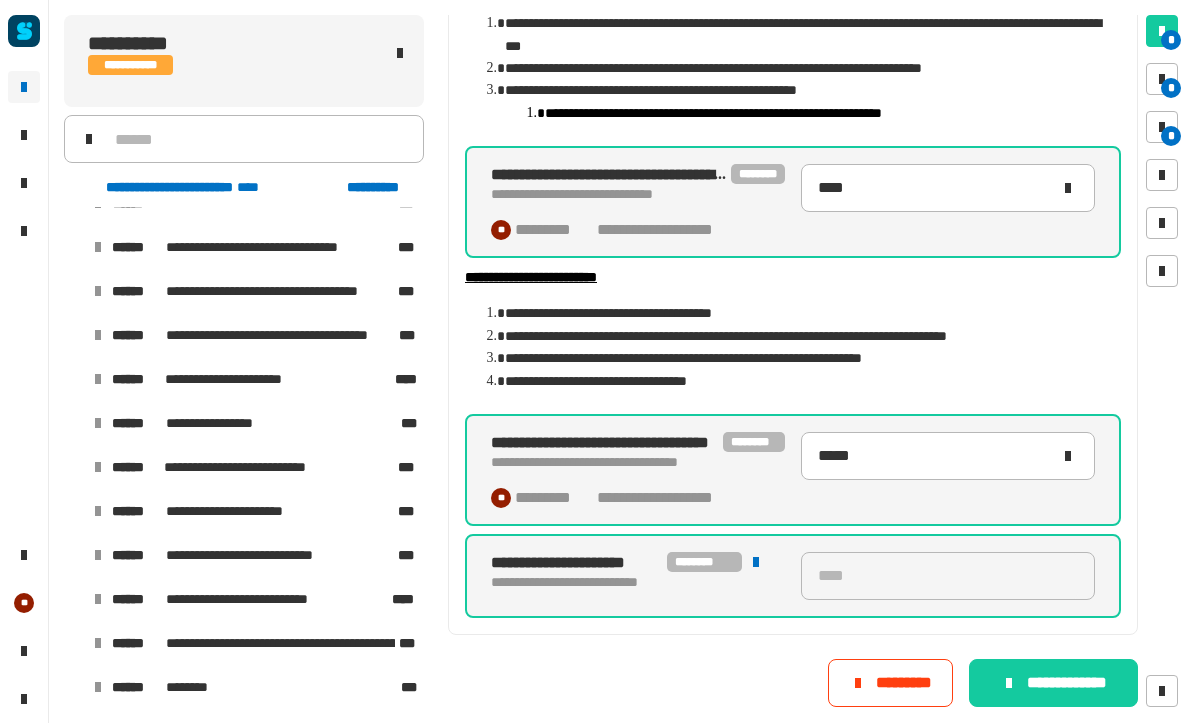 scroll, scrollTop: 294, scrollLeft: 0, axis: vertical 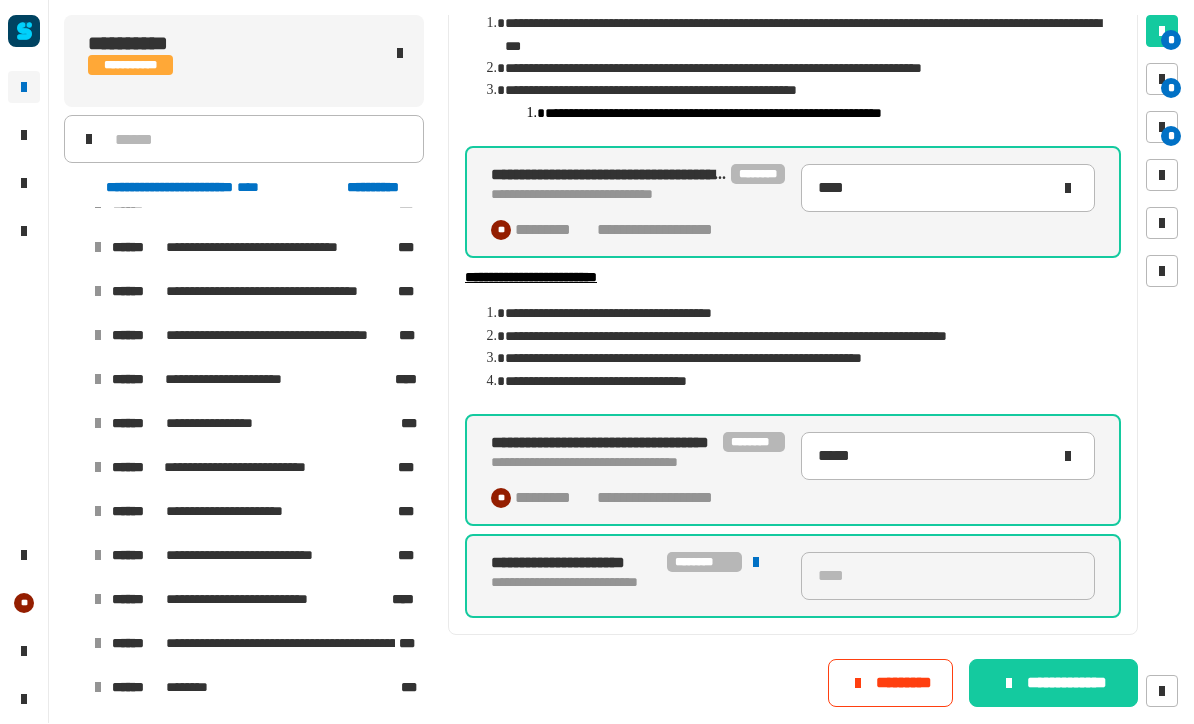 click on "**********" 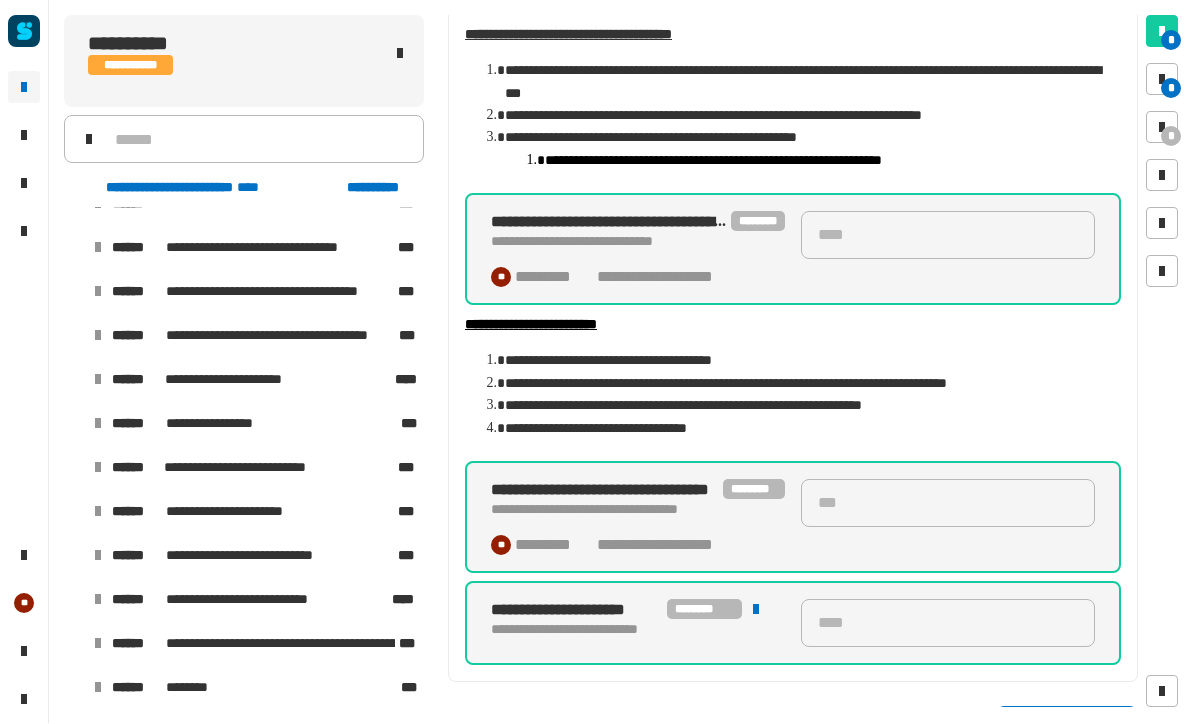 scroll, scrollTop: 0, scrollLeft: 0, axis: both 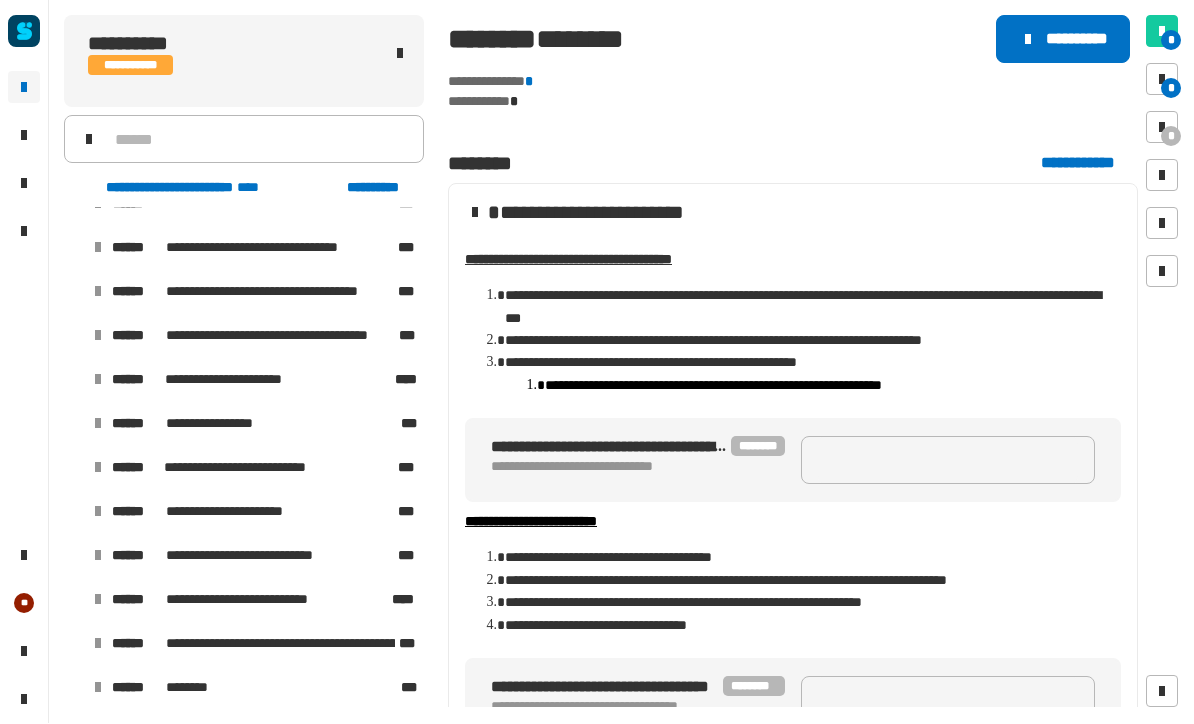 click on "**********" 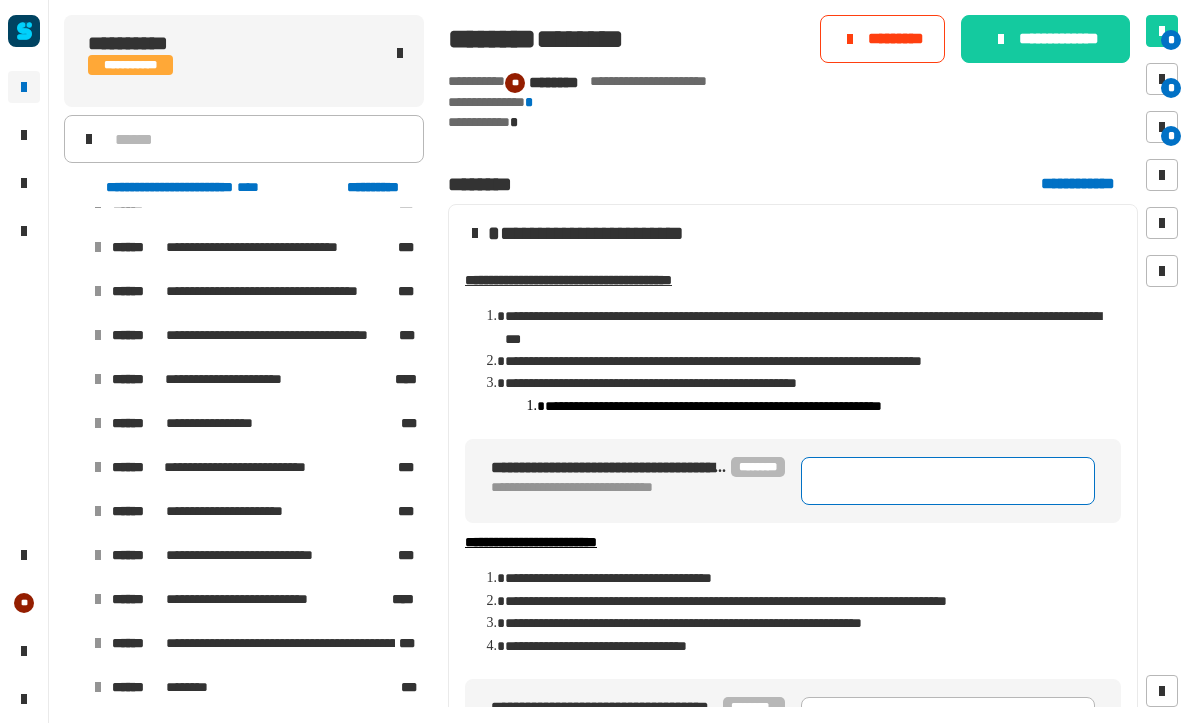 click at bounding box center (948, 482) 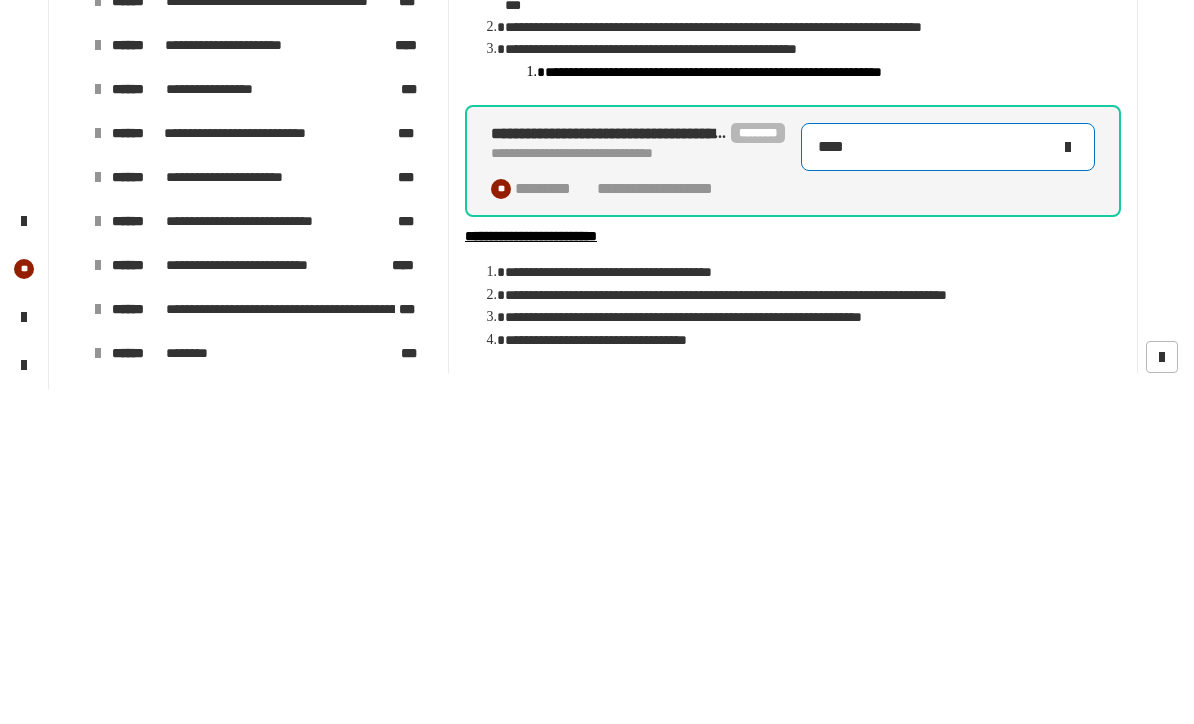 type on "****" 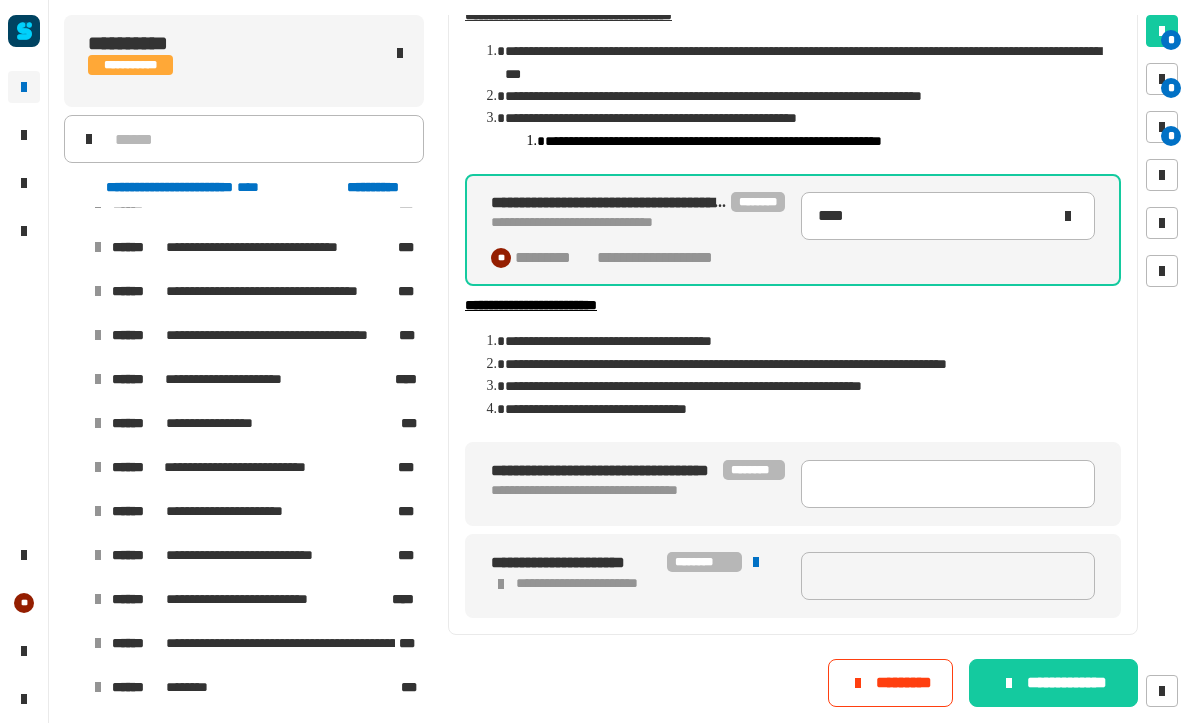 scroll, scrollTop: 266, scrollLeft: 0, axis: vertical 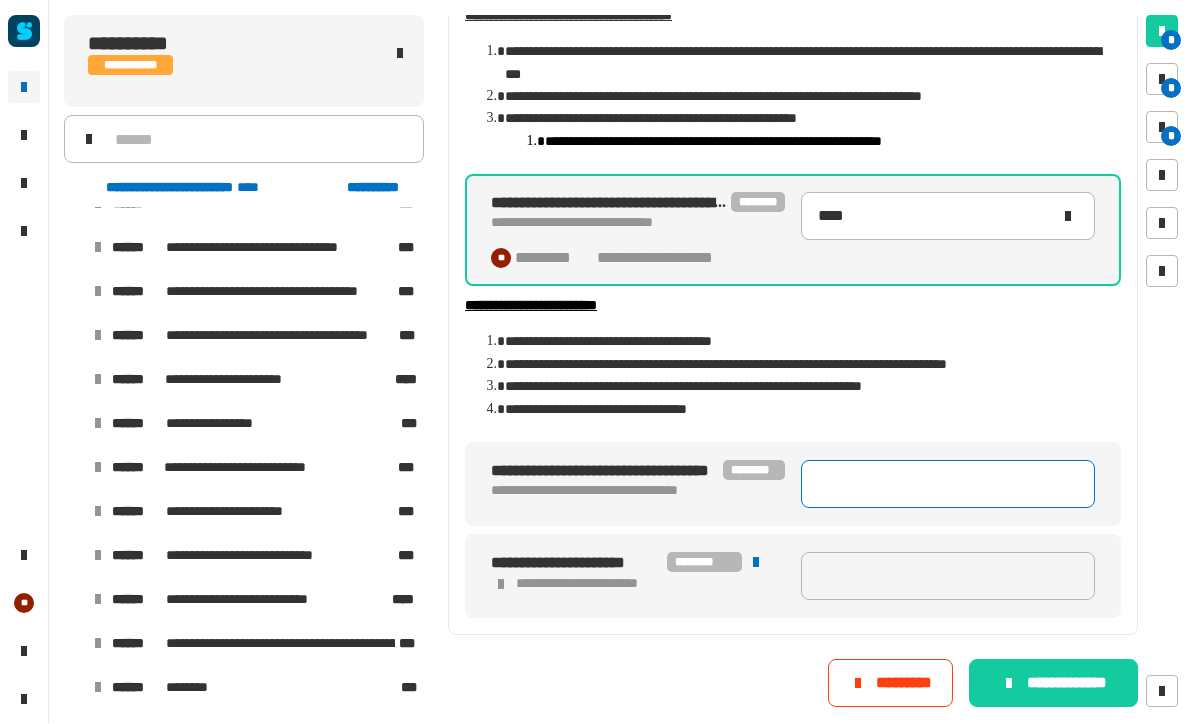 click at bounding box center (948, 485) 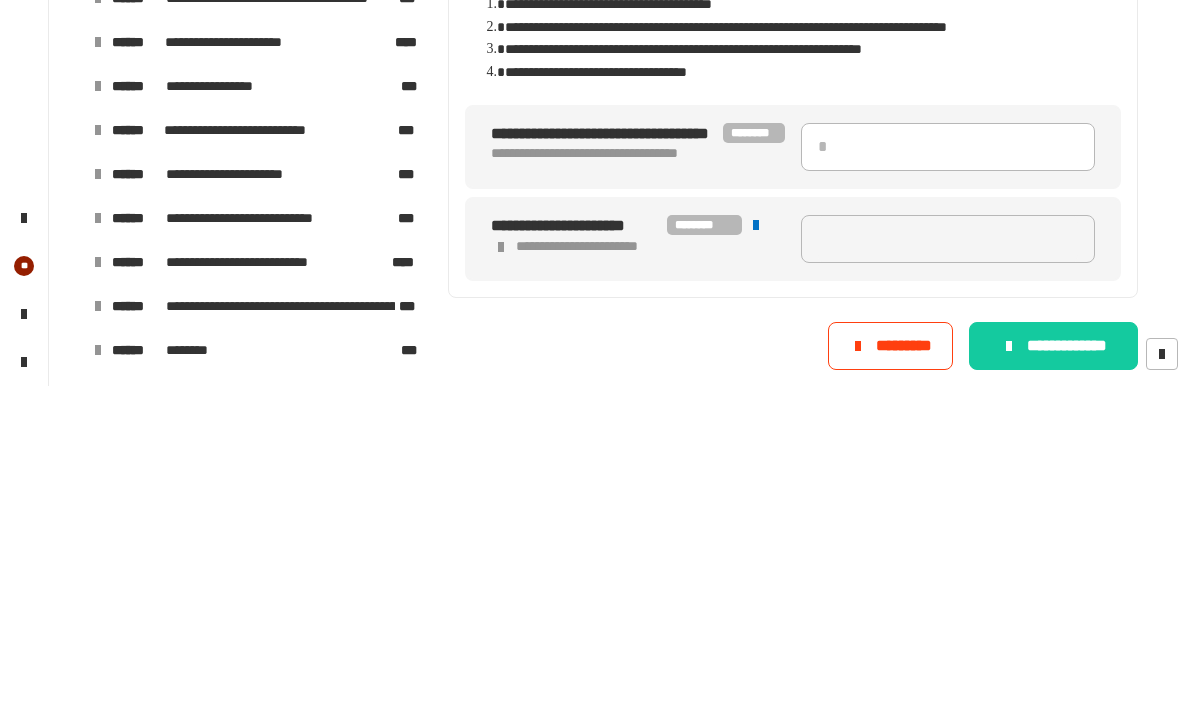 type 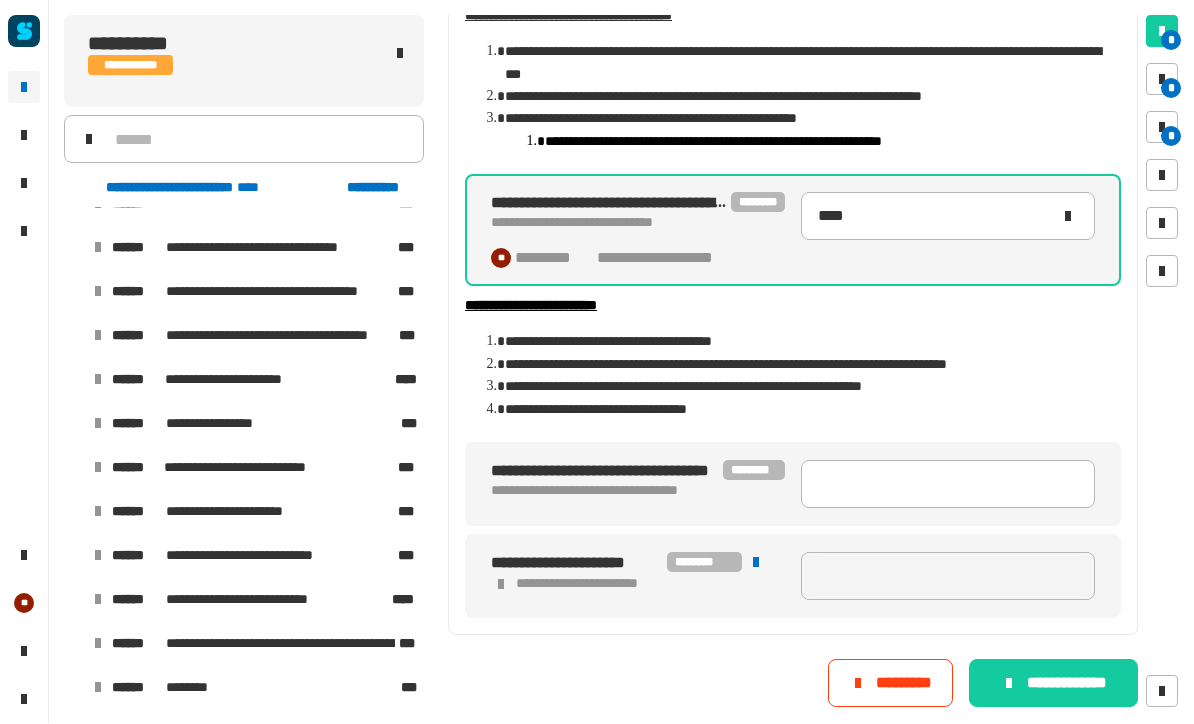 scroll, scrollTop: 266, scrollLeft: 0, axis: vertical 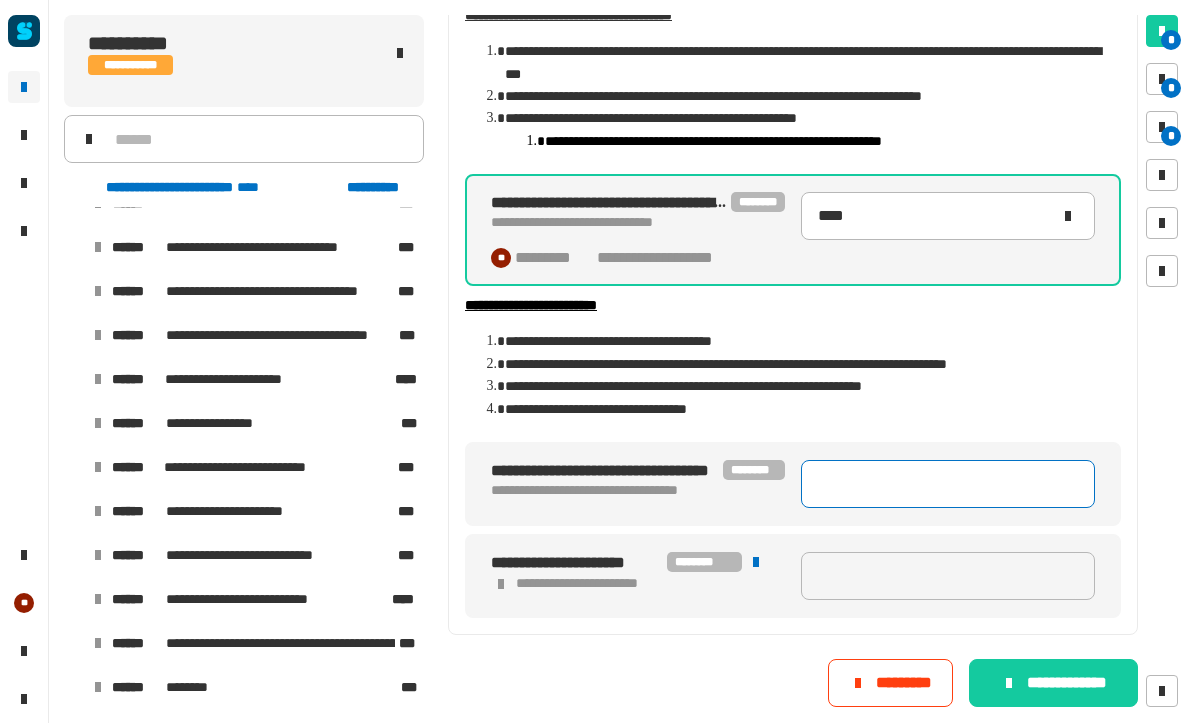 click at bounding box center [948, 485] 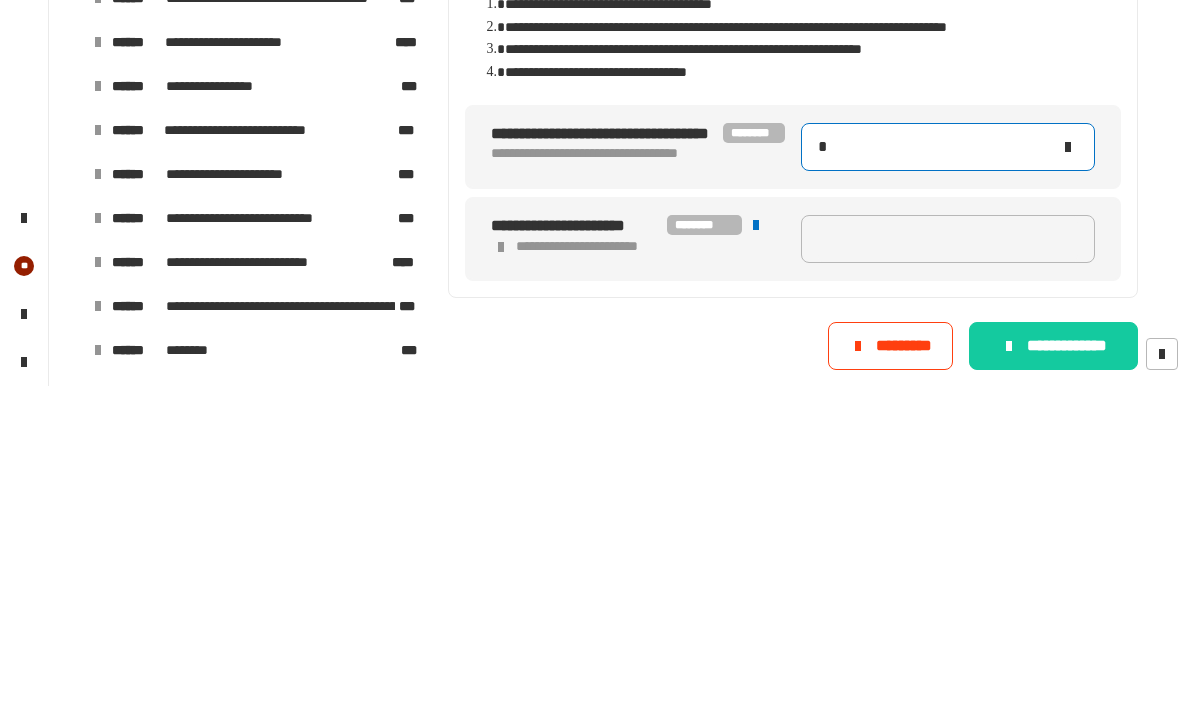 type on "**" 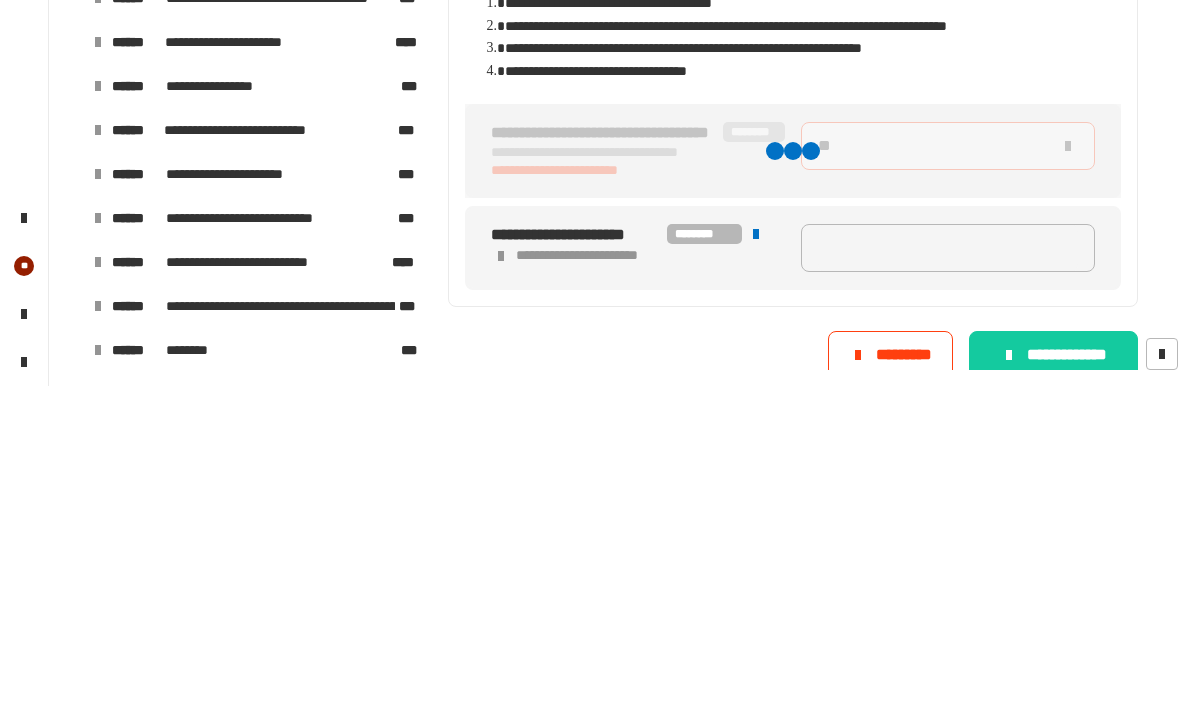 type on "****" 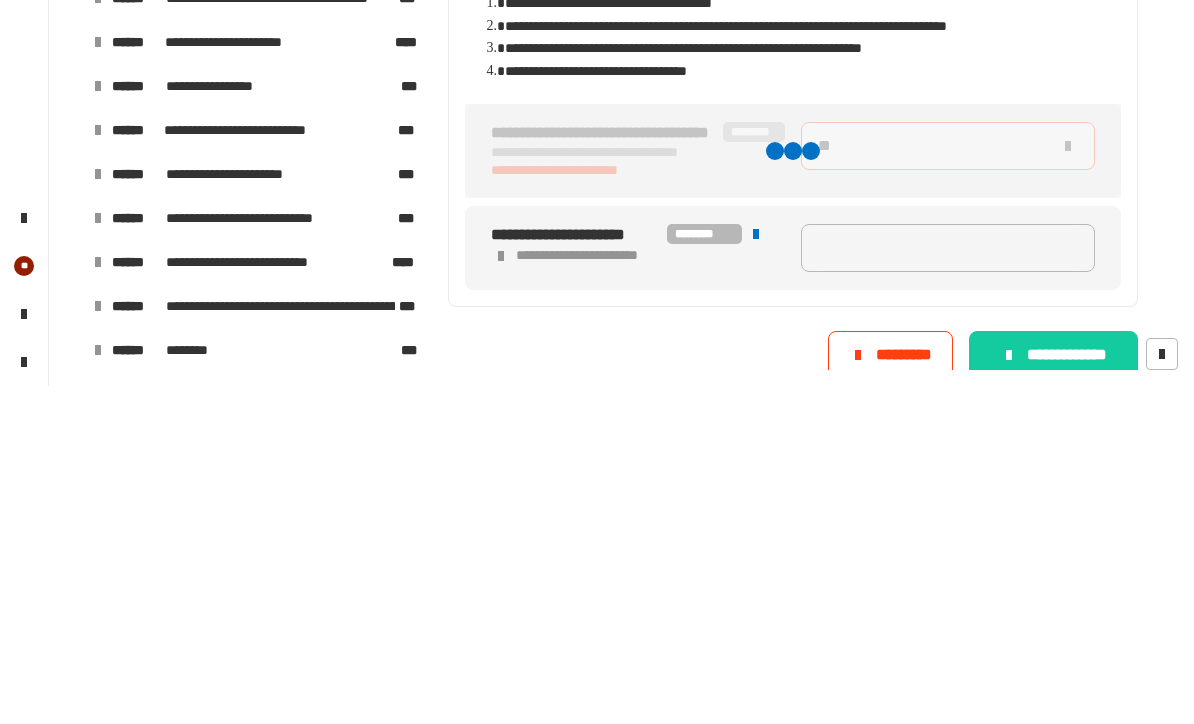 type on "*****" 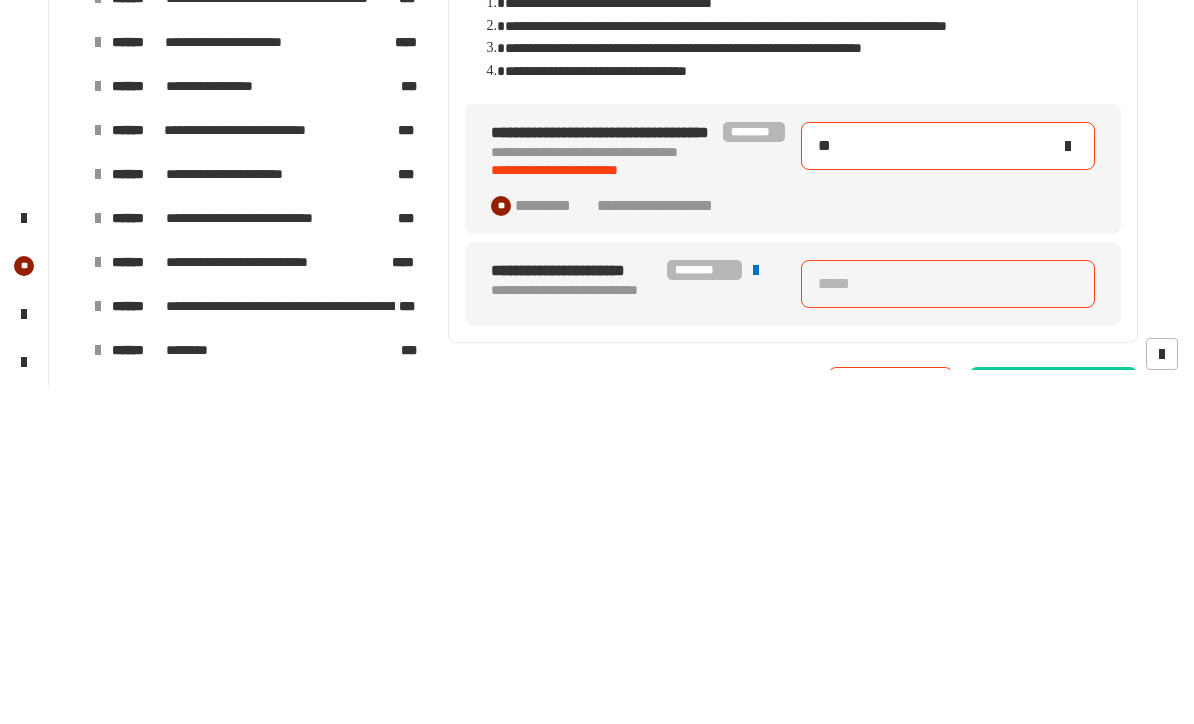 type on "****" 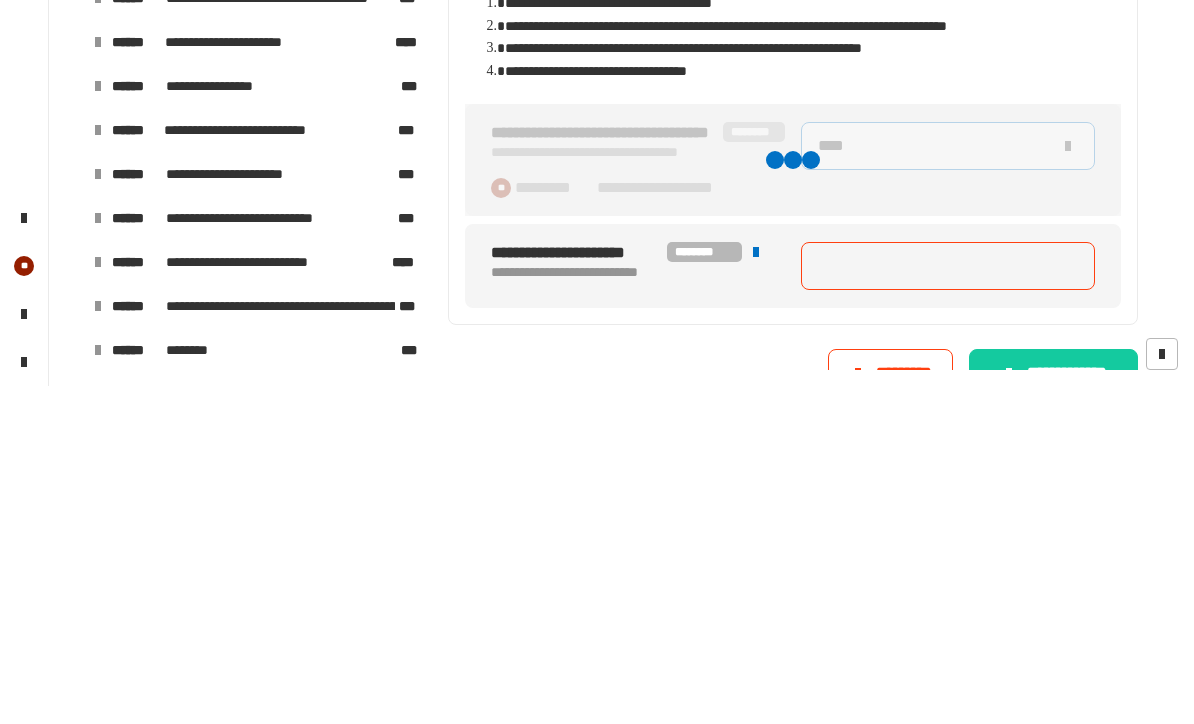 type on "****" 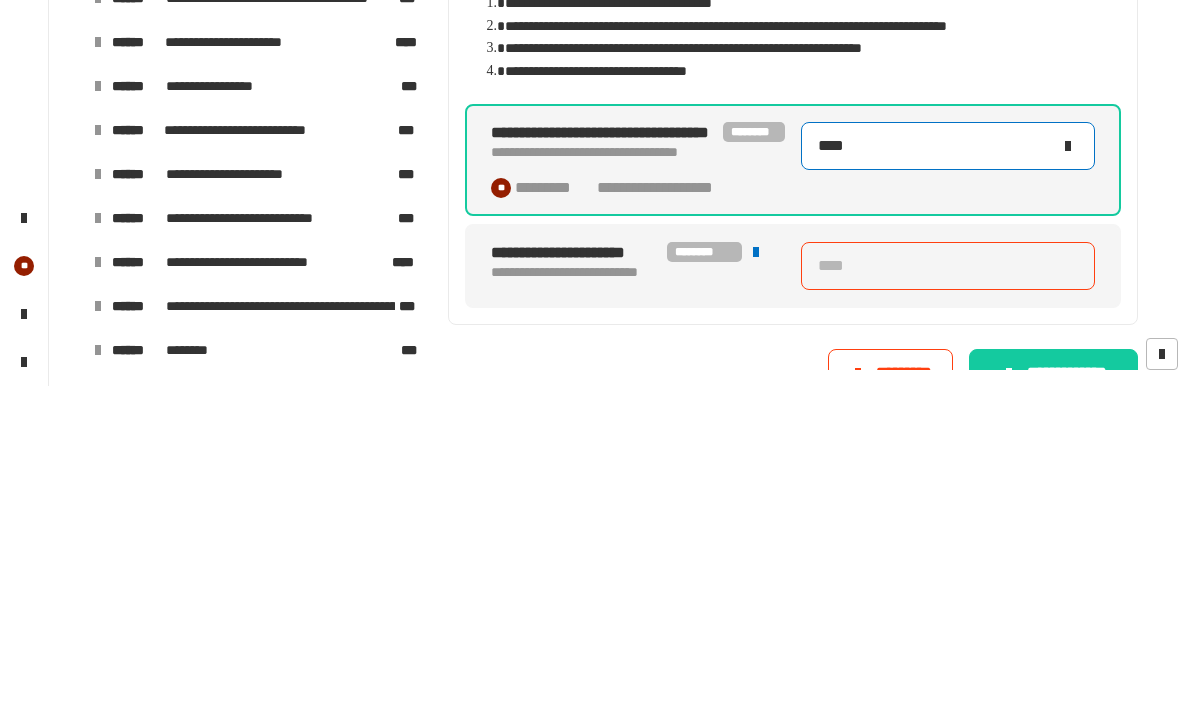 type on "****" 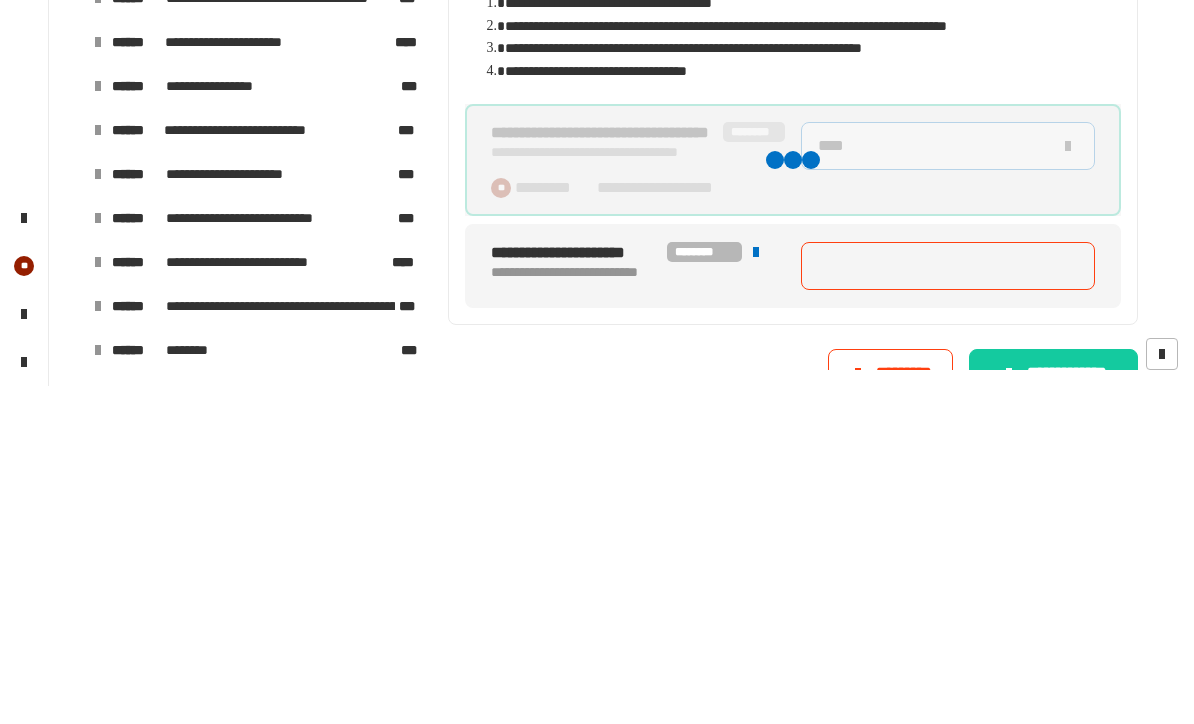 type on "***" 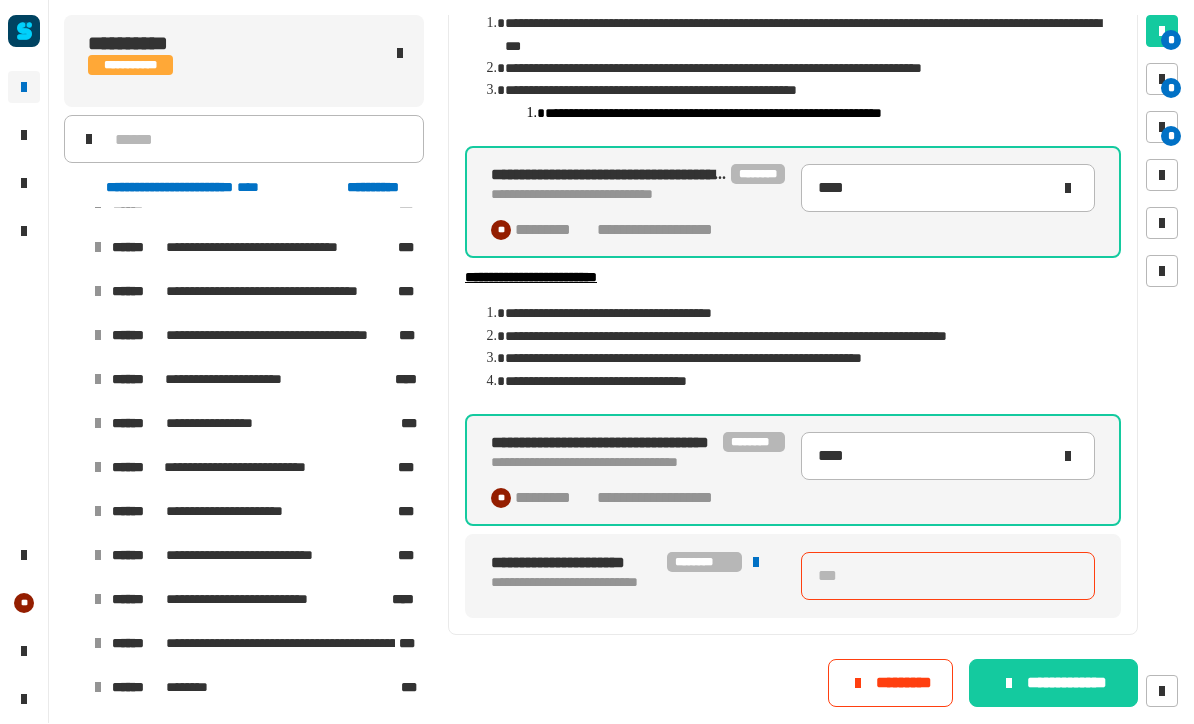 scroll, scrollTop: 294, scrollLeft: 0, axis: vertical 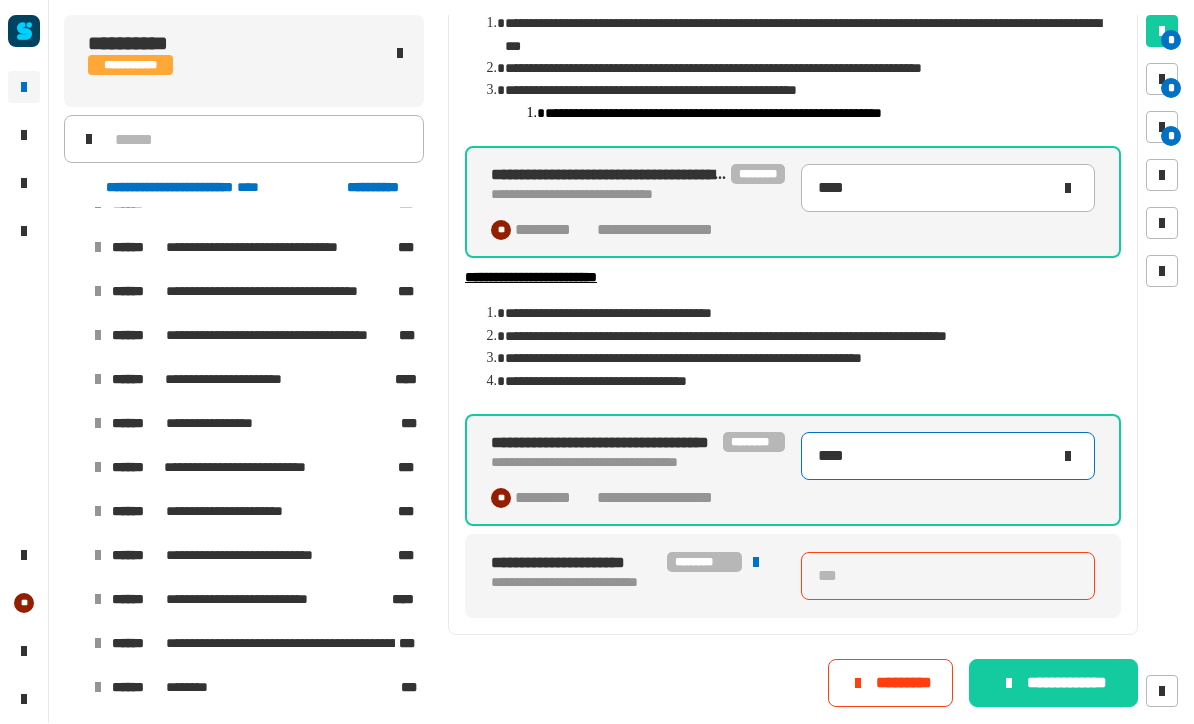 click on "****" at bounding box center (934, 457) 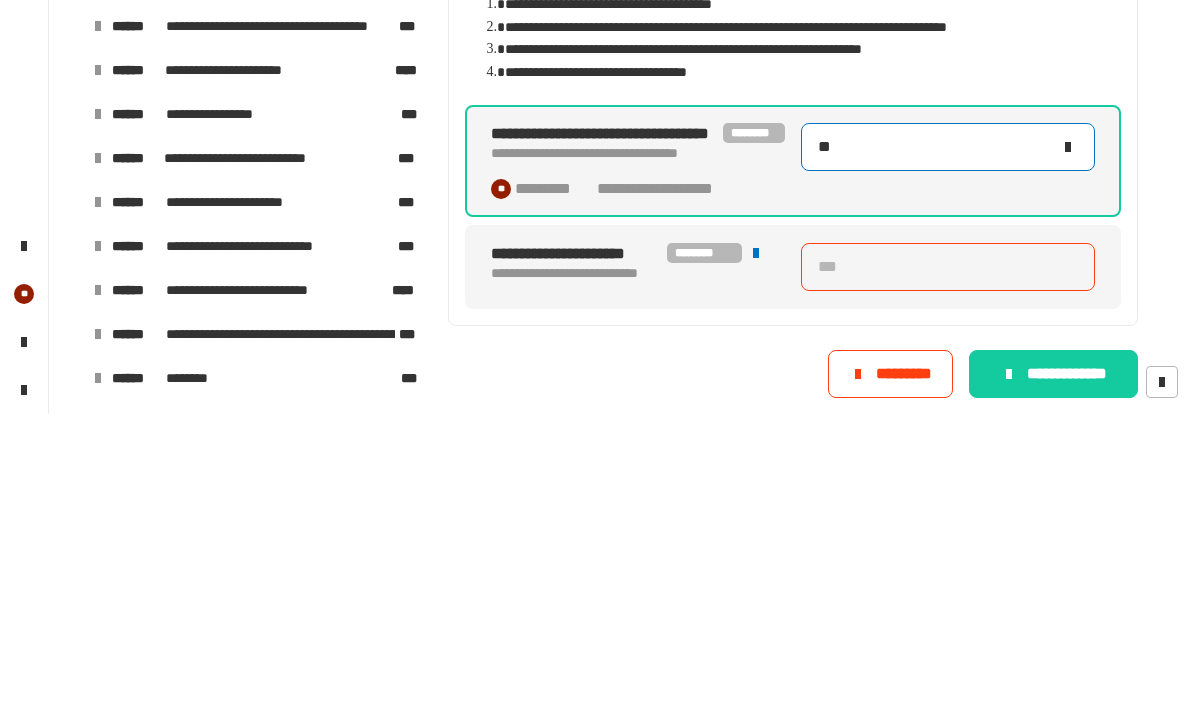 type on "*" 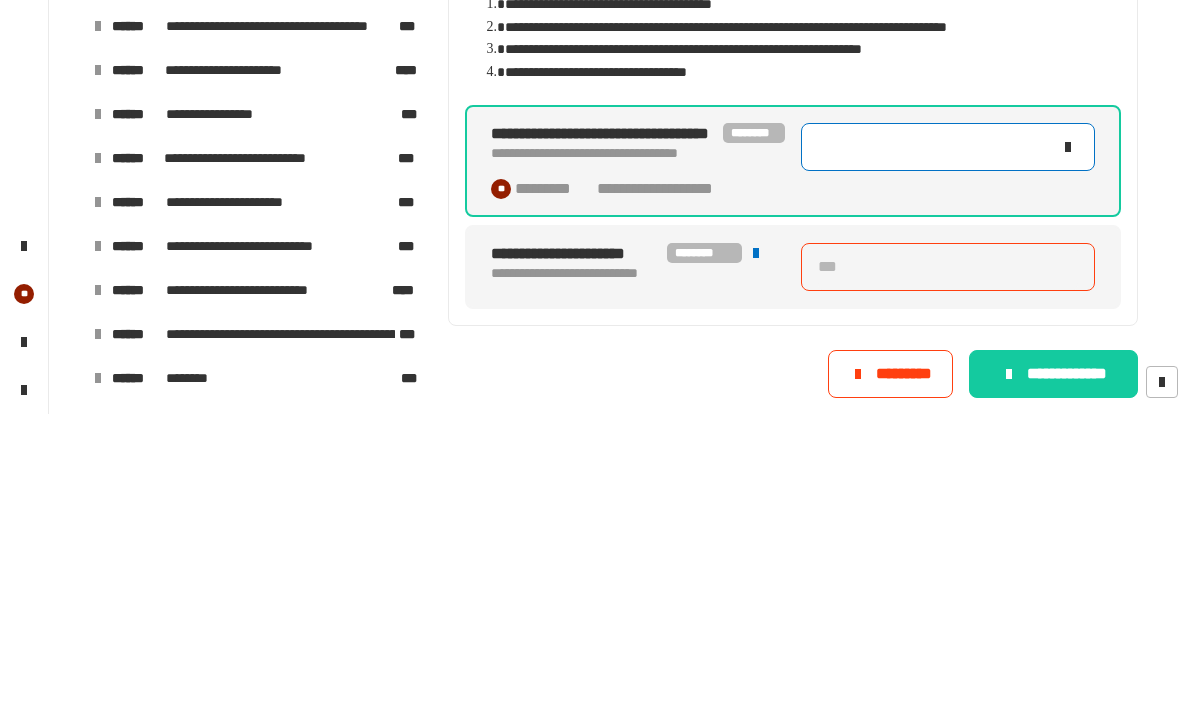 type 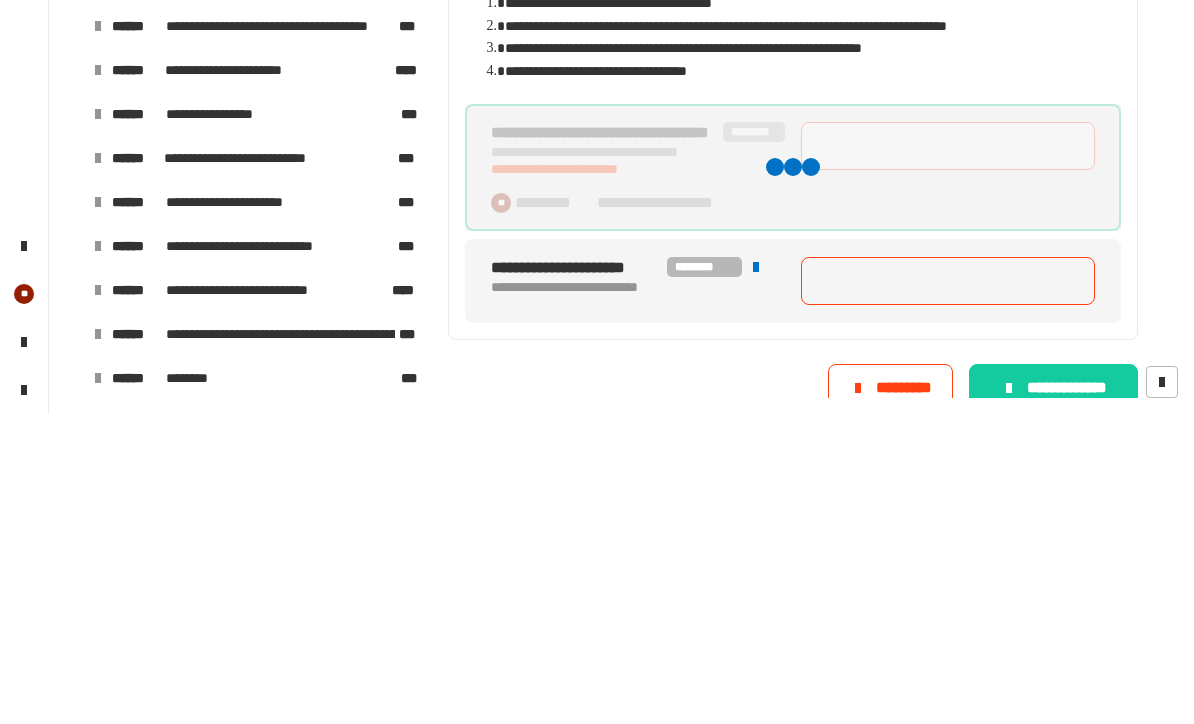 type 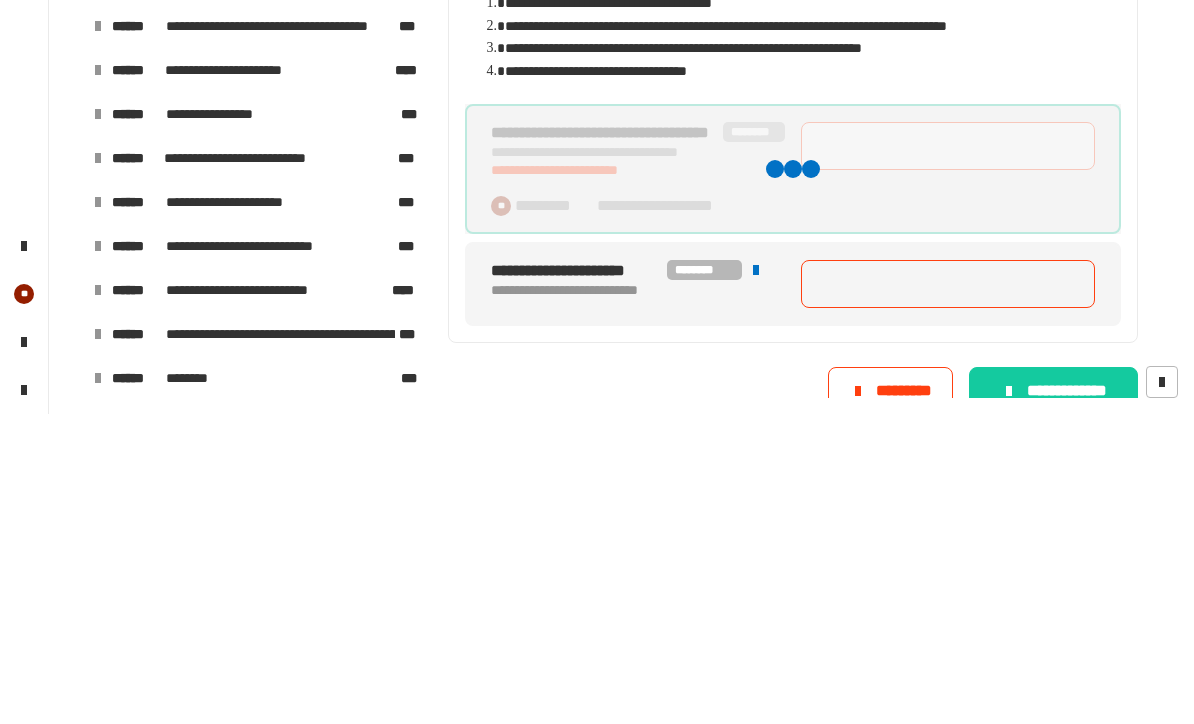 scroll, scrollTop: 276, scrollLeft: 0, axis: vertical 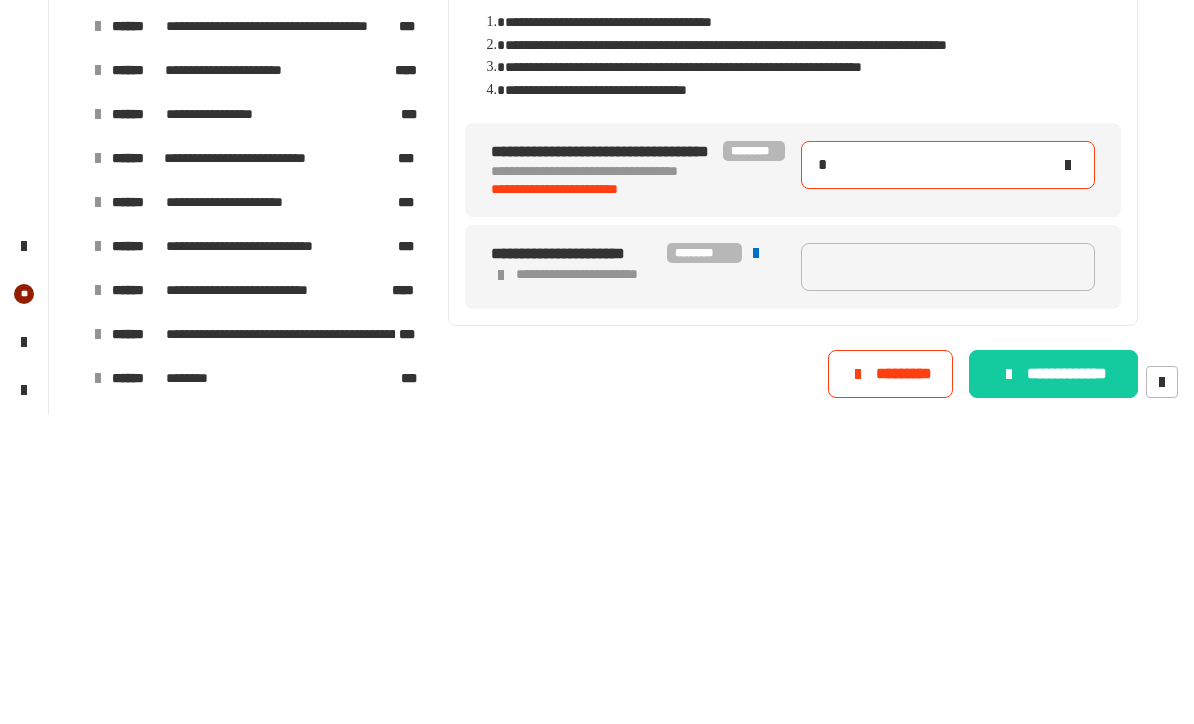 type on "**" 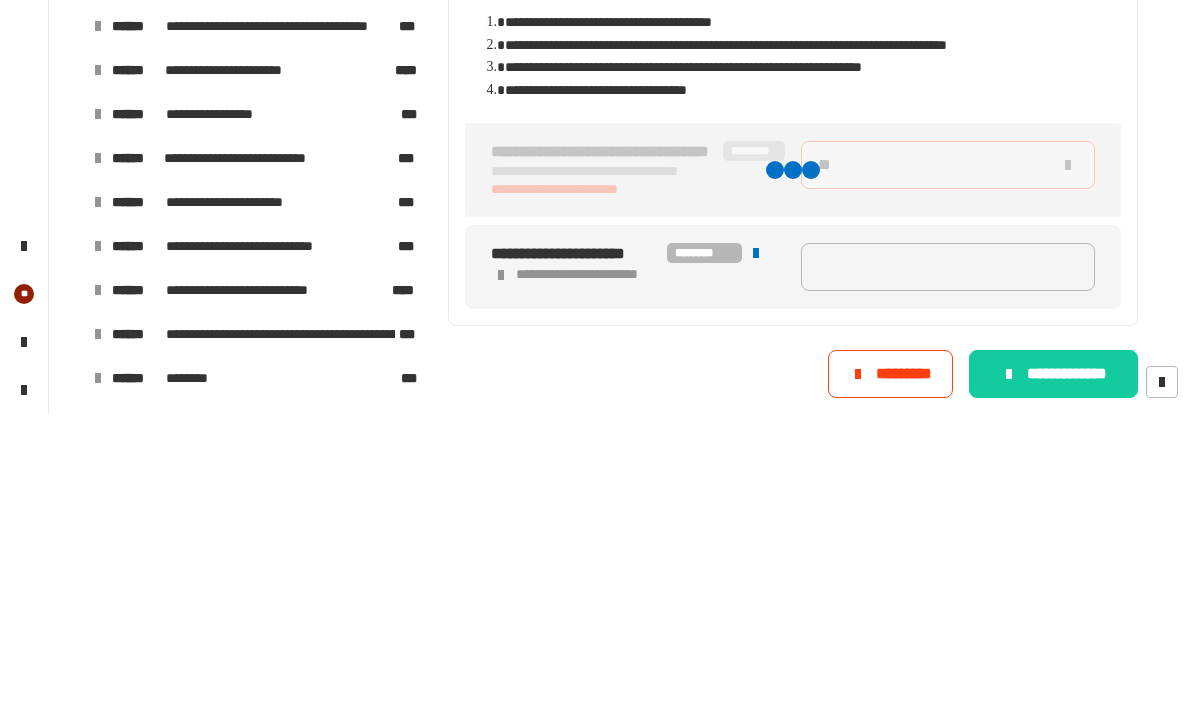 type on "*****" 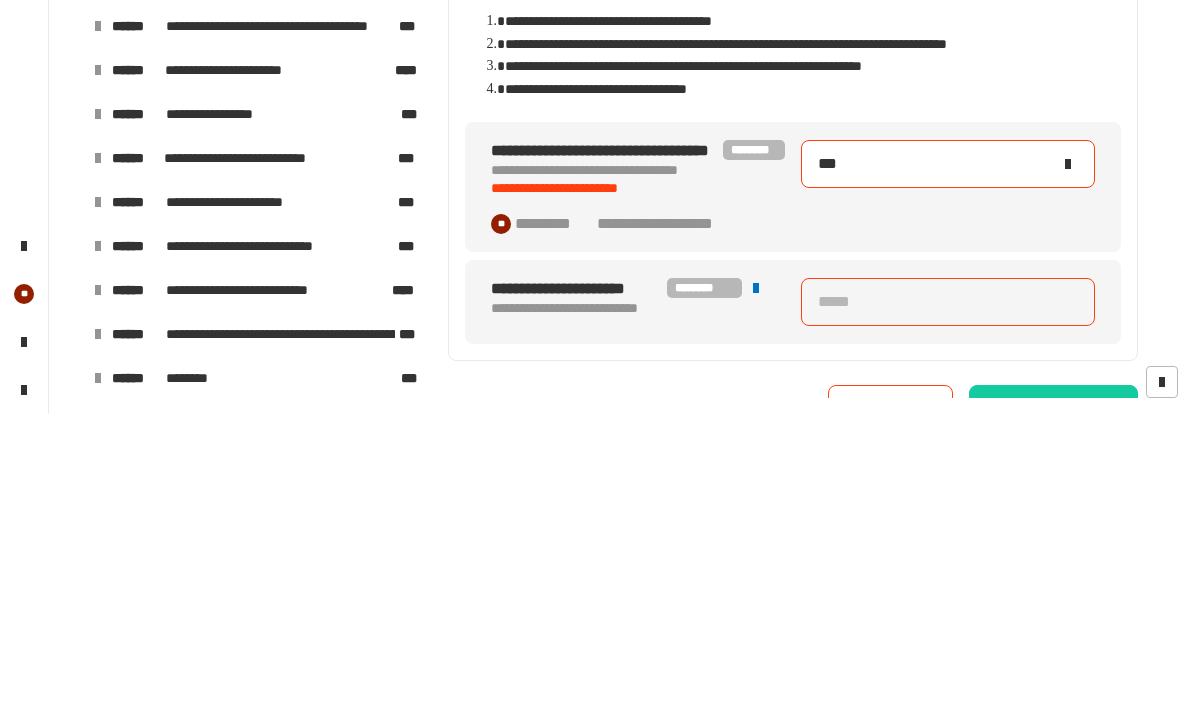 type on "*****" 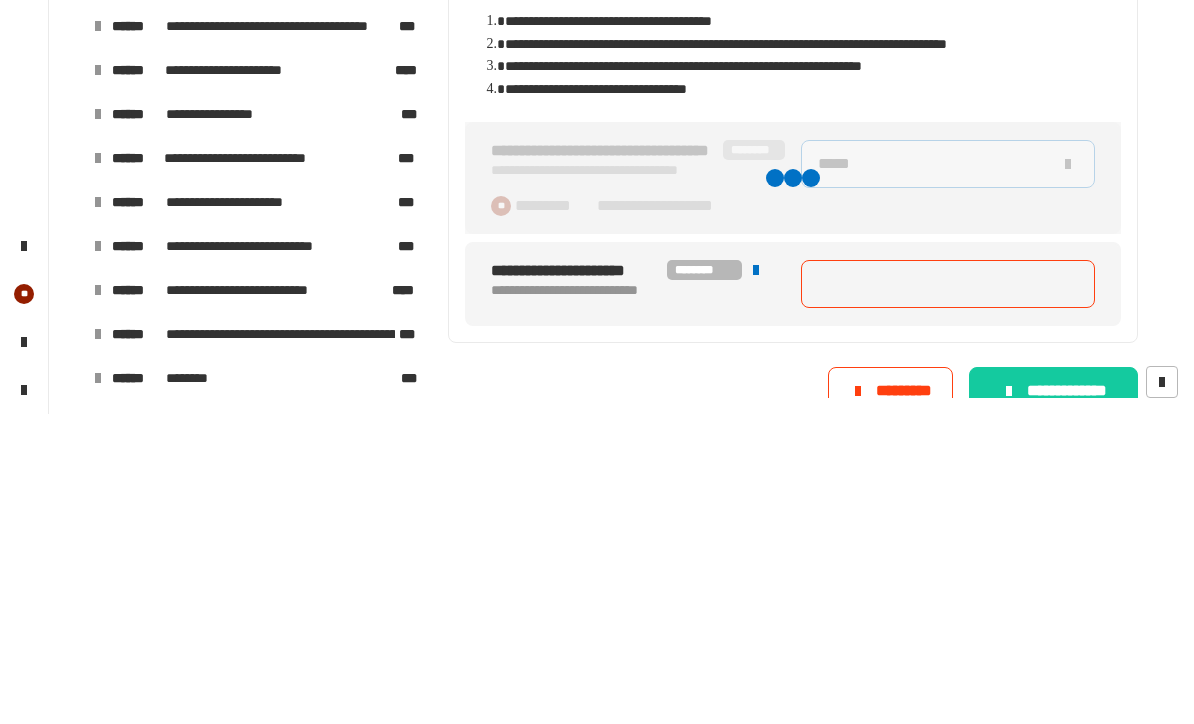 type on "****" 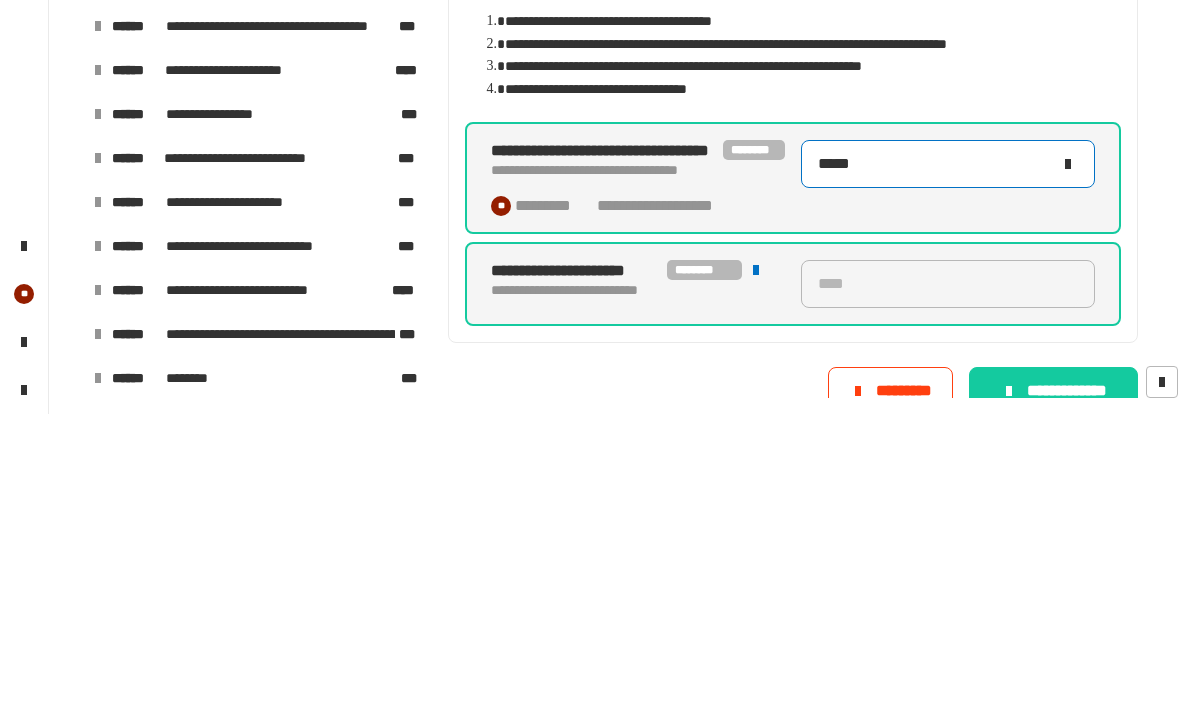 type on "*****" 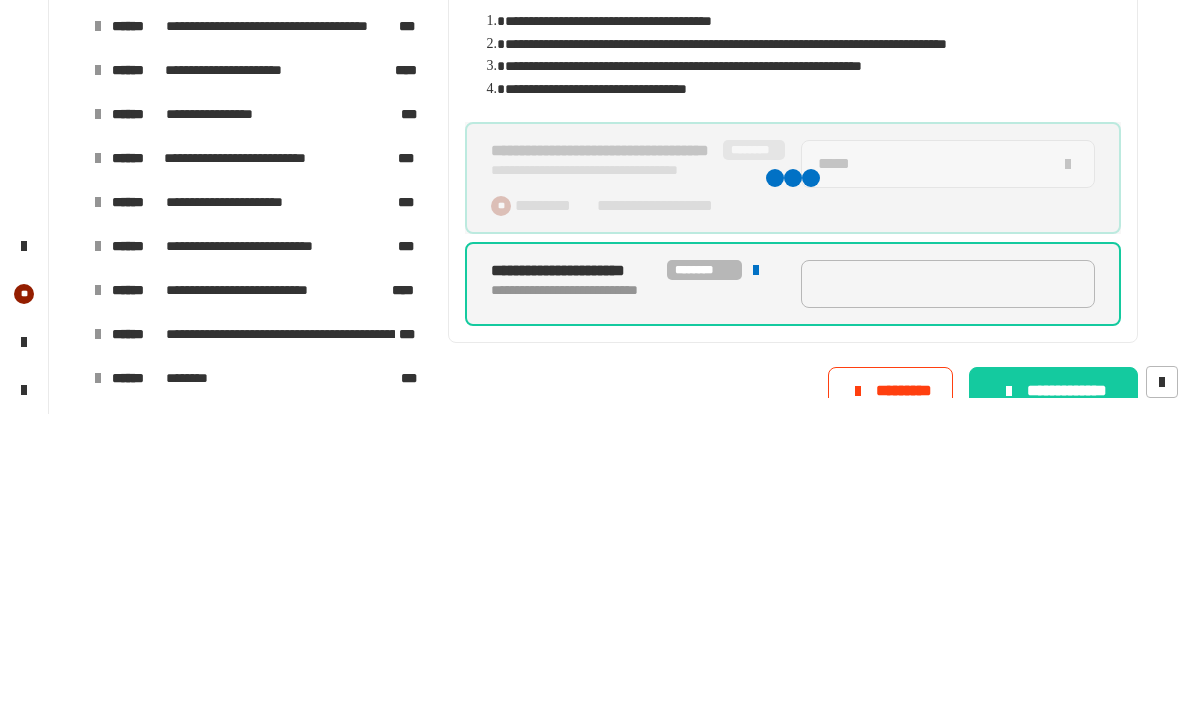 type on "****" 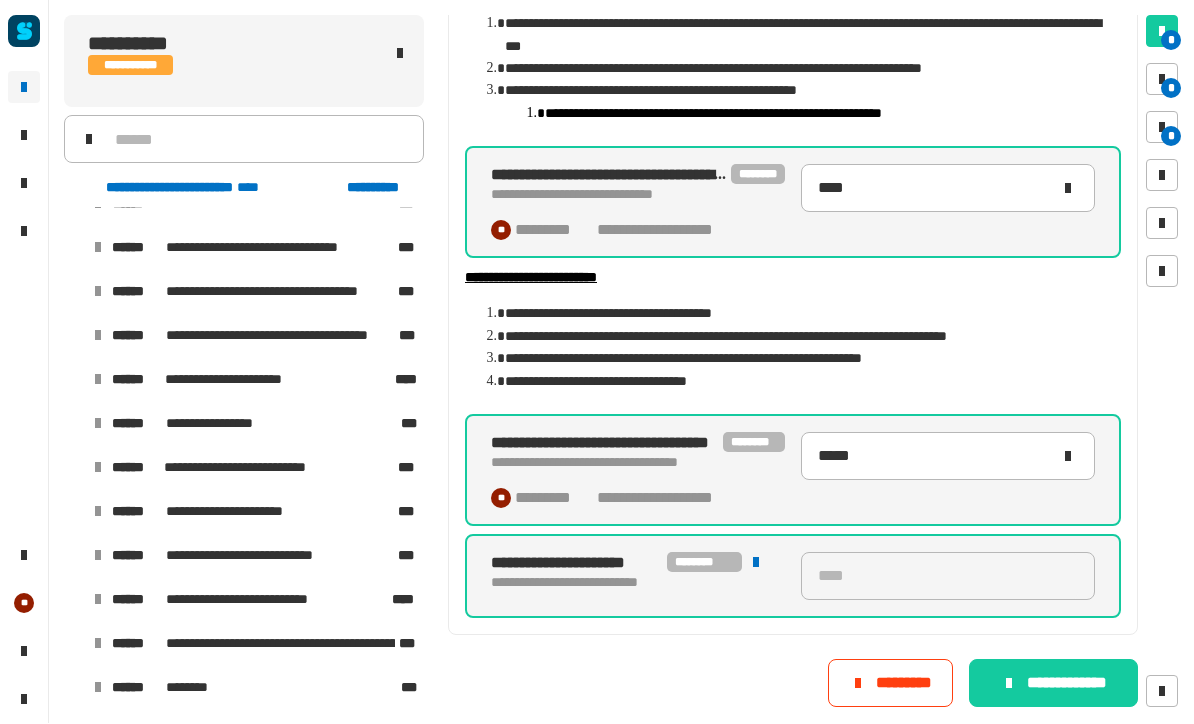 scroll, scrollTop: 294, scrollLeft: 0, axis: vertical 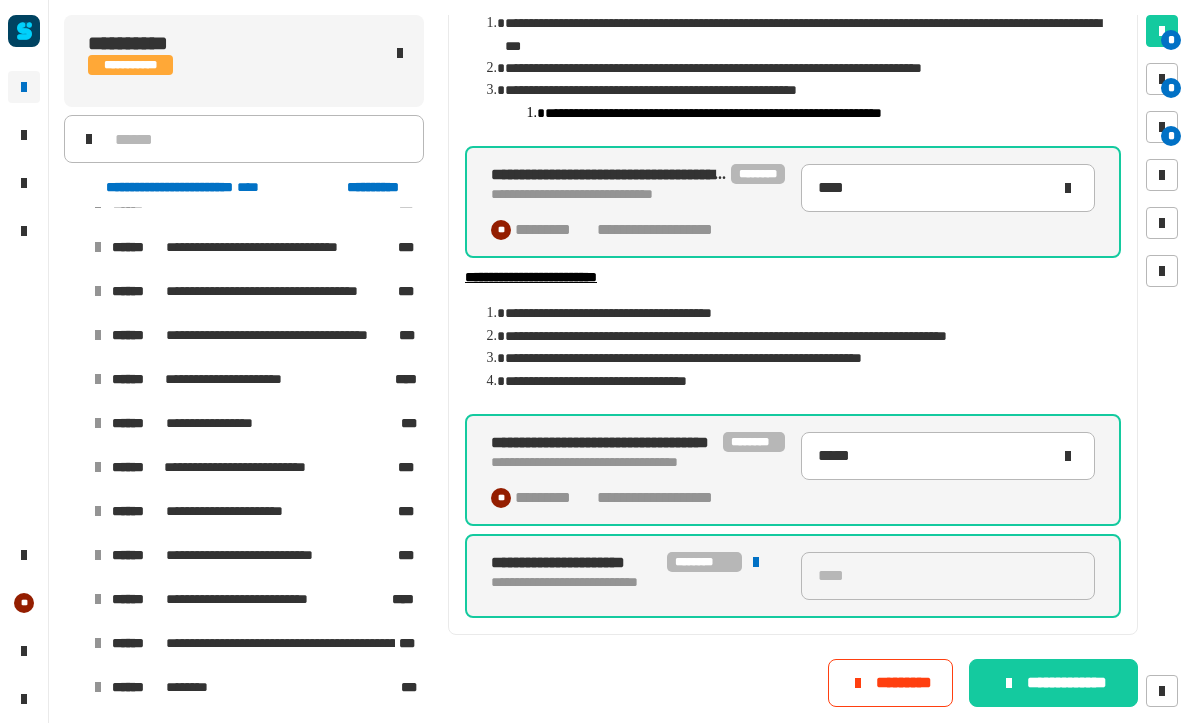 click on "**********" 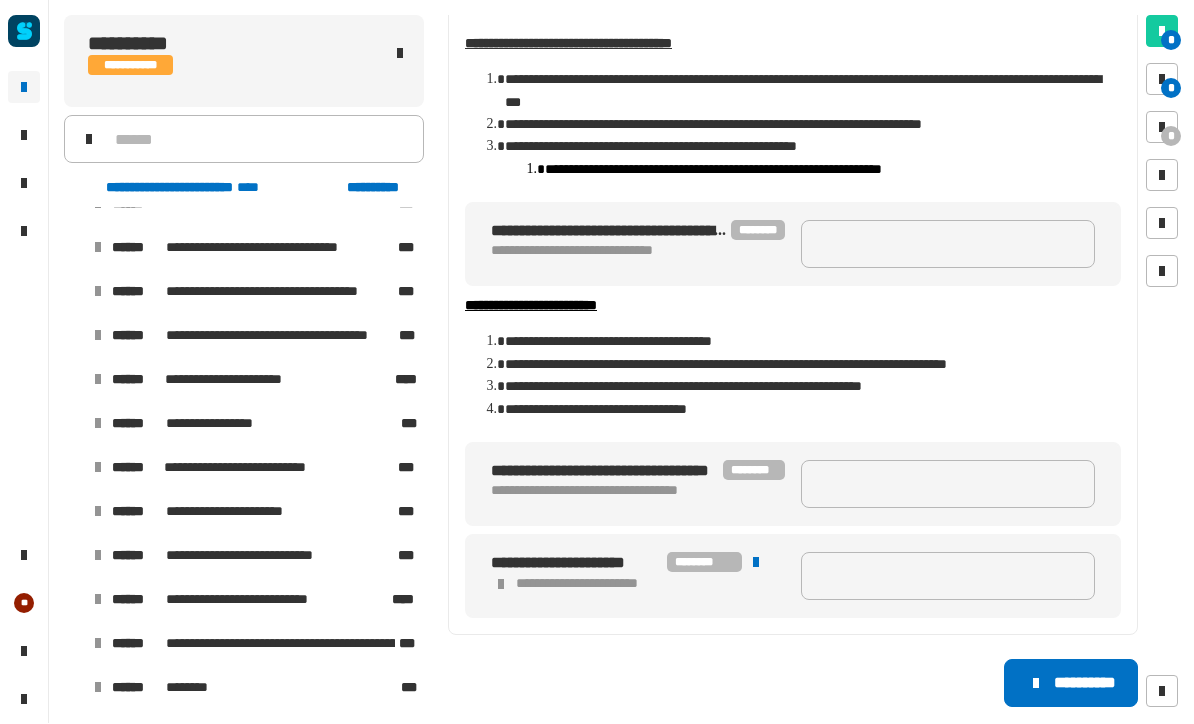 scroll, scrollTop: 217, scrollLeft: 0, axis: vertical 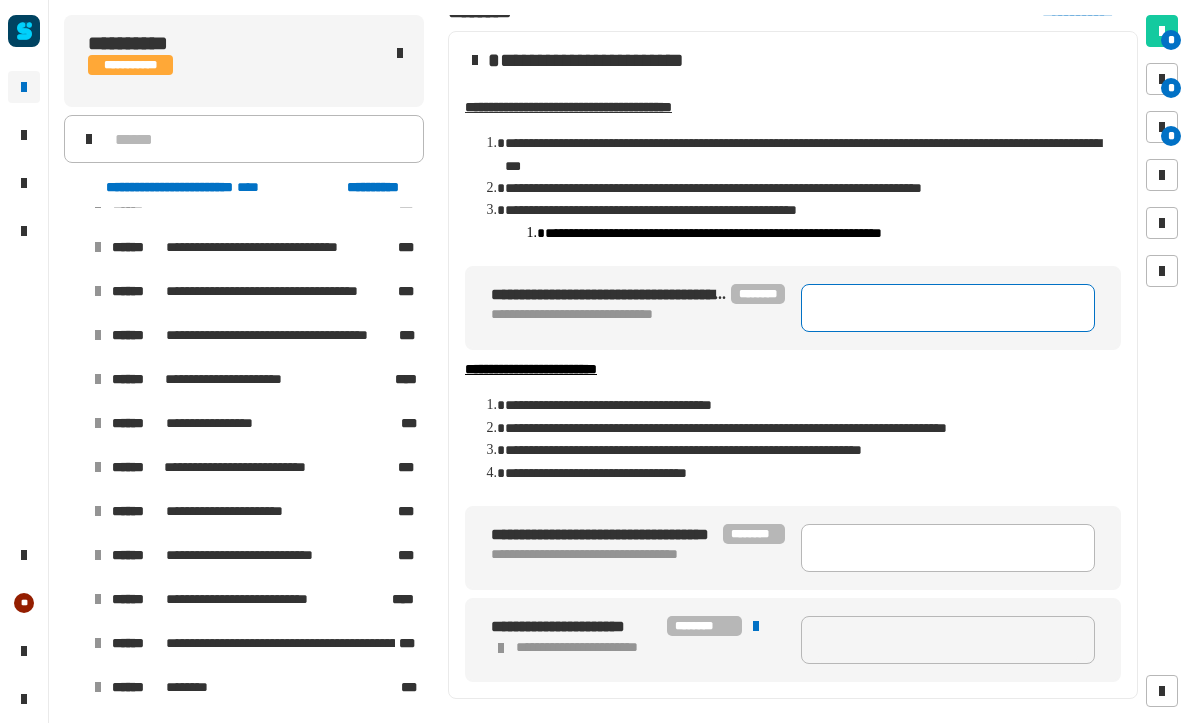 click at bounding box center (948, 309) 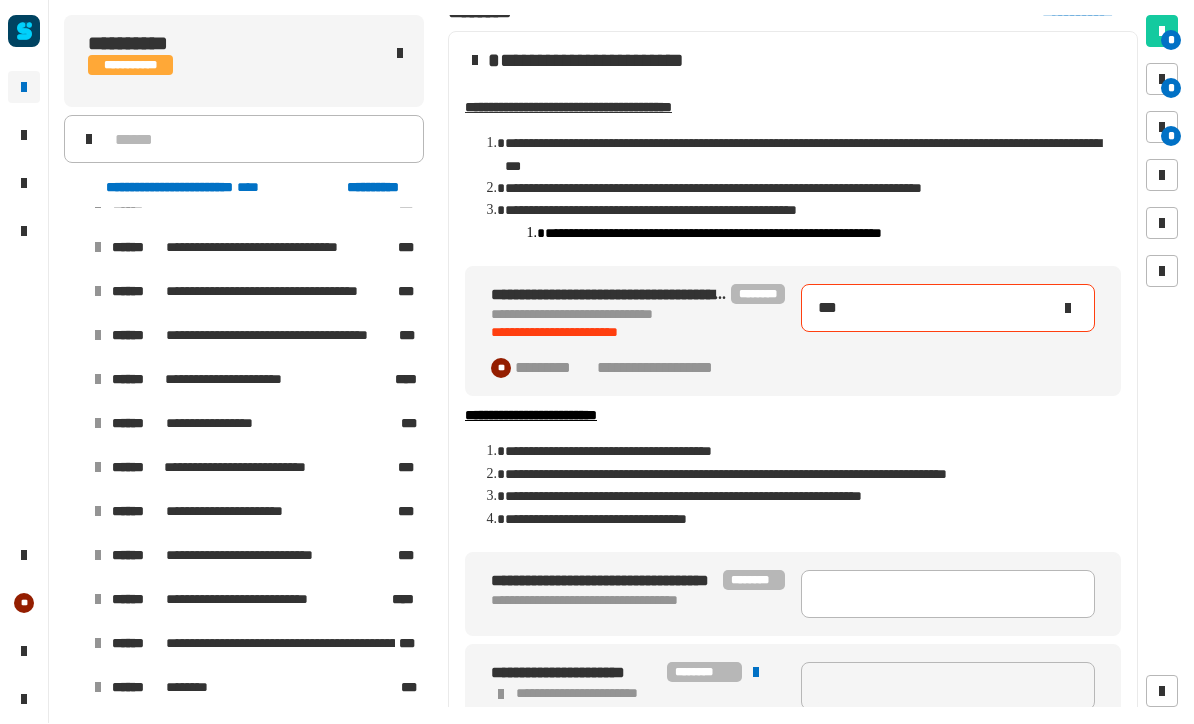 click on "***" at bounding box center [934, 309] 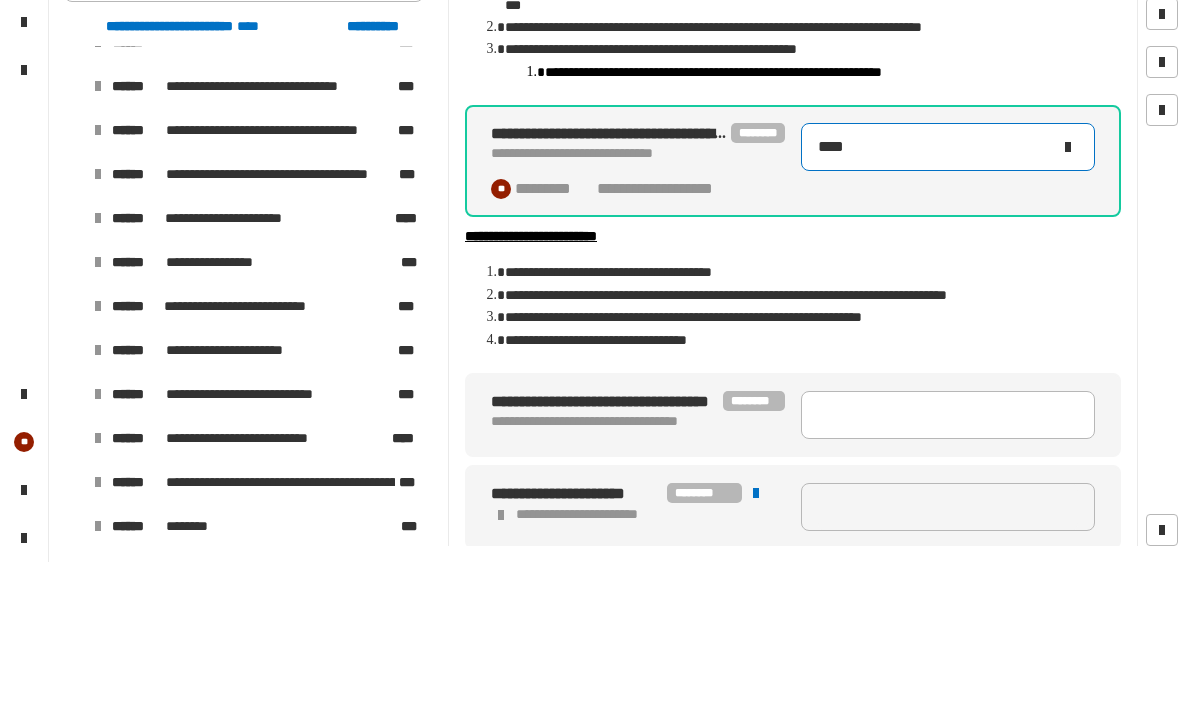 type on "****" 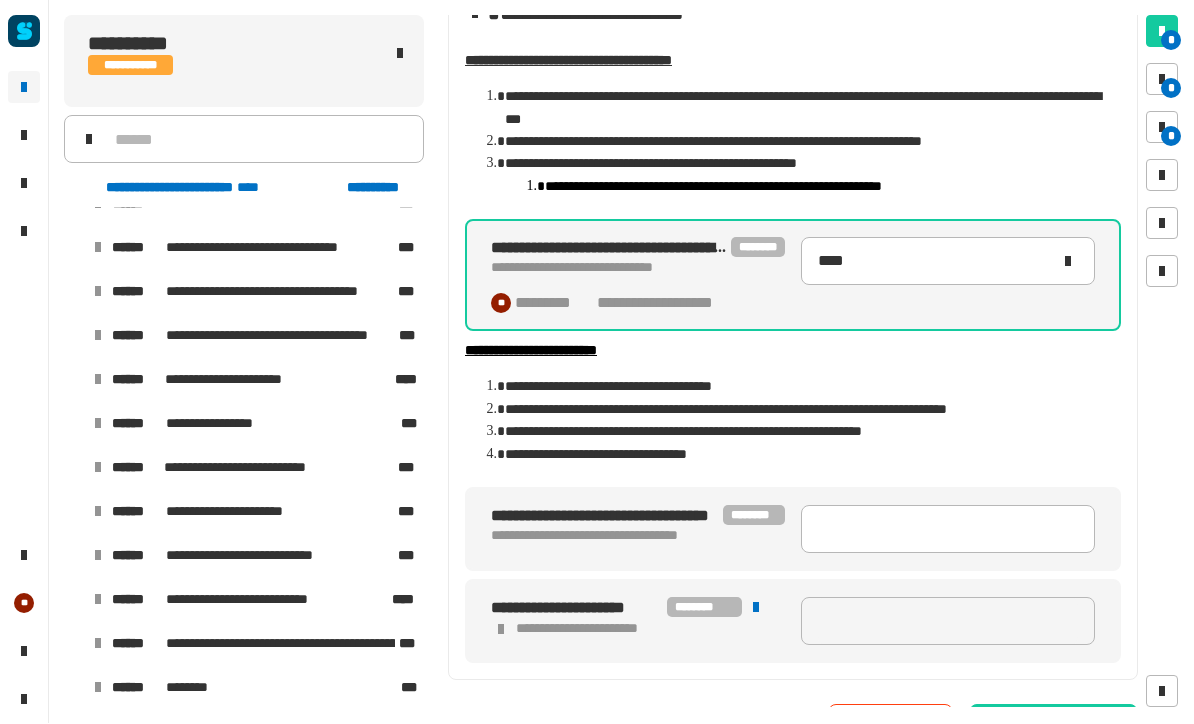 scroll, scrollTop: 227, scrollLeft: 0, axis: vertical 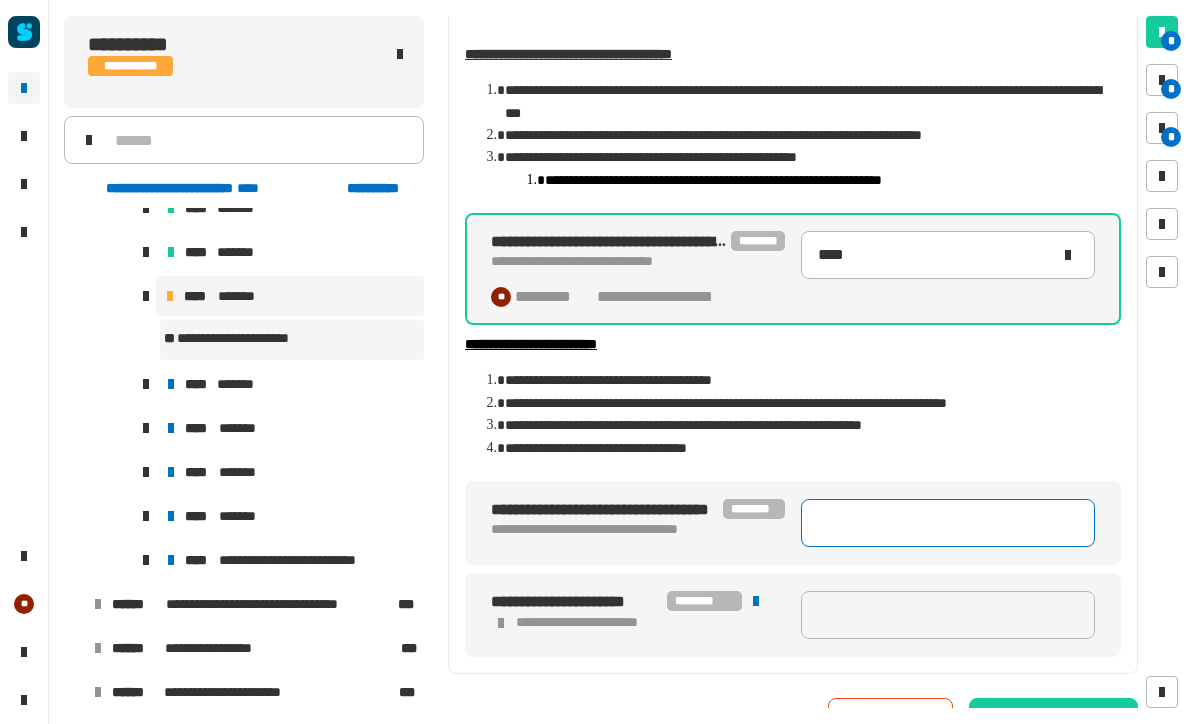 click at bounding box center [948, 523] 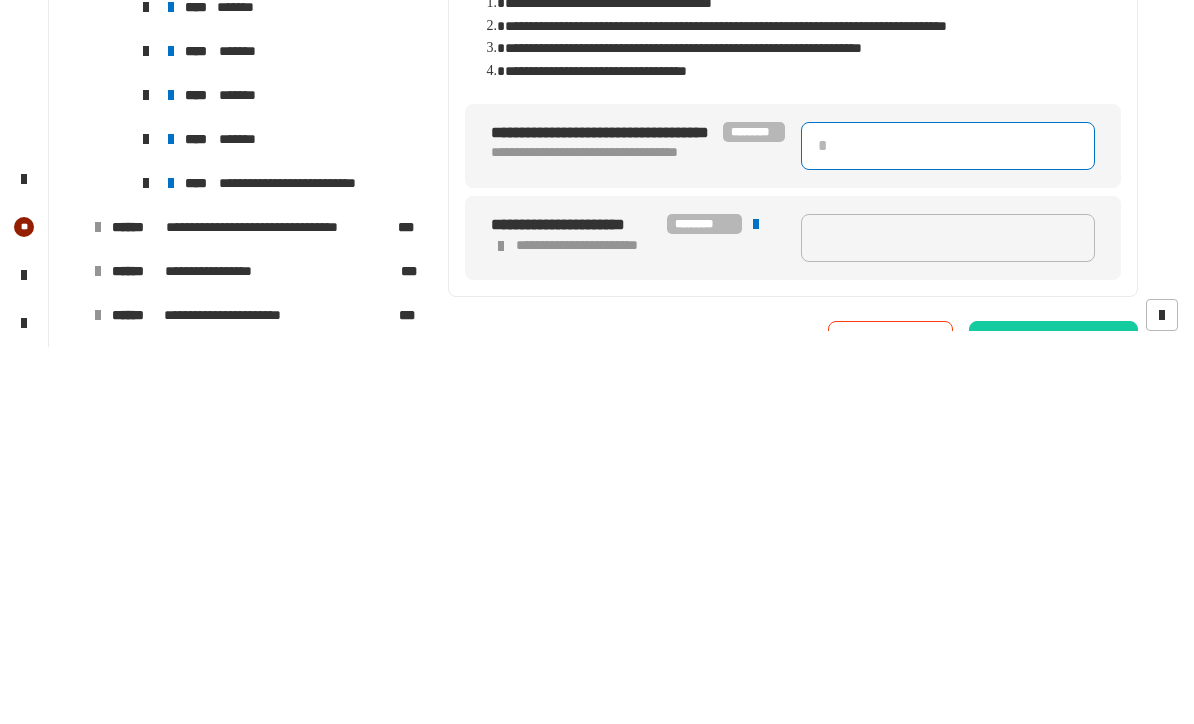 type on "*" 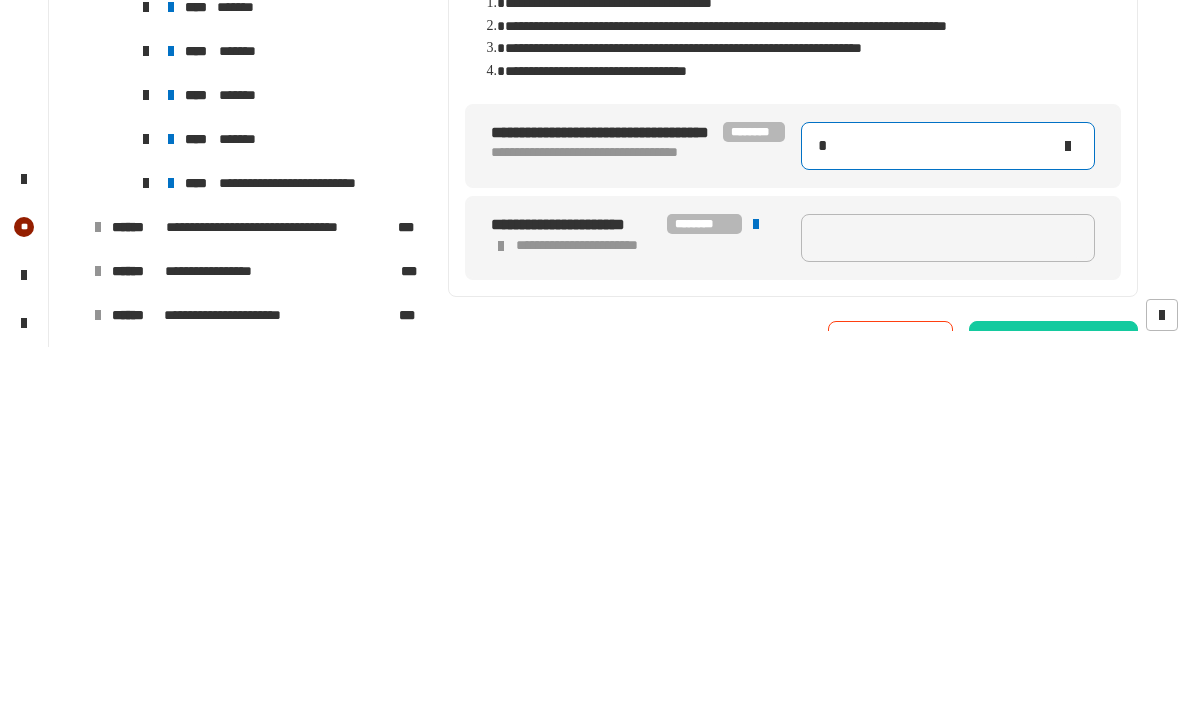 type on "****" 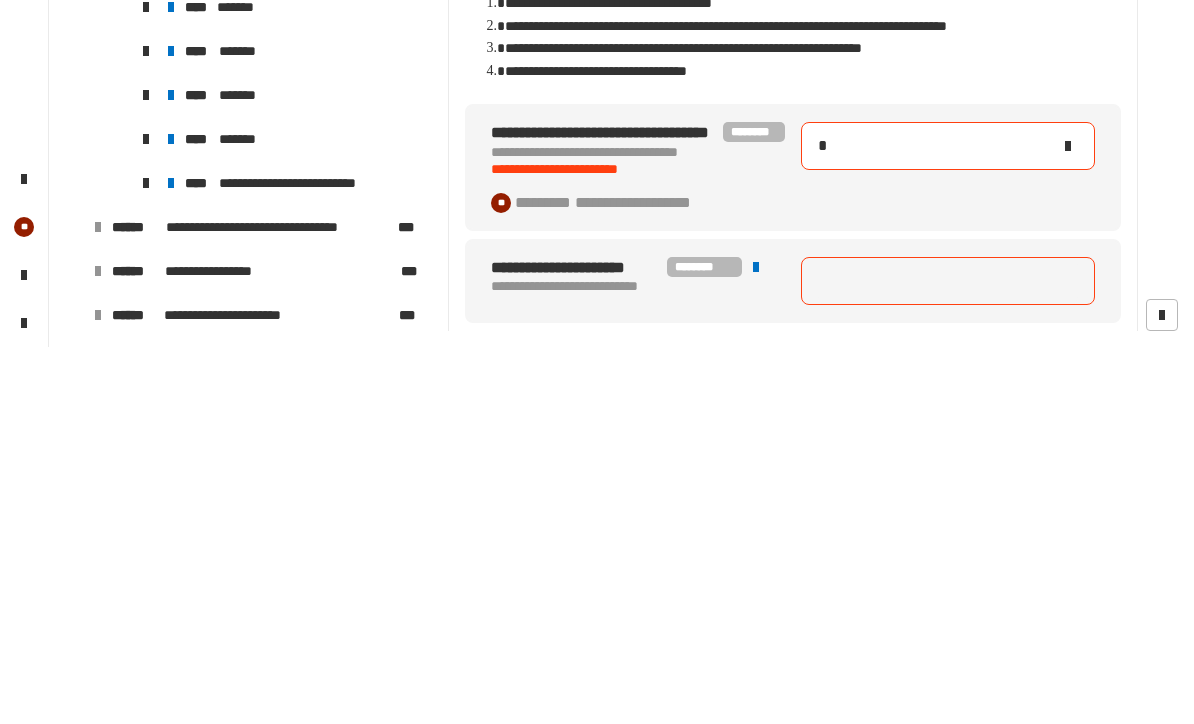 type on "*****" 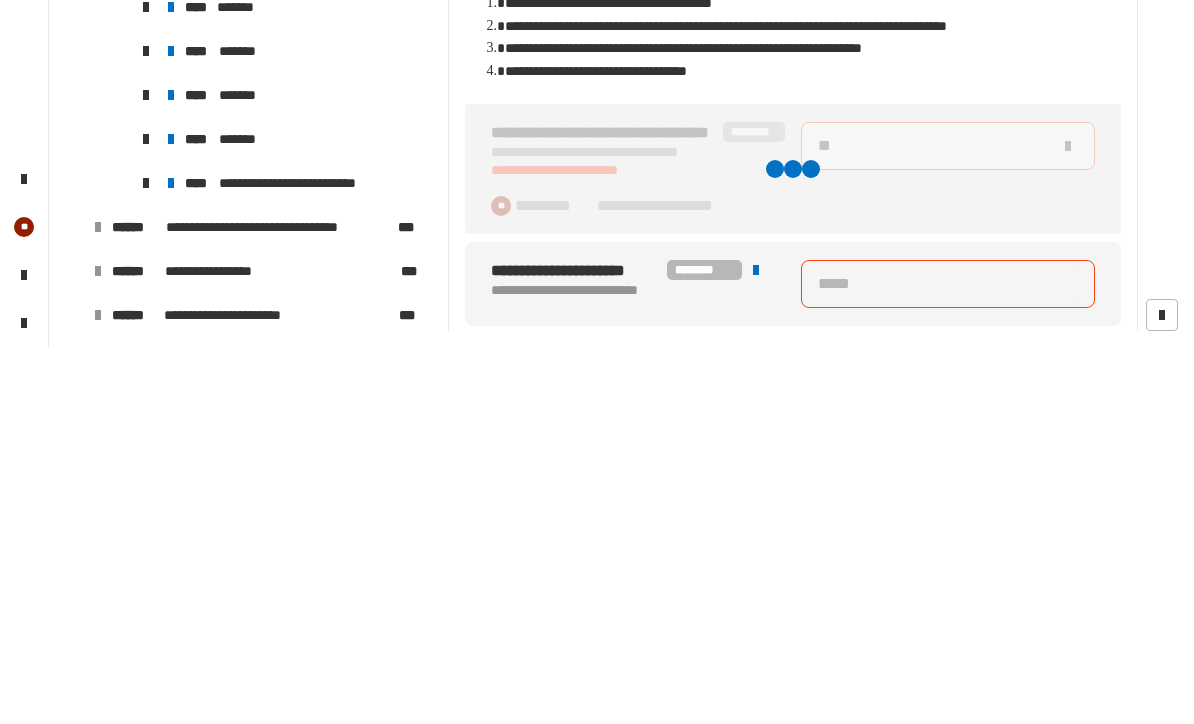 type on "***" 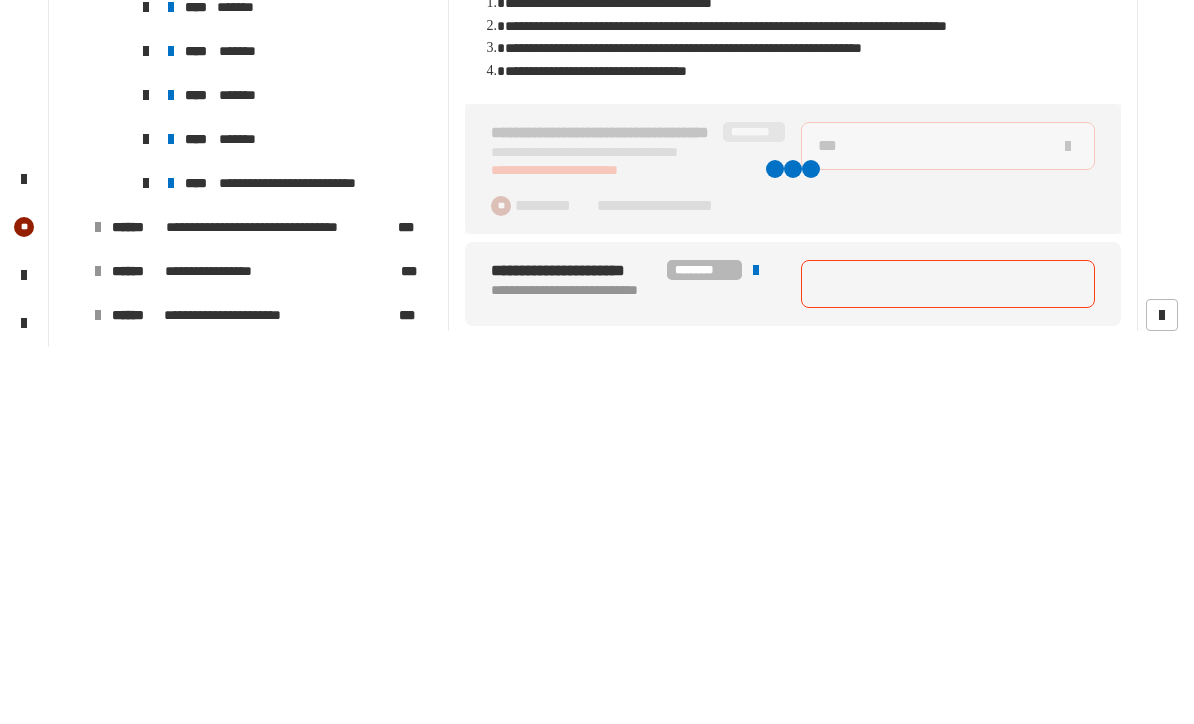 type on "*****" 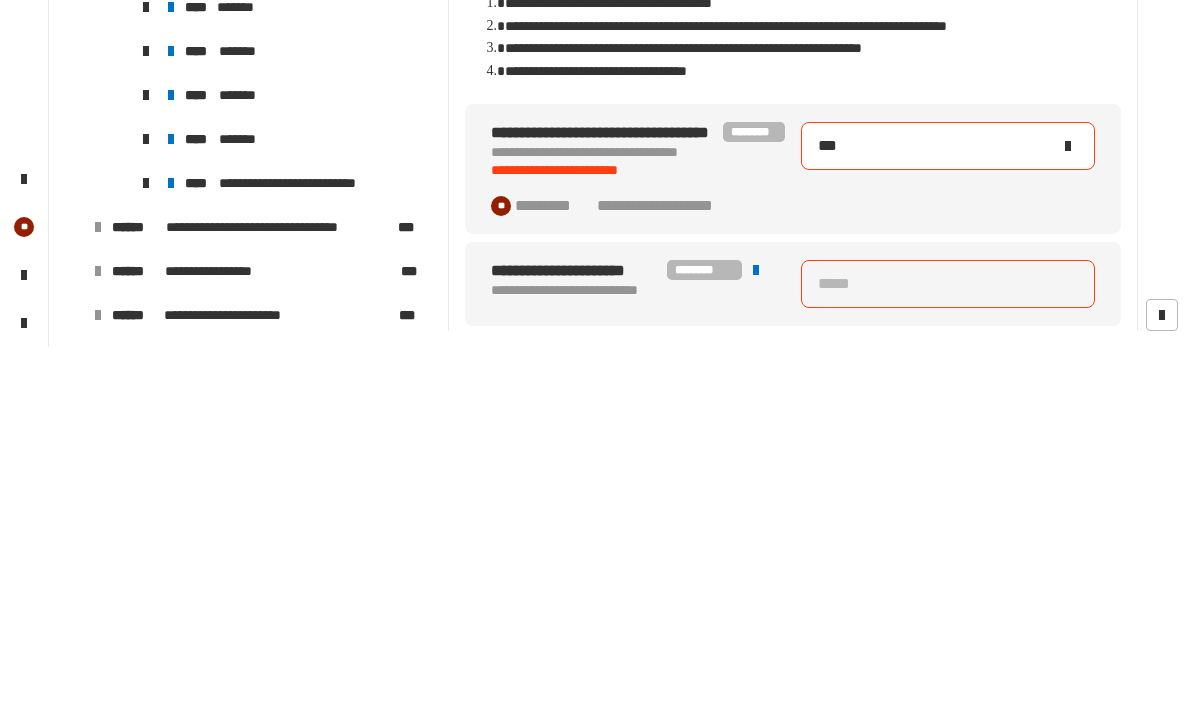 type on "*****" 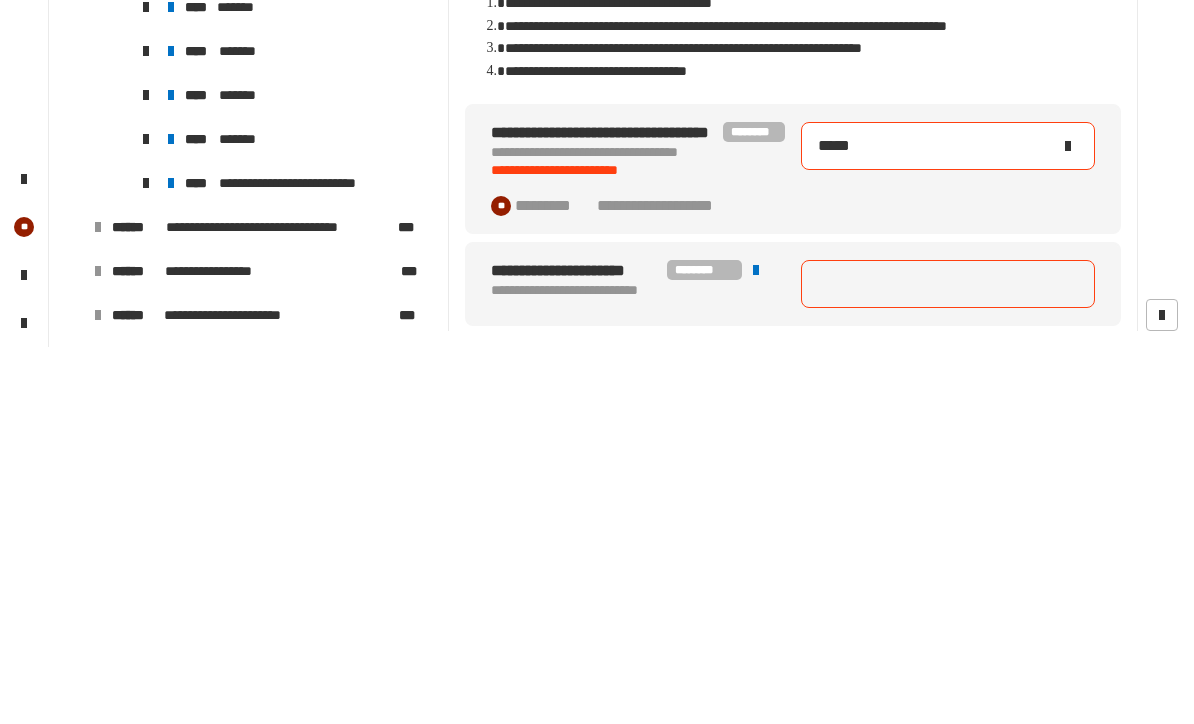 type on "****" 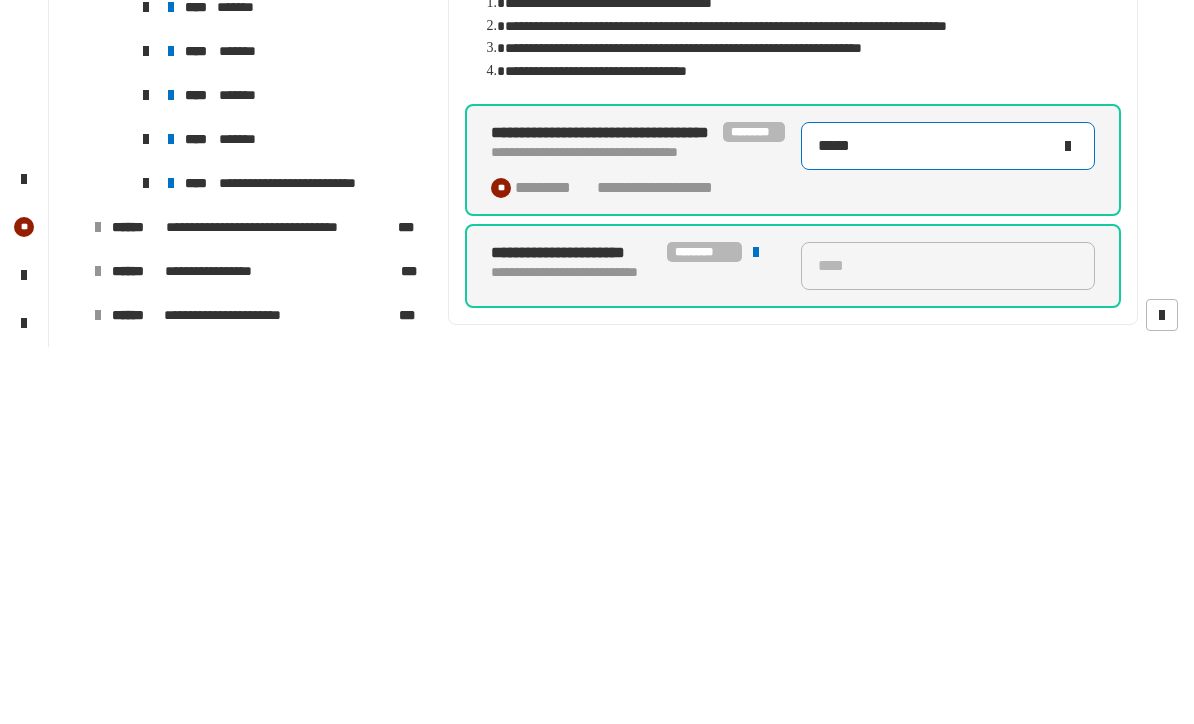 type on "*****" 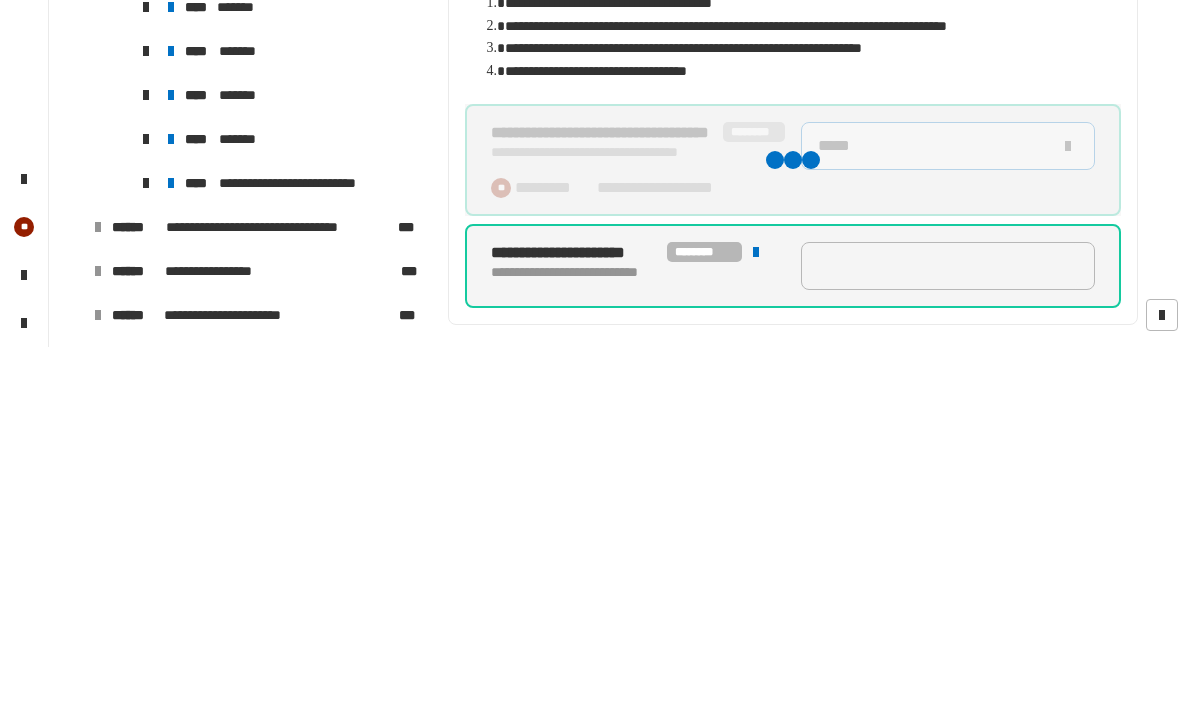 type on "****" 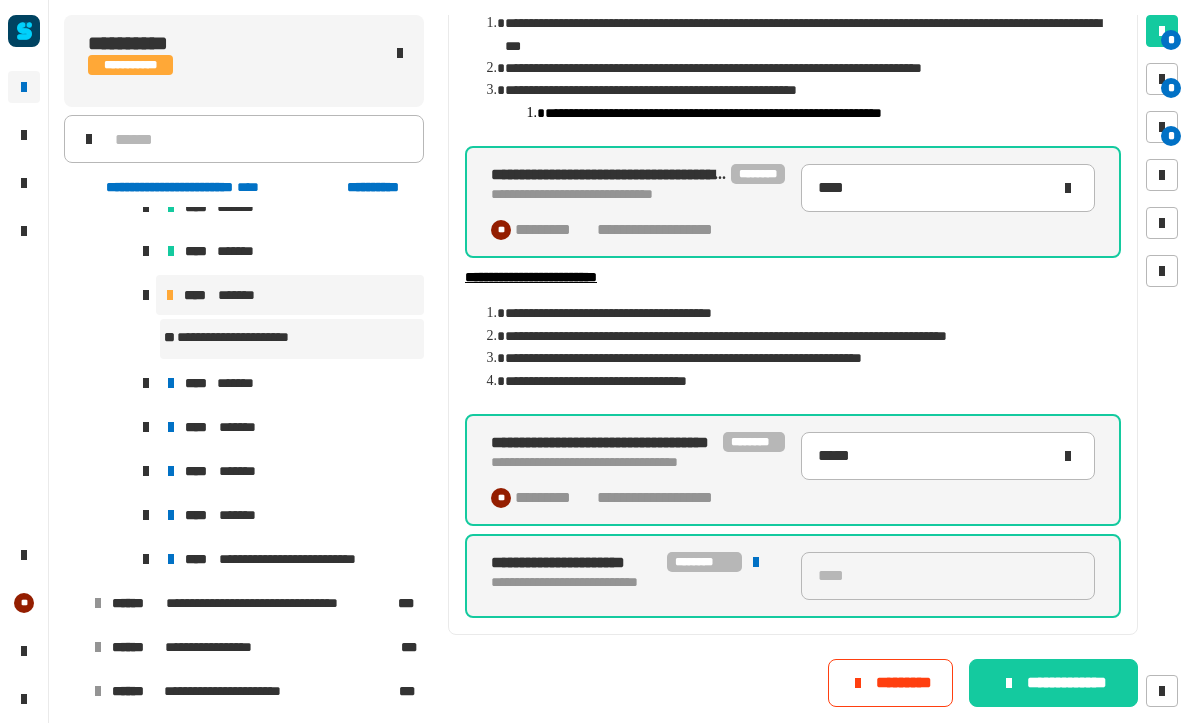 scroll, scrollTop: 294, scrollLeft: 0, axis: vertical 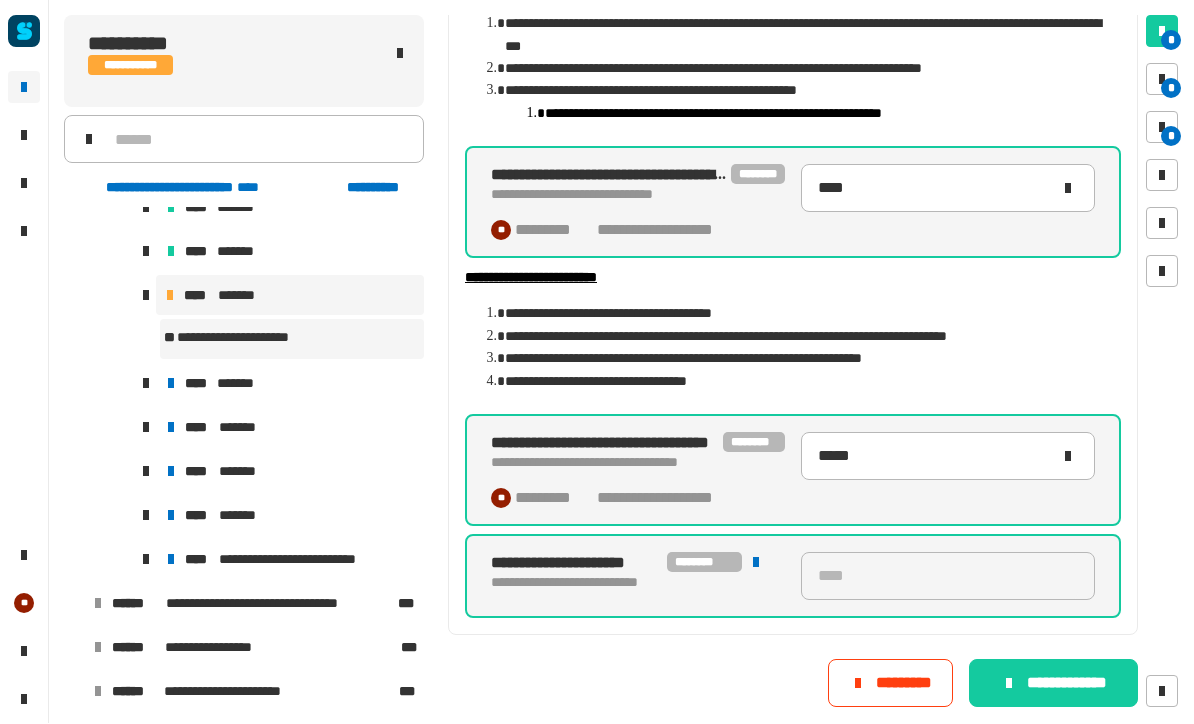 click on "**********" 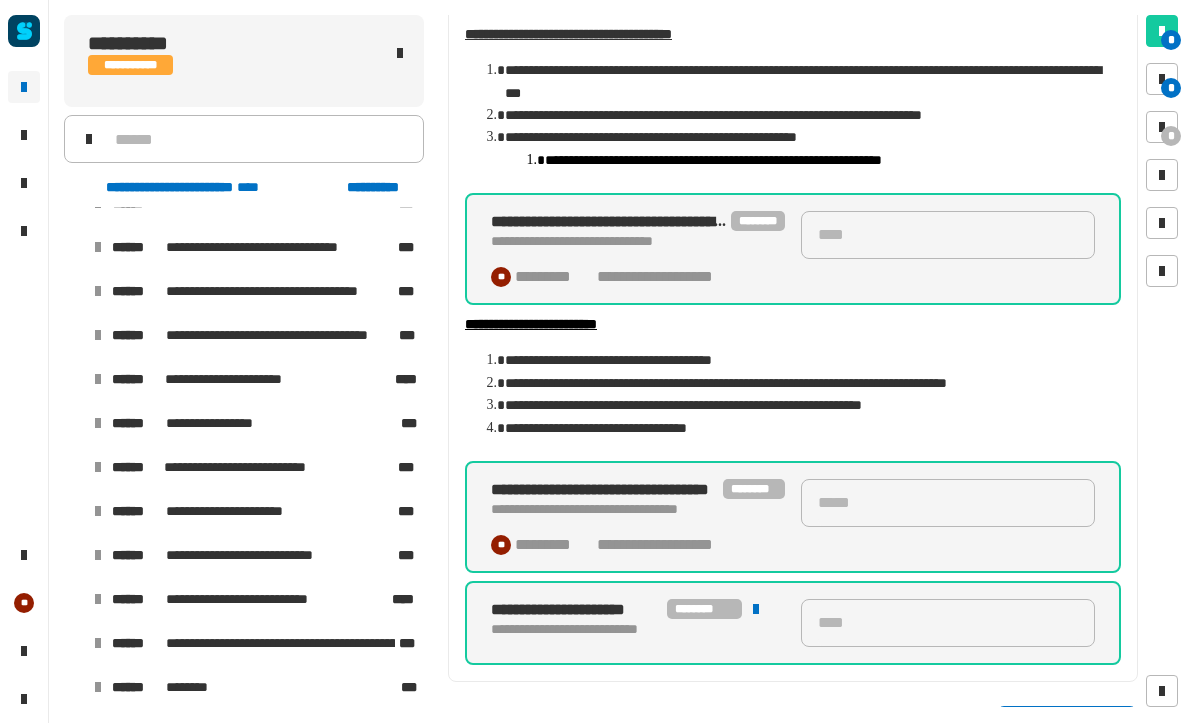 scroll, scrollTop: 2492, scrollLeft: 0, axis: vertical 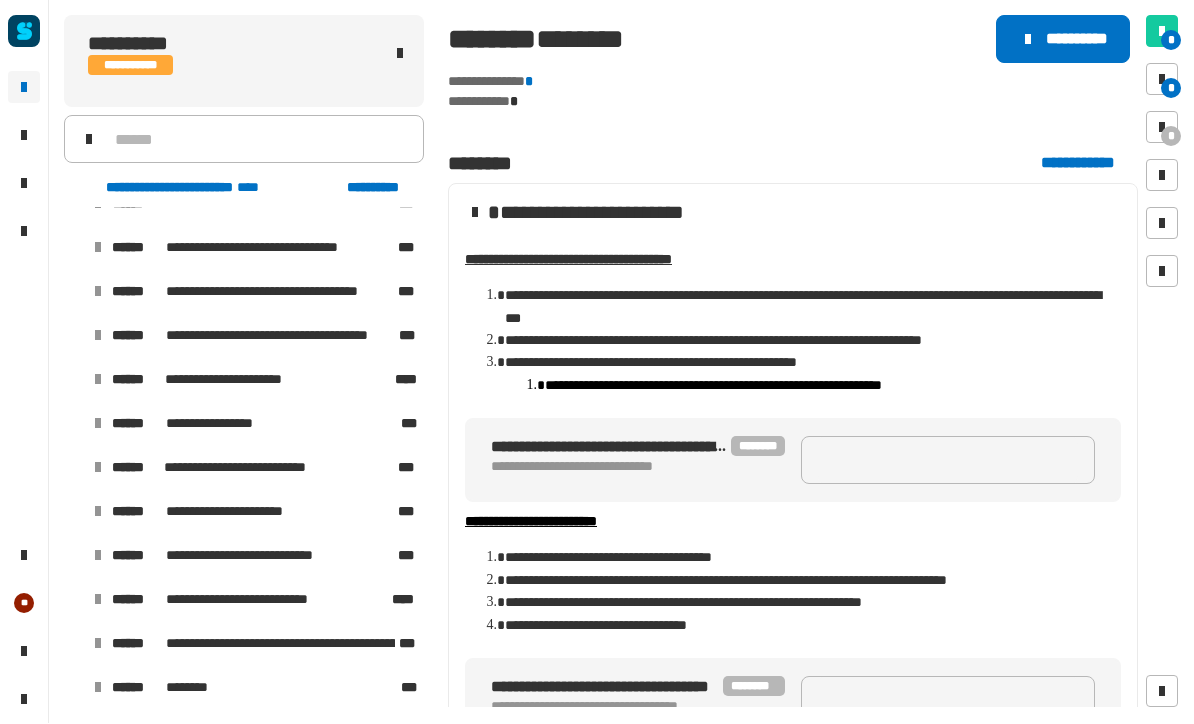 click on "**********" 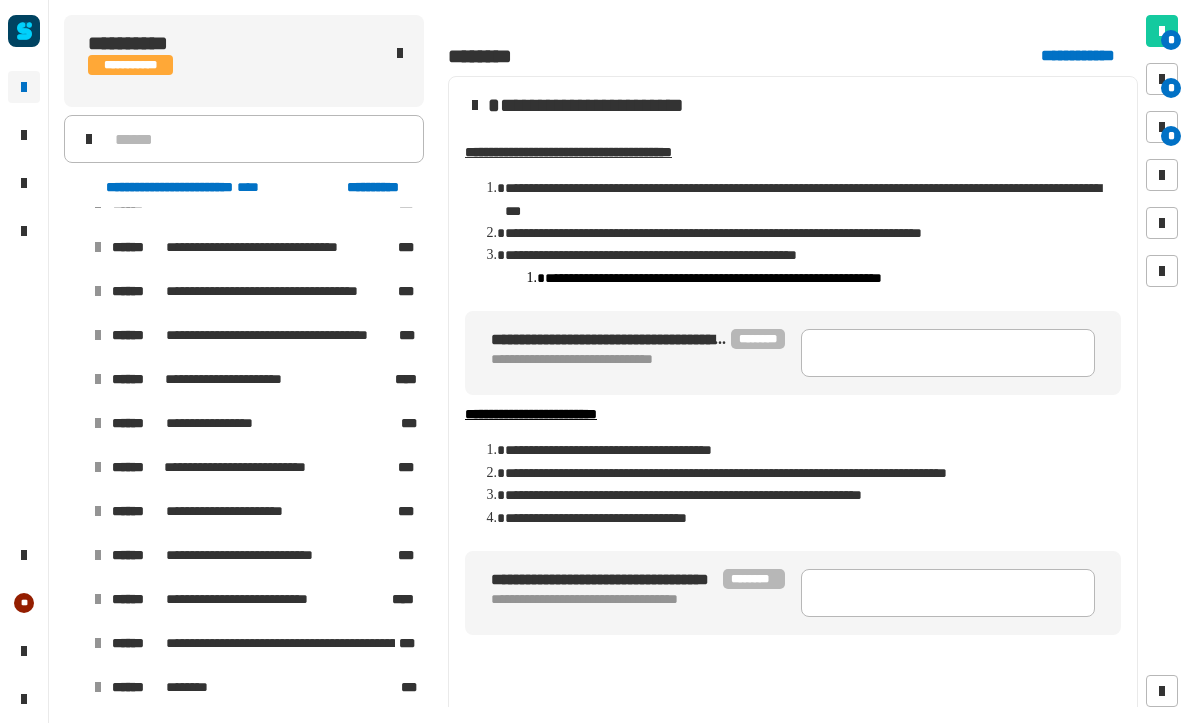 scroll, scrollTop: 134, scrollLeft: 0, axis: vertical 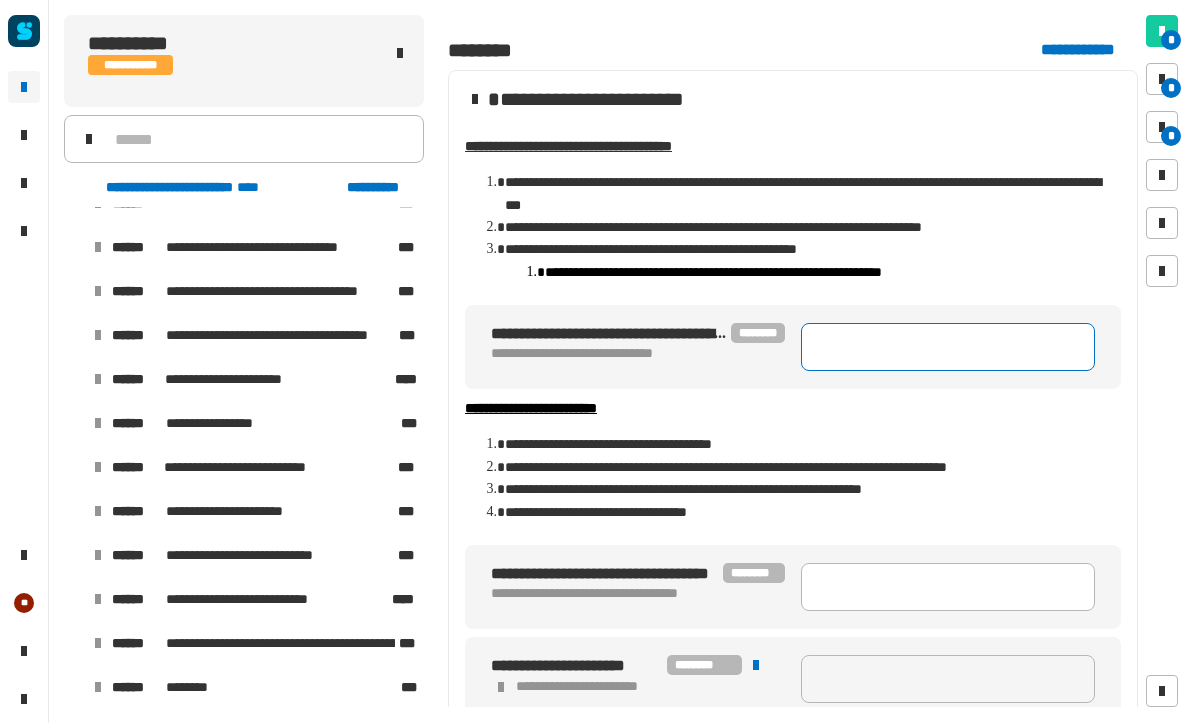 click at bounding box center (948, 348) 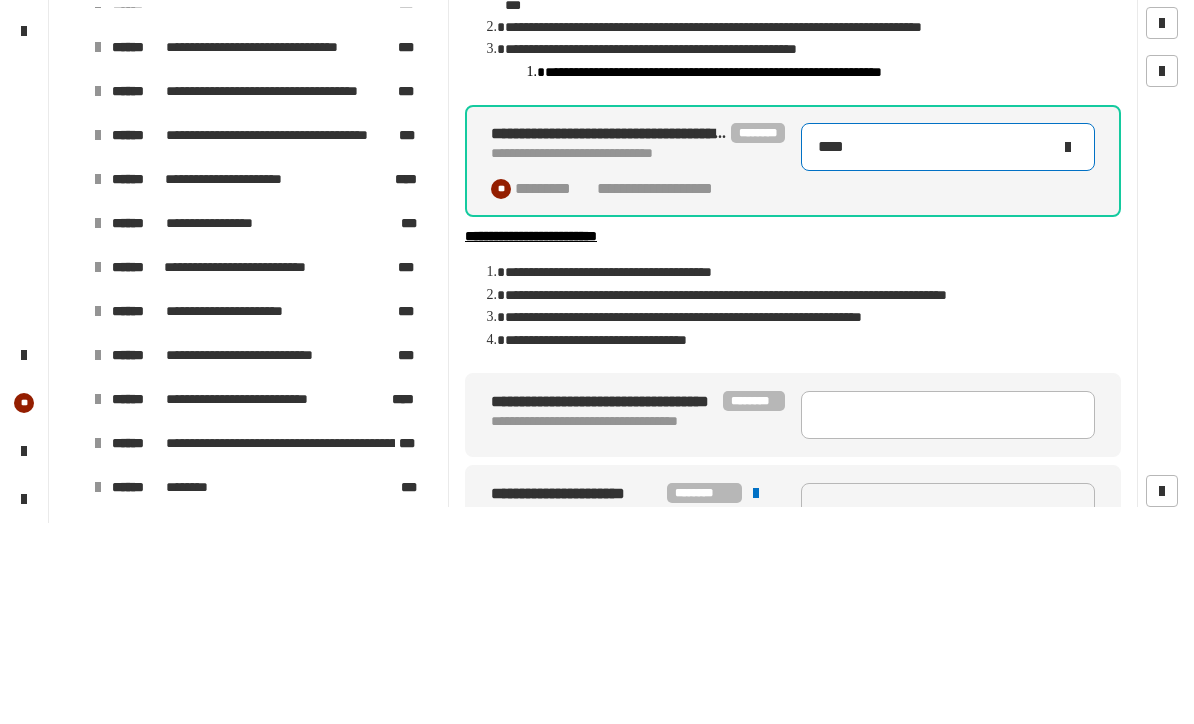 type on "****" 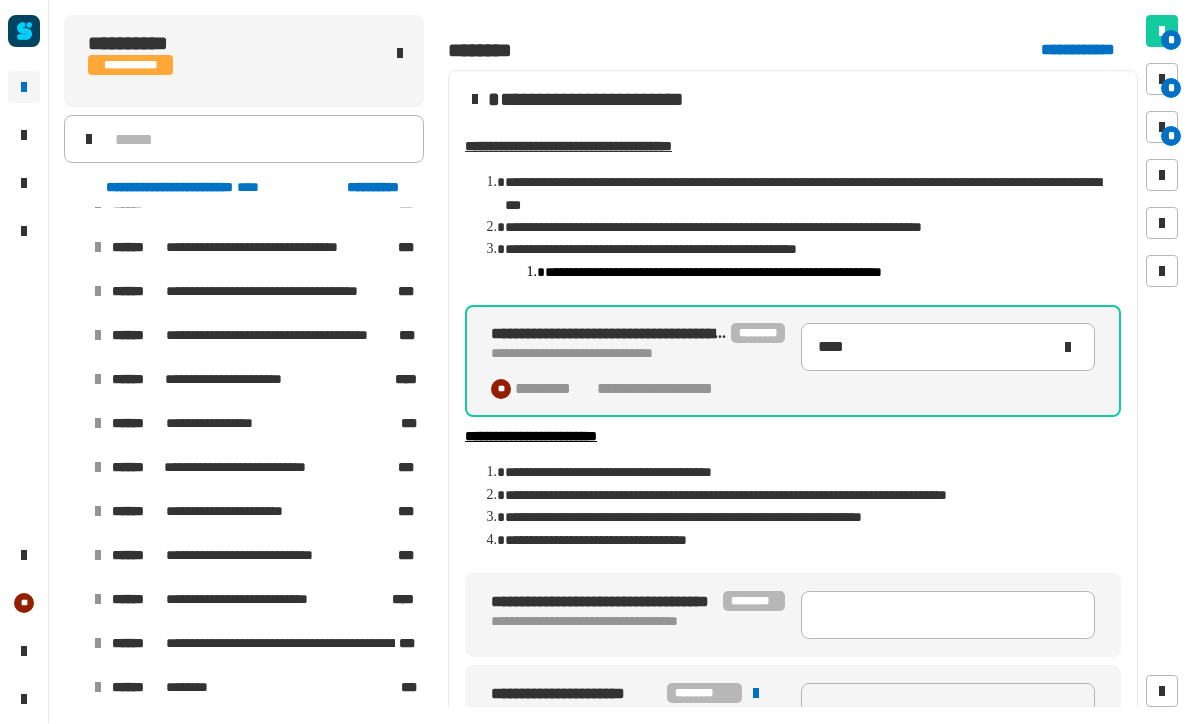 click on "**********" at bounding box center [793, 616] 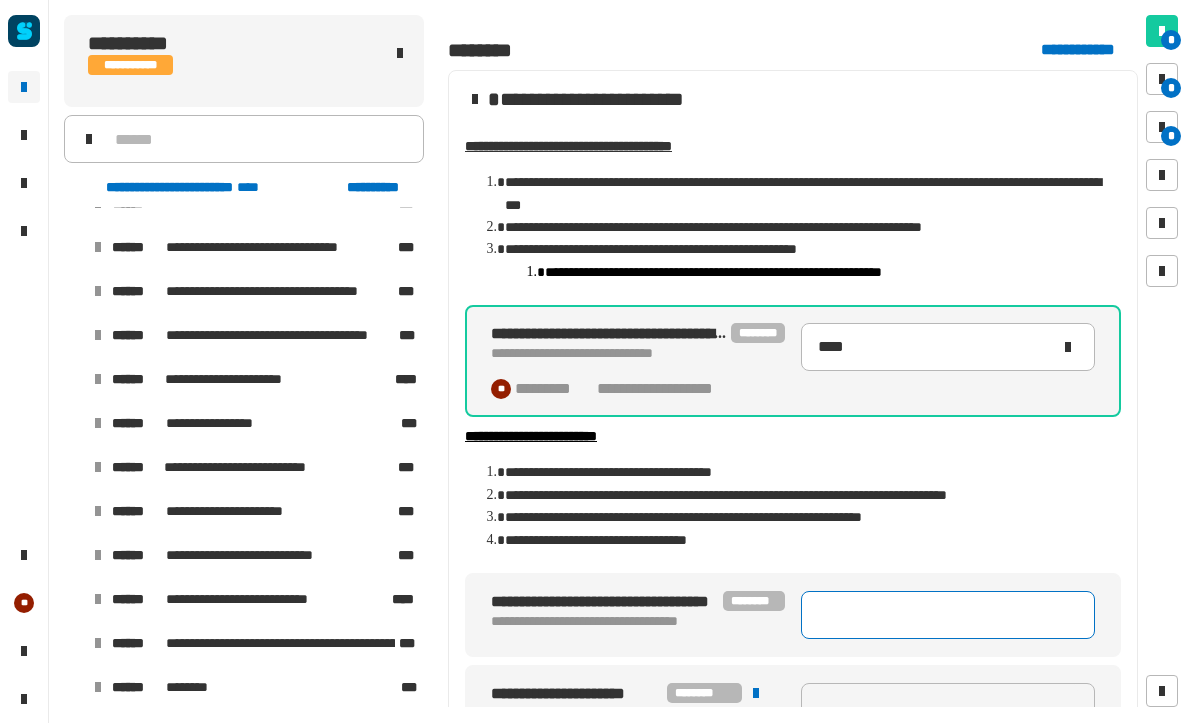 click at bounding box center (948, 616) 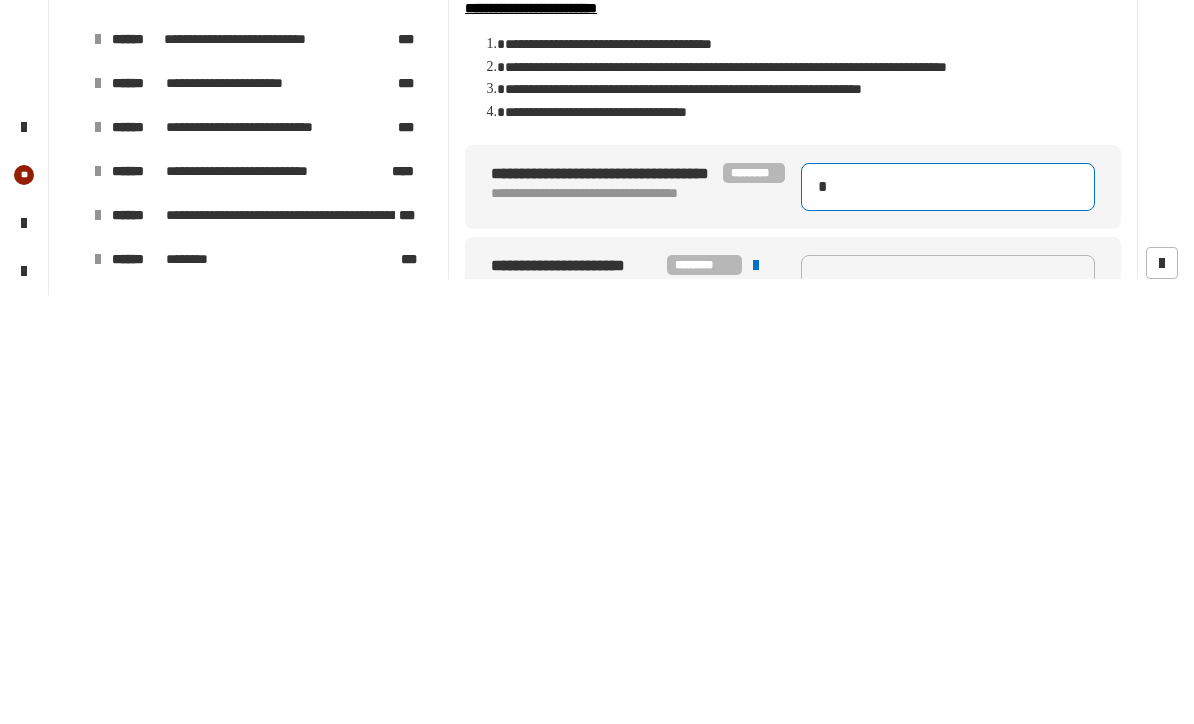 scroll, scrollTop: 1, scrollLeft: 0, axis: vertical 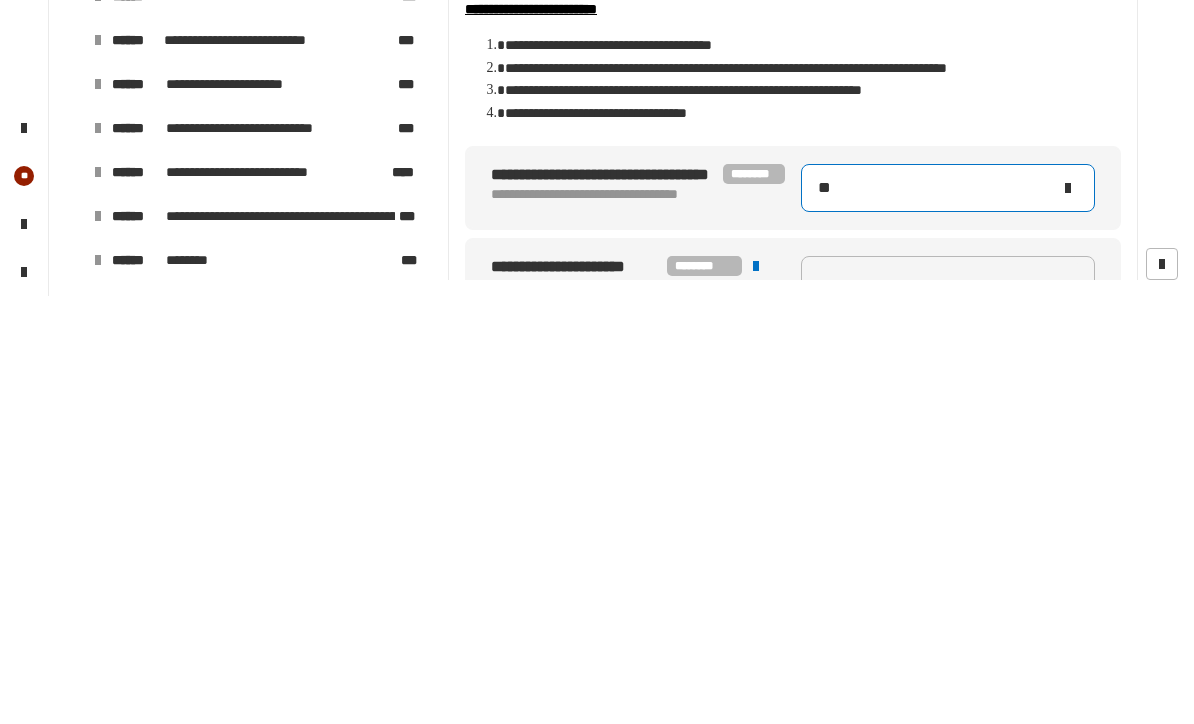 type on "***" 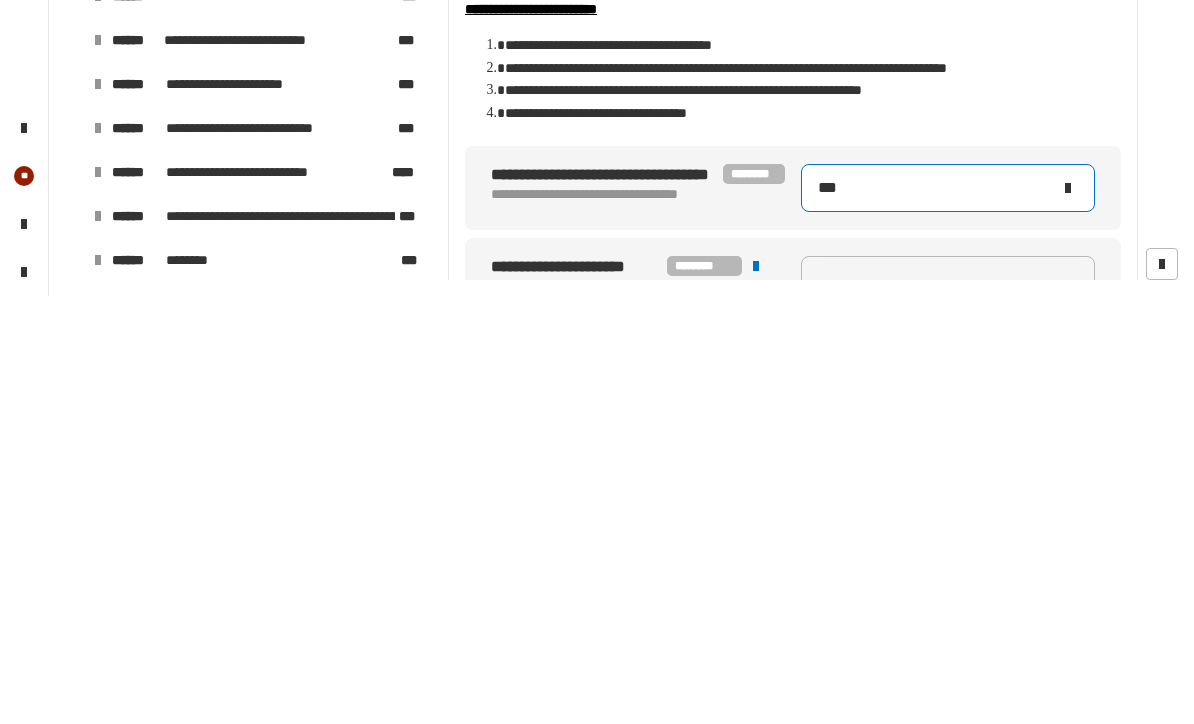 type on "****" 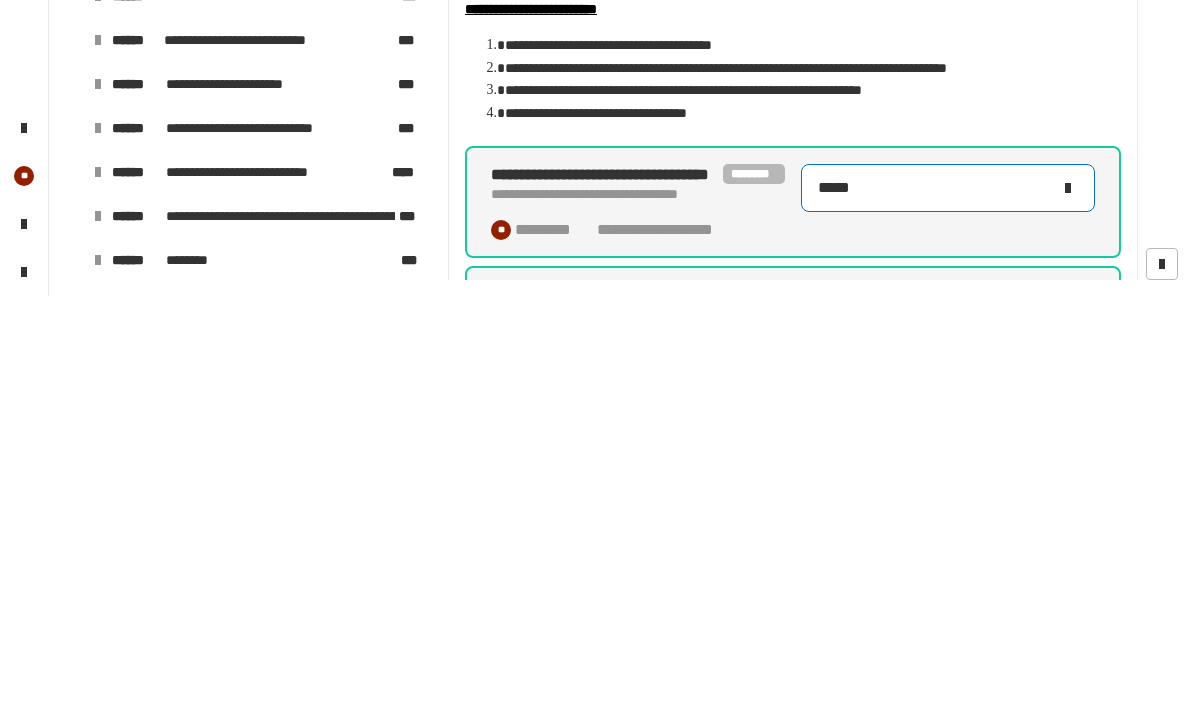 type on "*****" 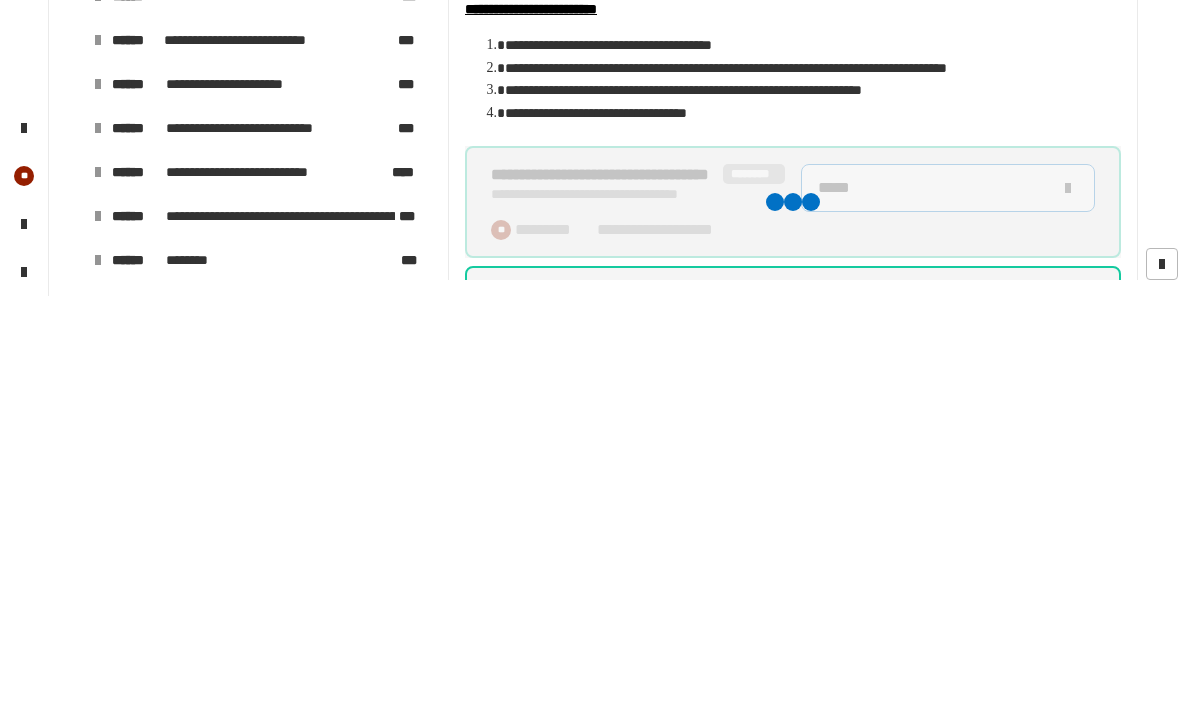 type on "****" 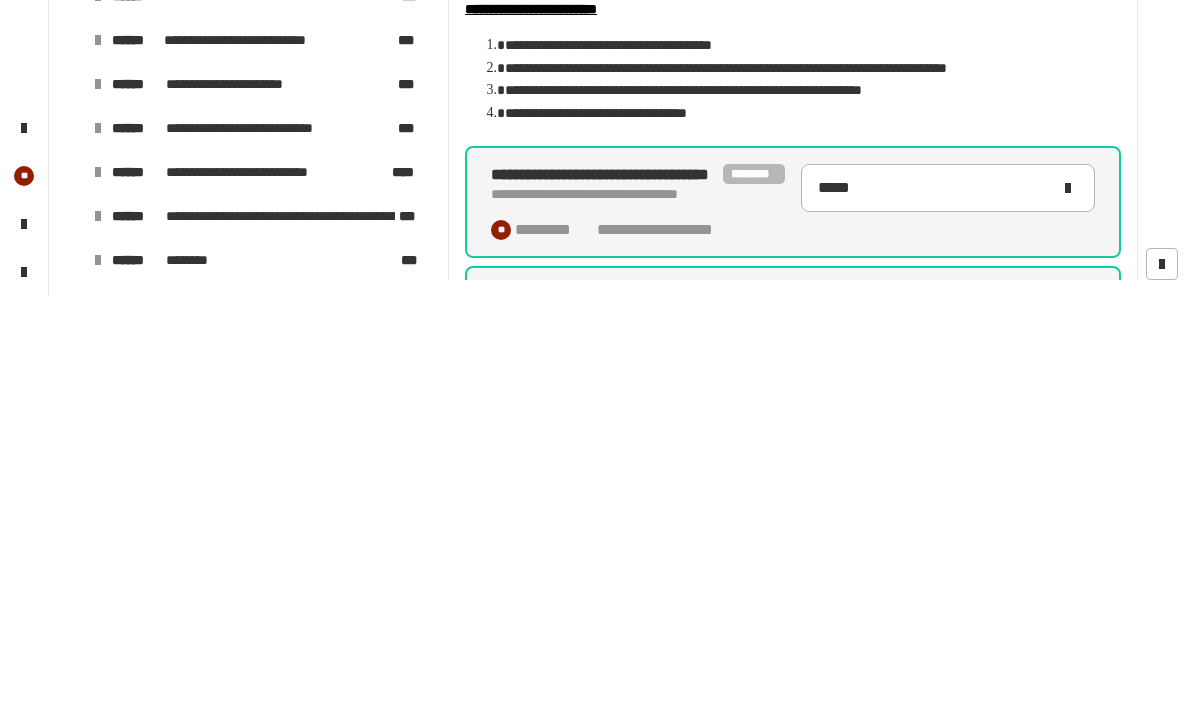 scroll, scrollTop: 0, scrollLeft: 0, axis: both 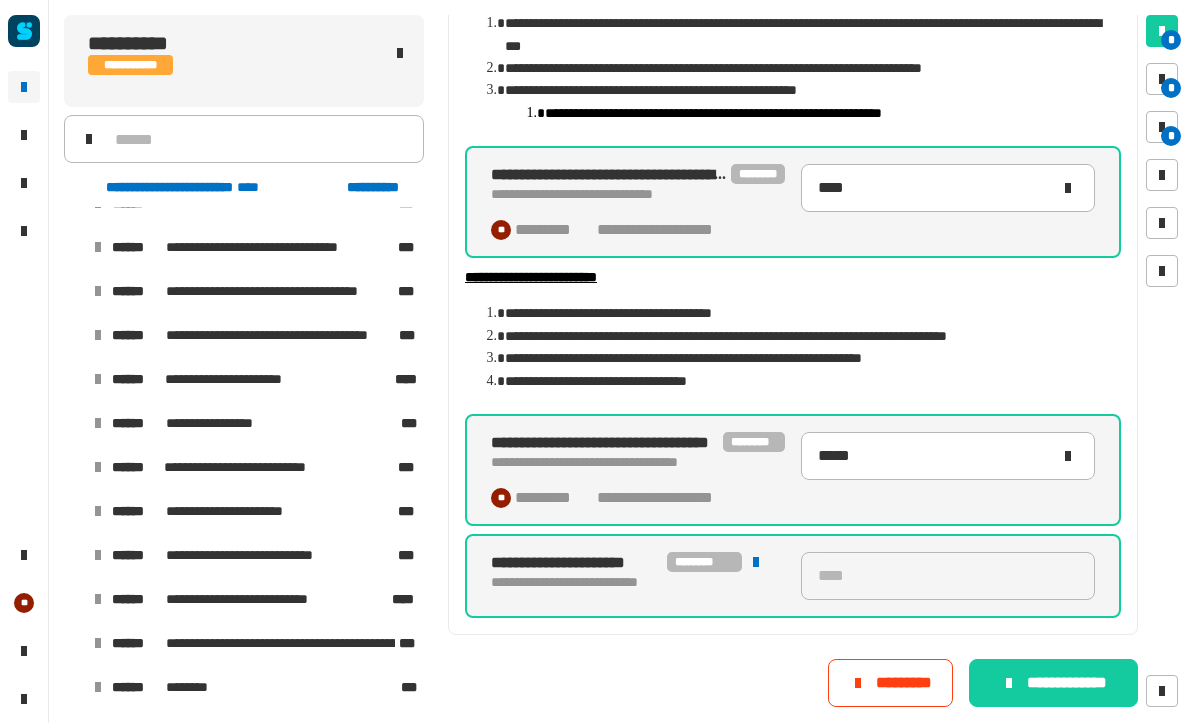 click on "**********" 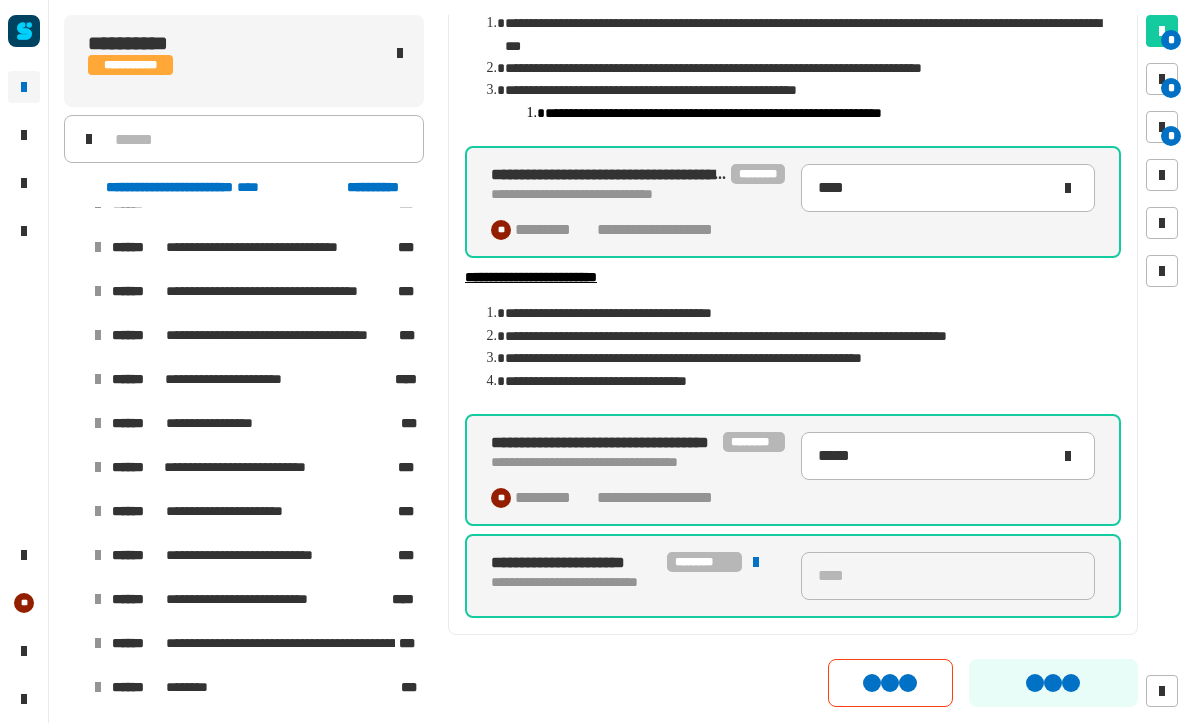 scroll, scrollTop: 0, scrollLeft: 0, axis: both 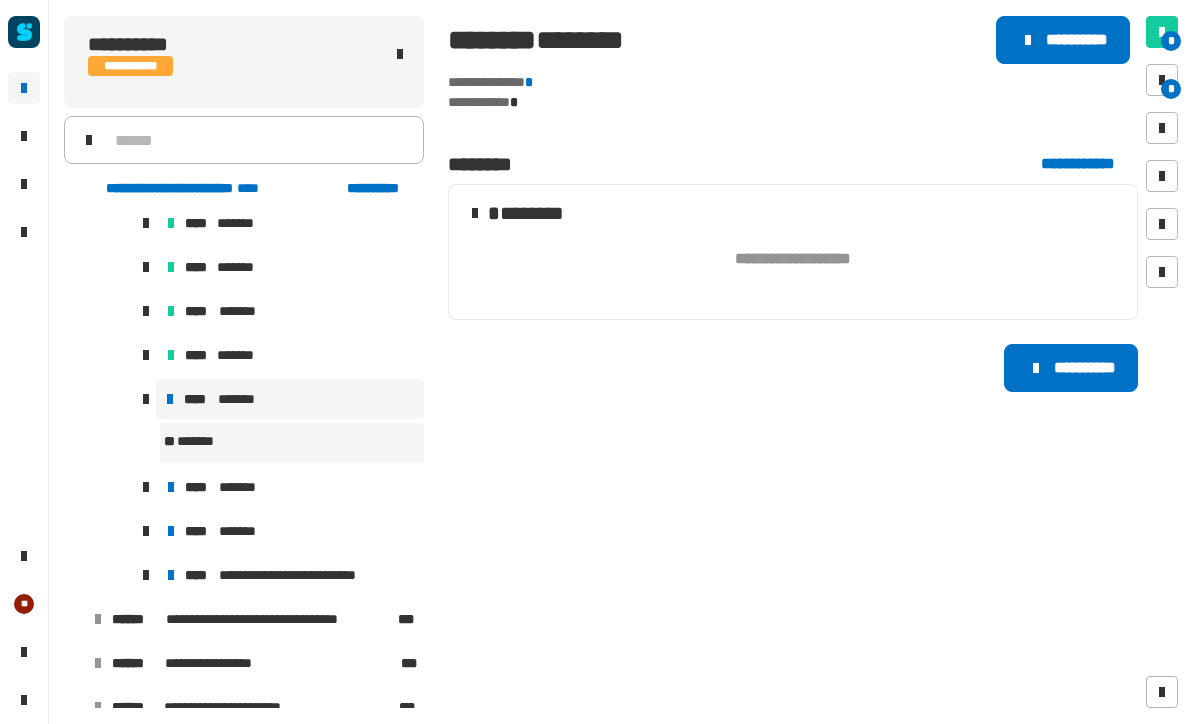 click on "**********" 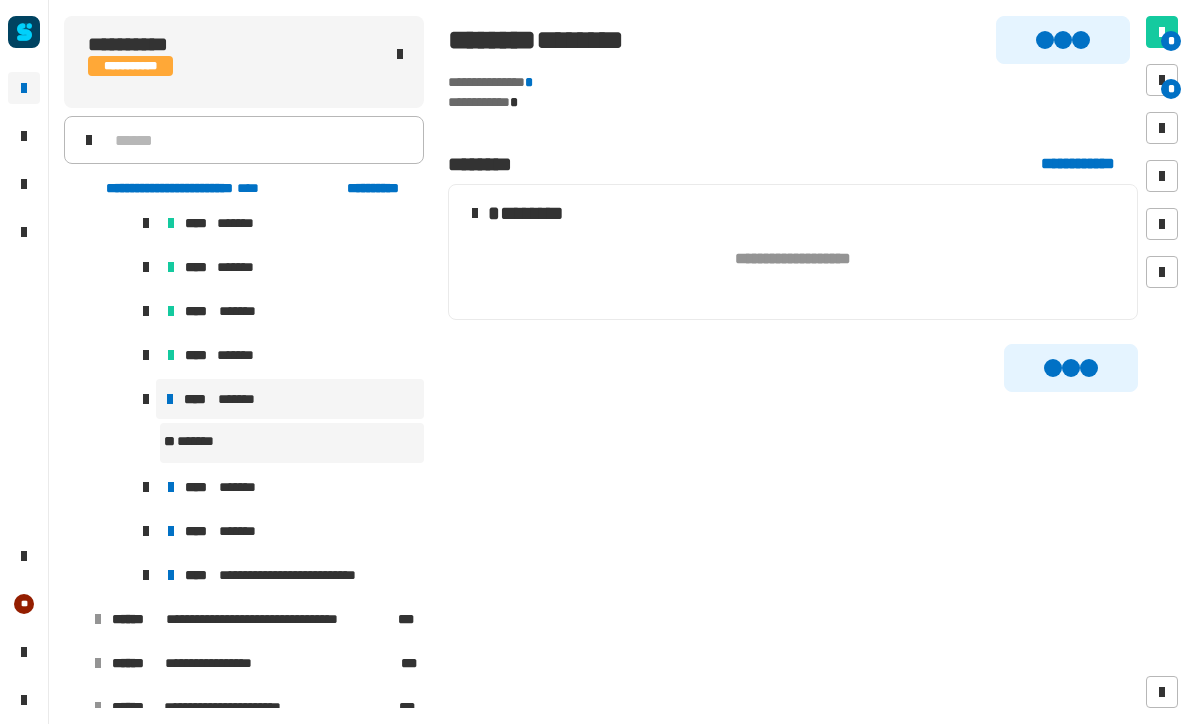 scroll, scrollTop: 2492, scrollLeft: 0, axis: vertical 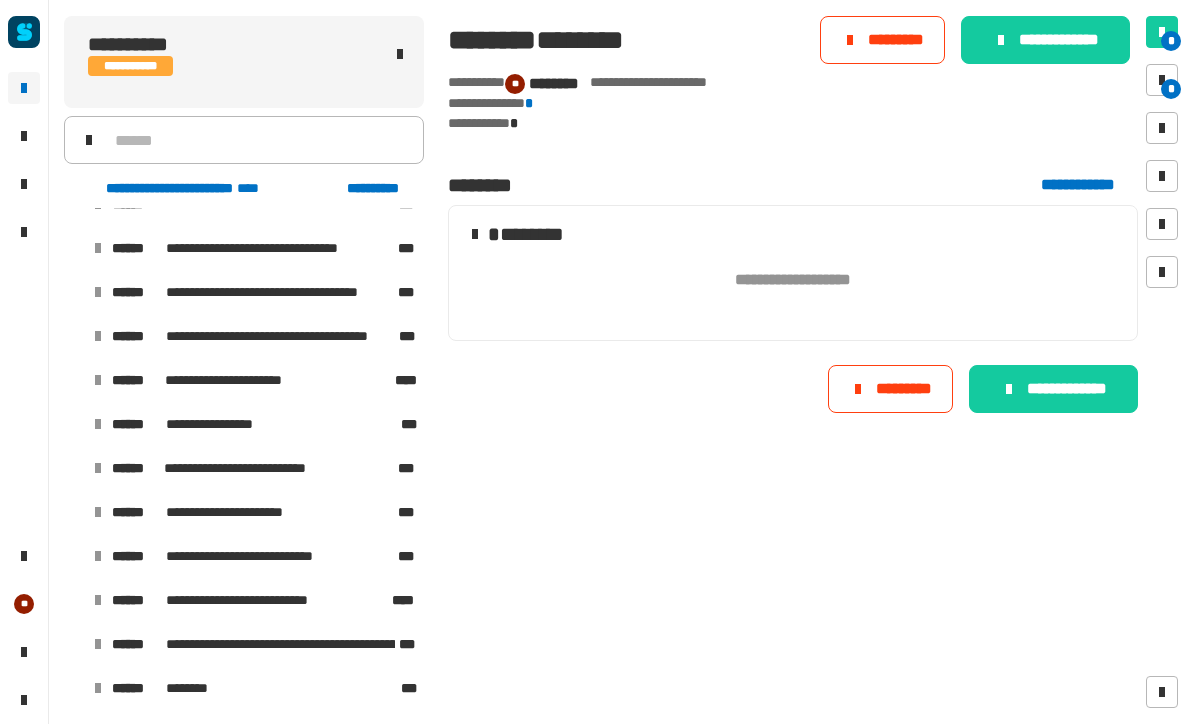 click at bounding box center [1162, 224] 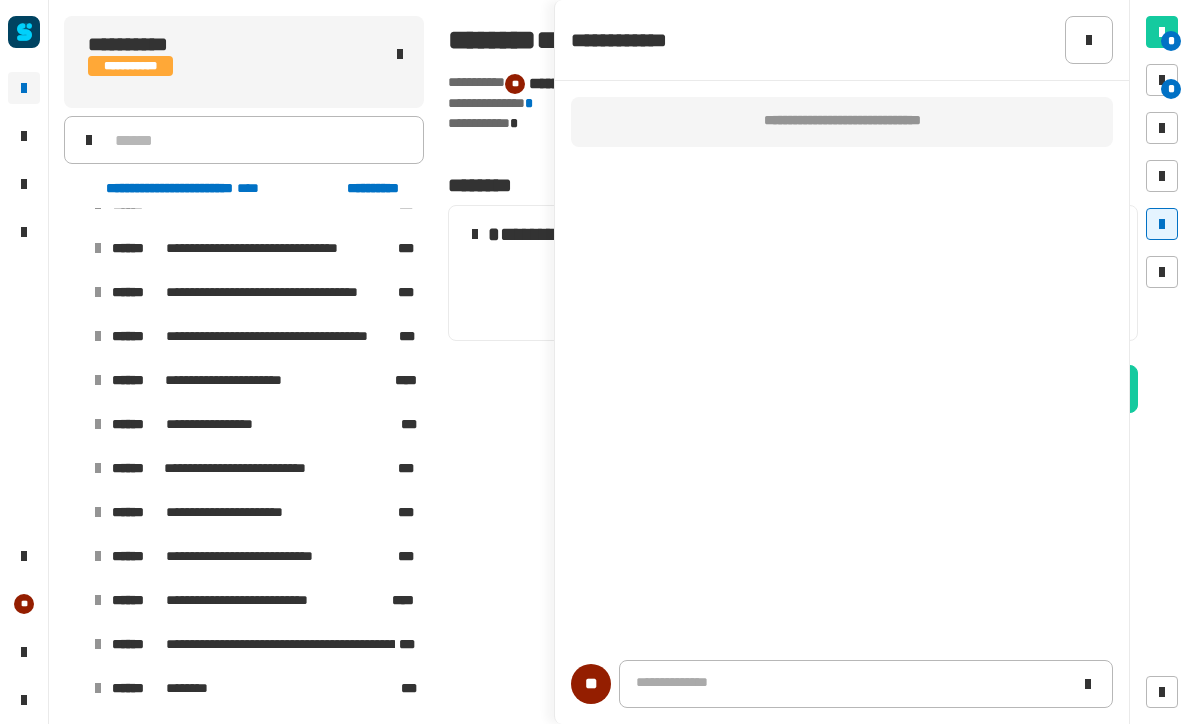 click 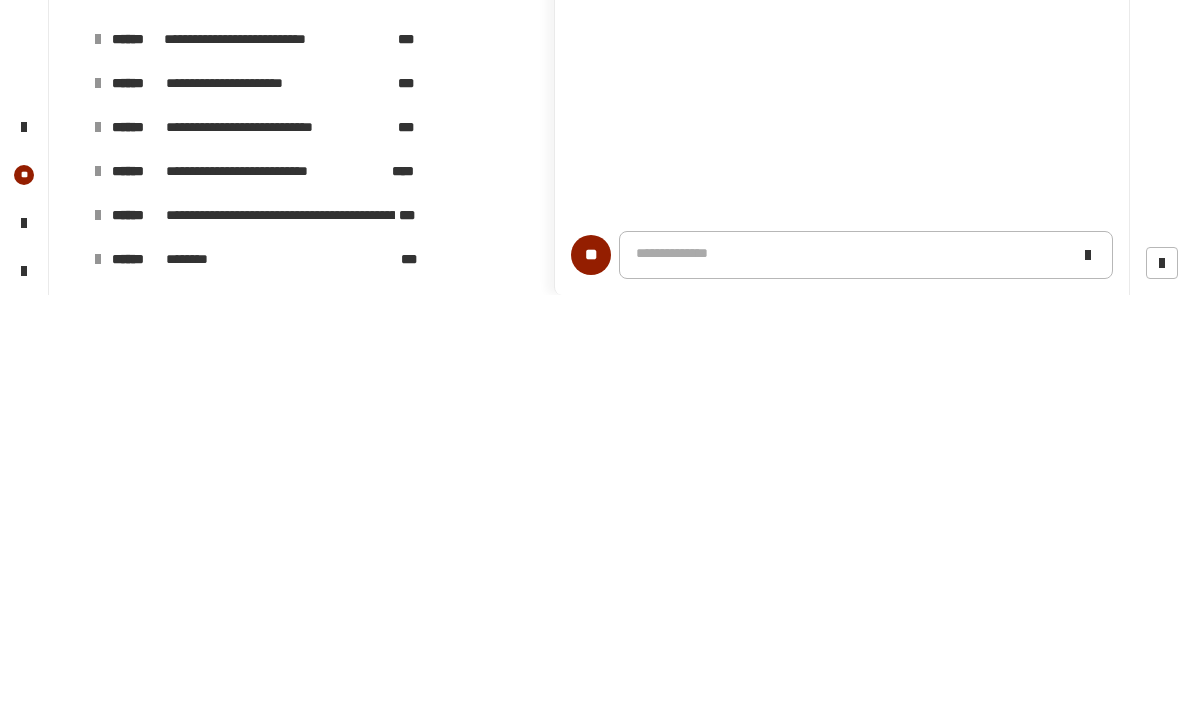 scroll, scrollTop: 1, scrollLeft: 0, axis: vertical 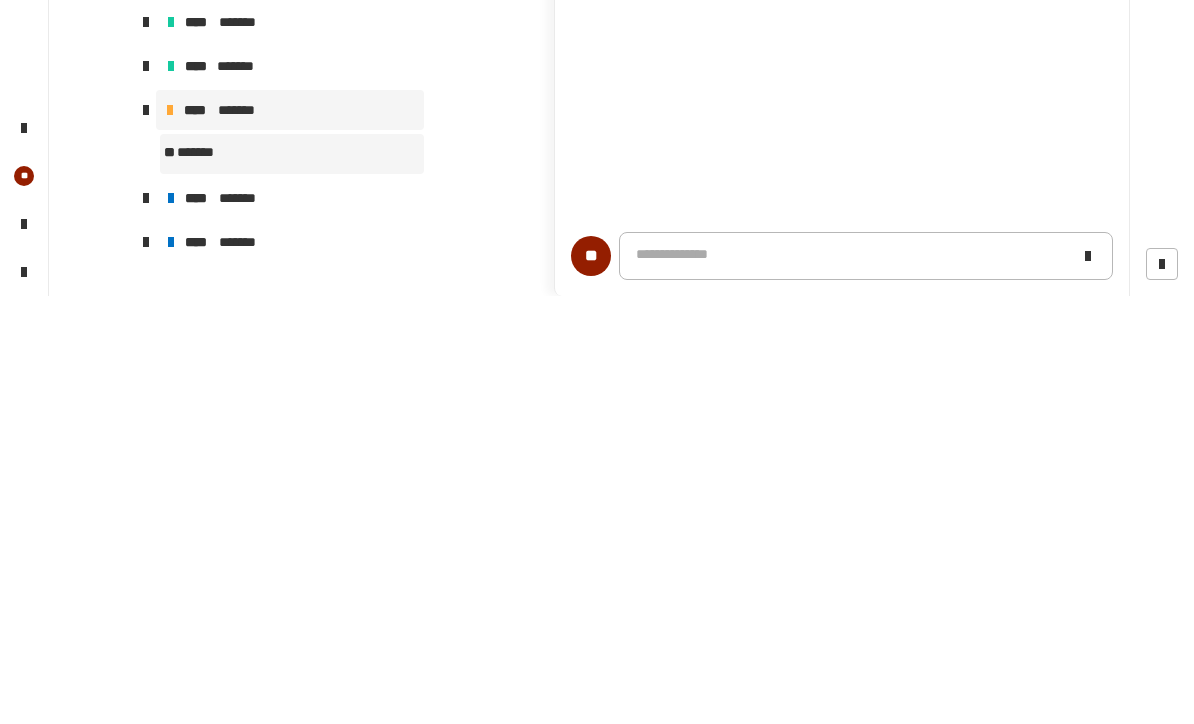 type 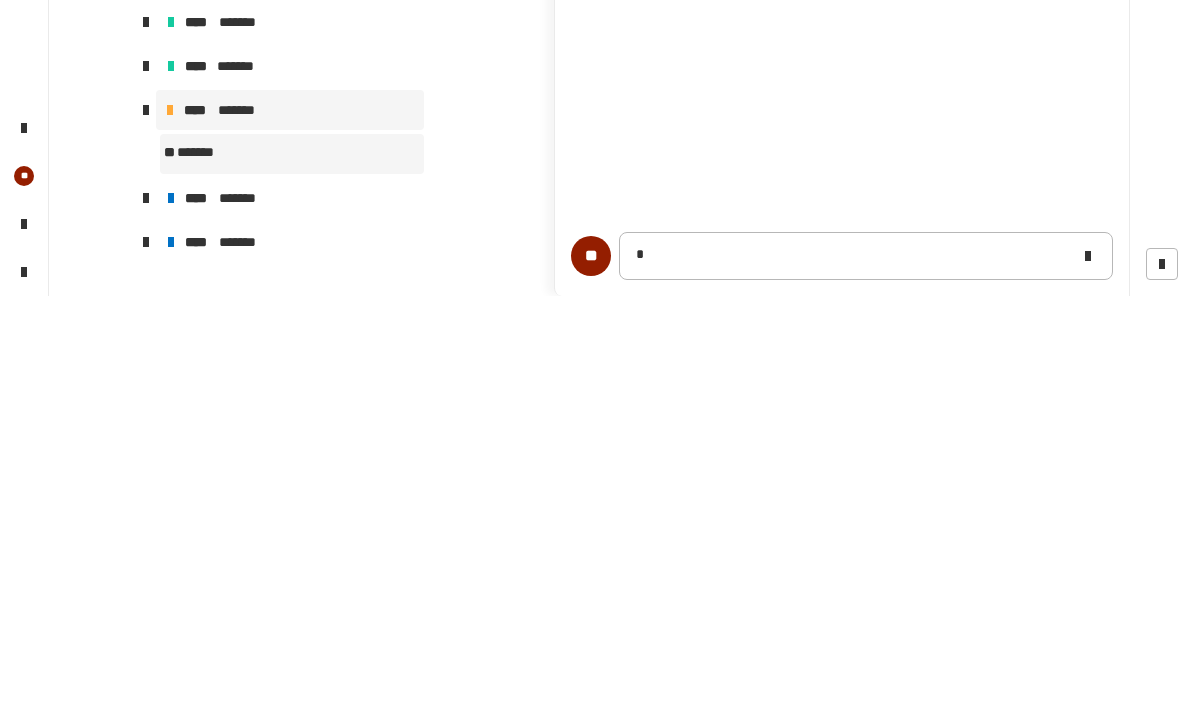 scroll, scrollTop: 0, scrollLeft: 0, axis: both 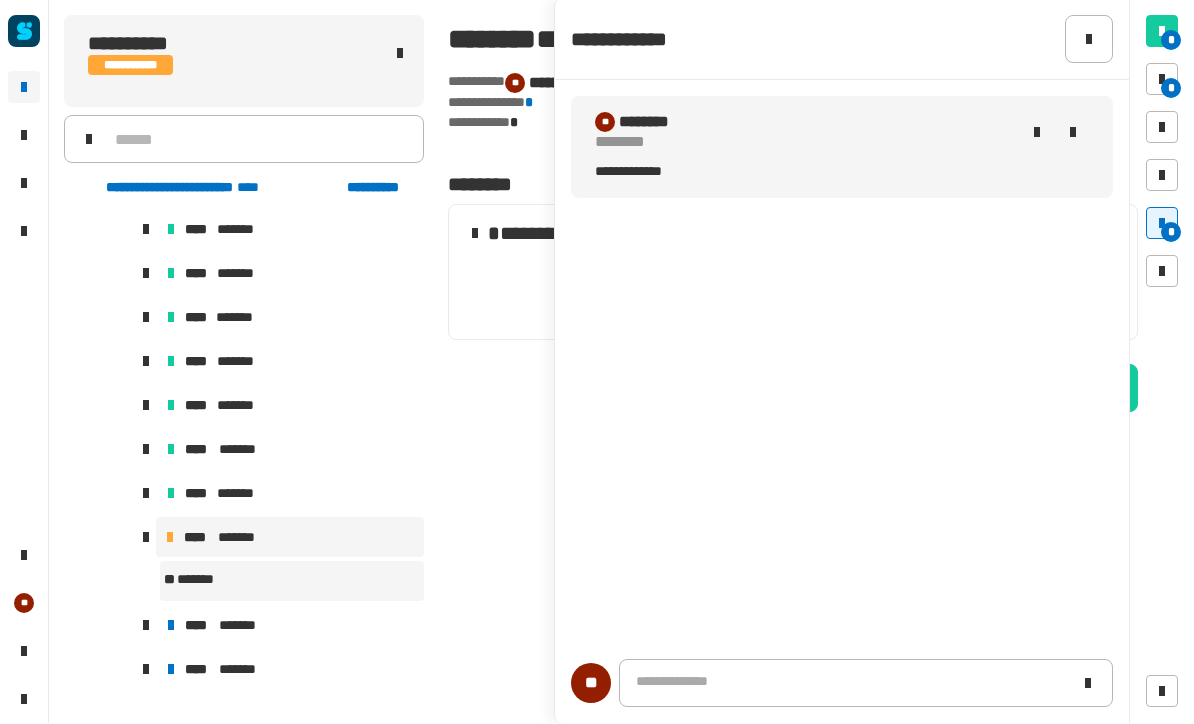 click 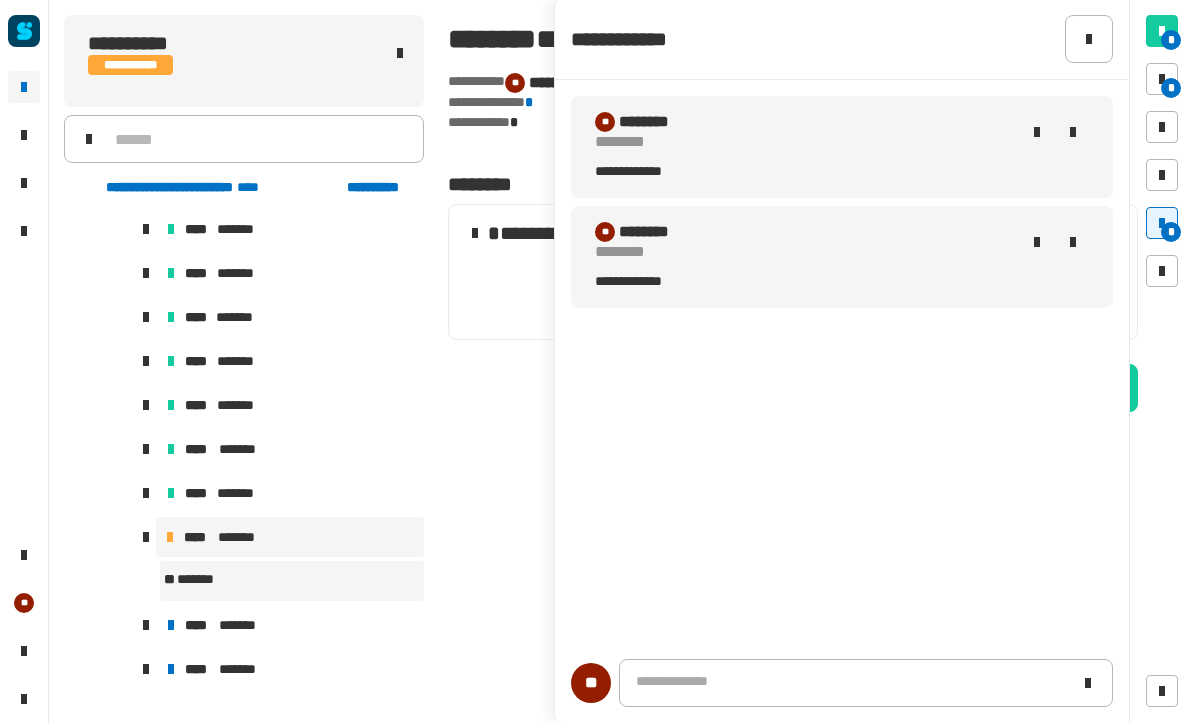 click 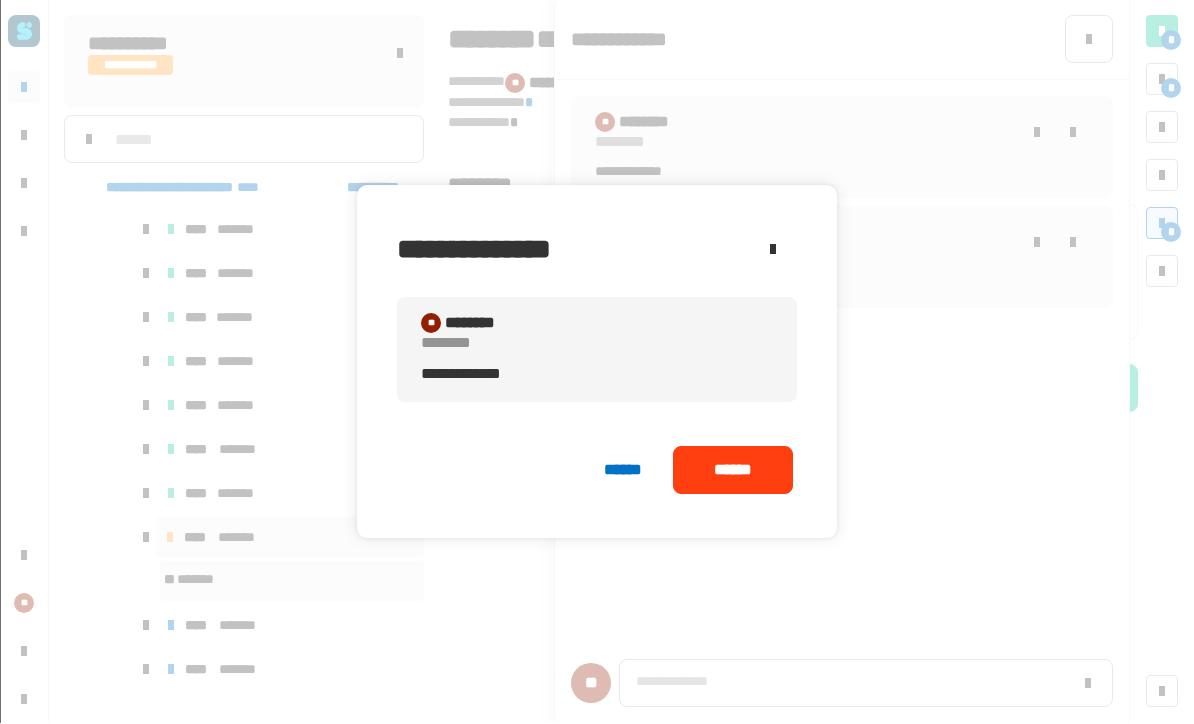 click on "******" 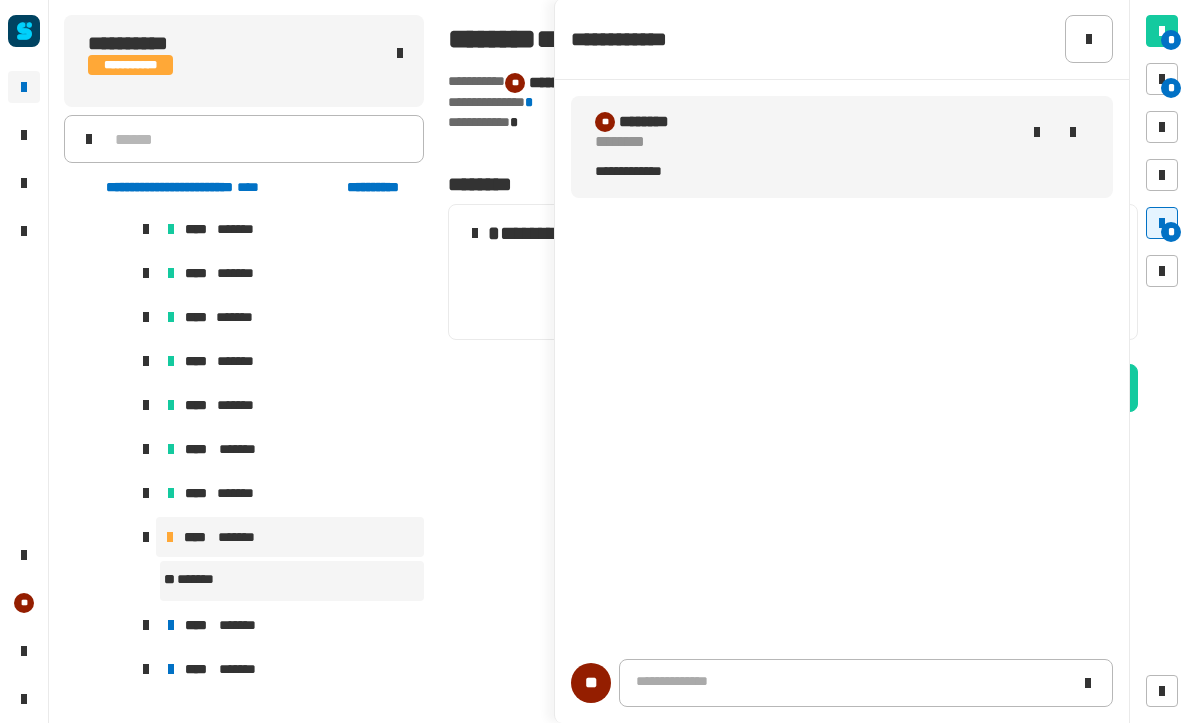 click 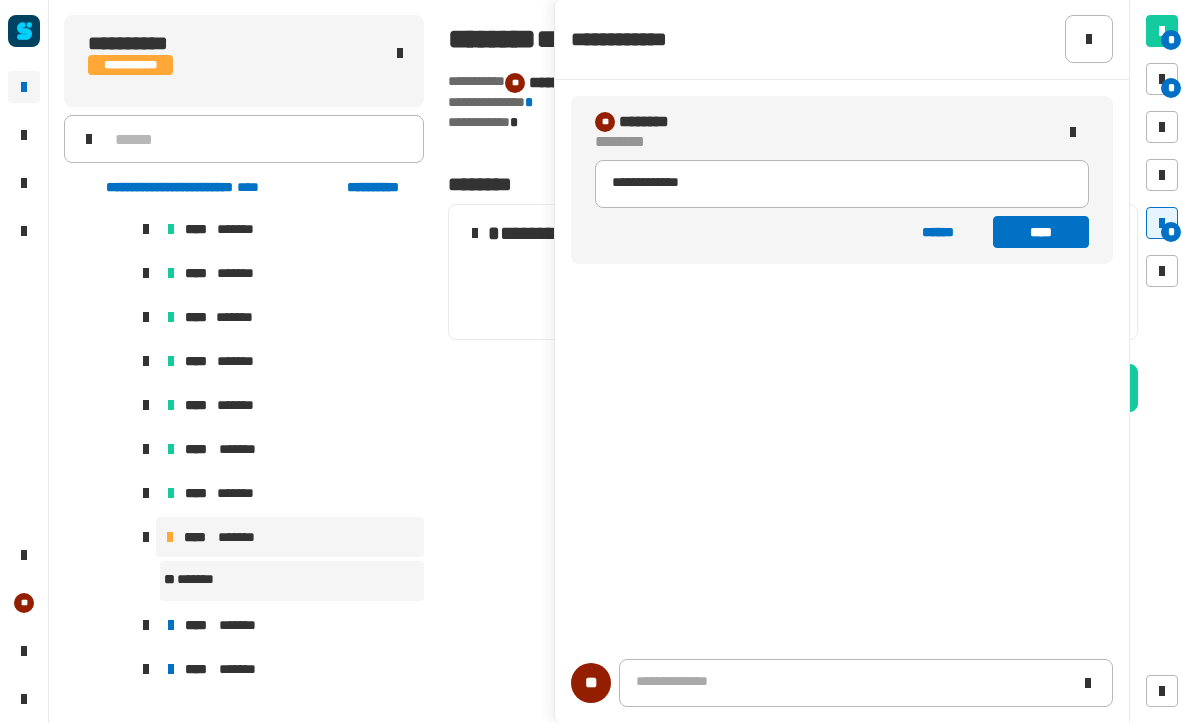 click on "**********" 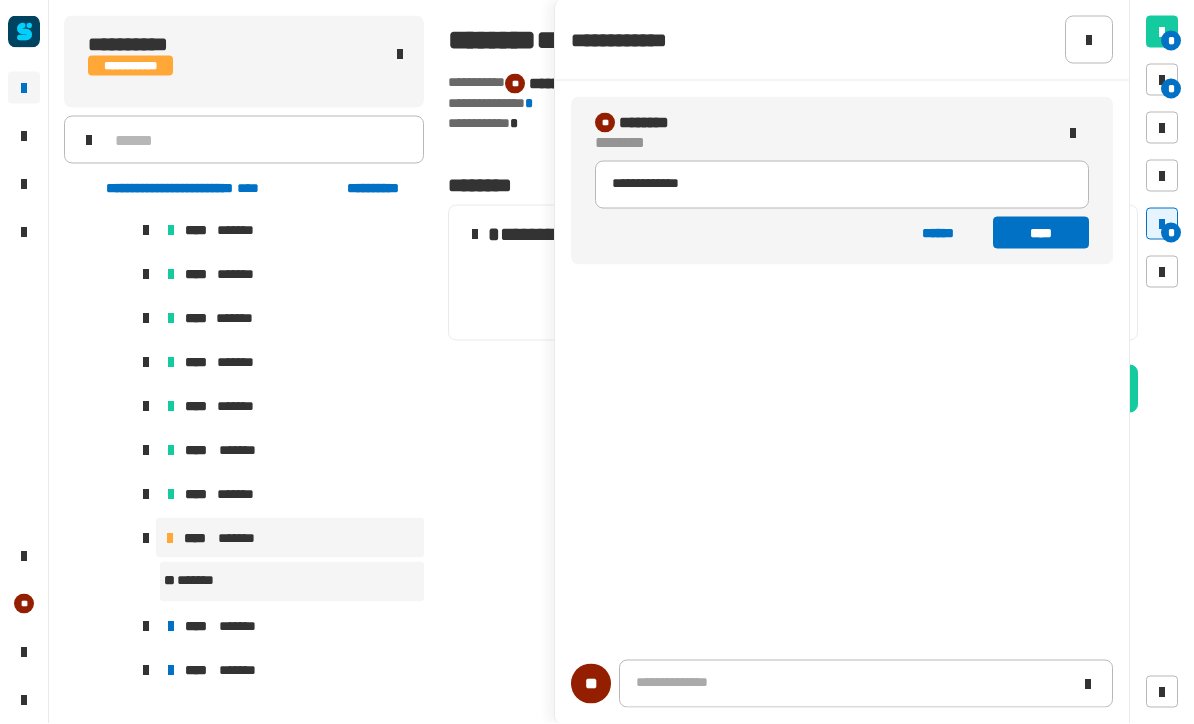 type 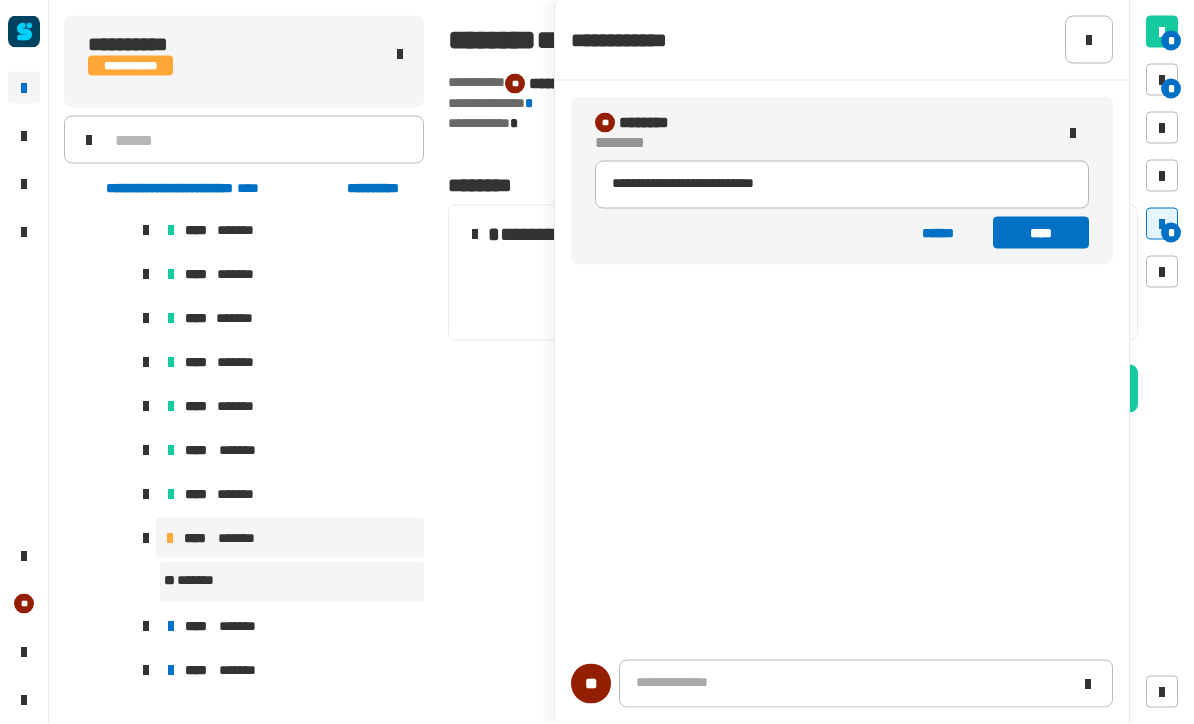 click on "****" 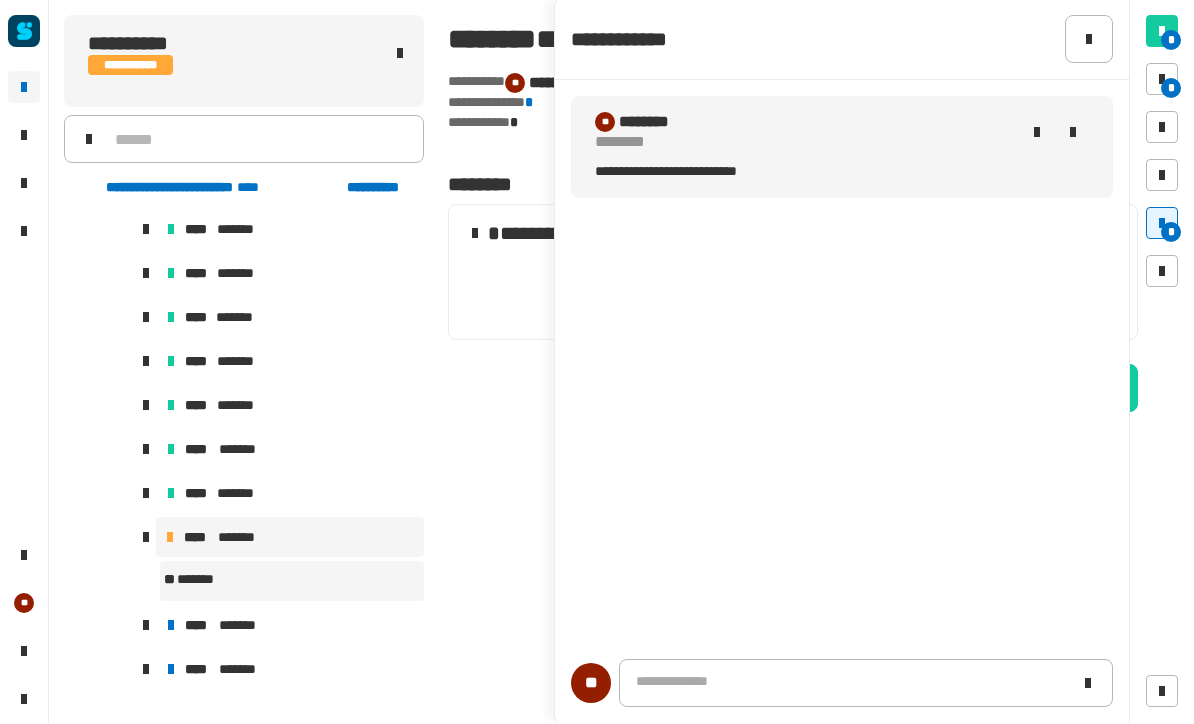 click on "[FIRST] [LAST] [STREET] [CITY] [STATE] [ZIP] [COUNTRY] [EMAIL] [PHONE] [DOB] [AGE] [GENDER] [NATIONALITY] [OCCUPATION] [MARITAL_STATUS]" 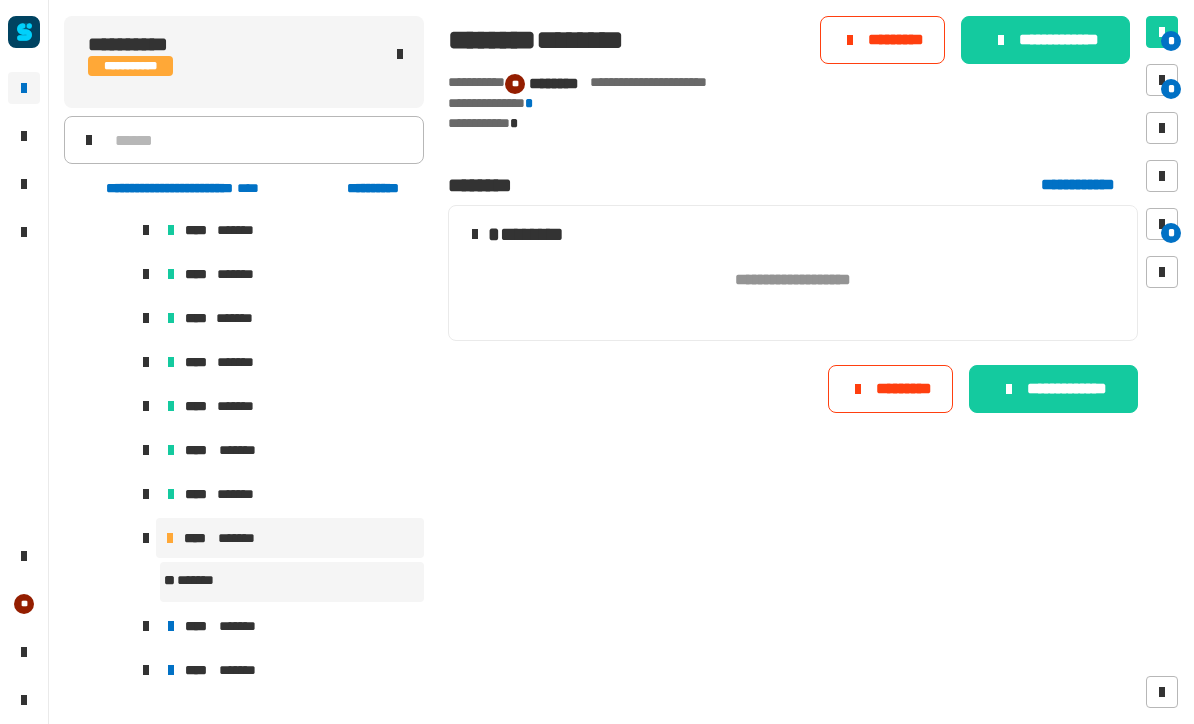 click on "**********" 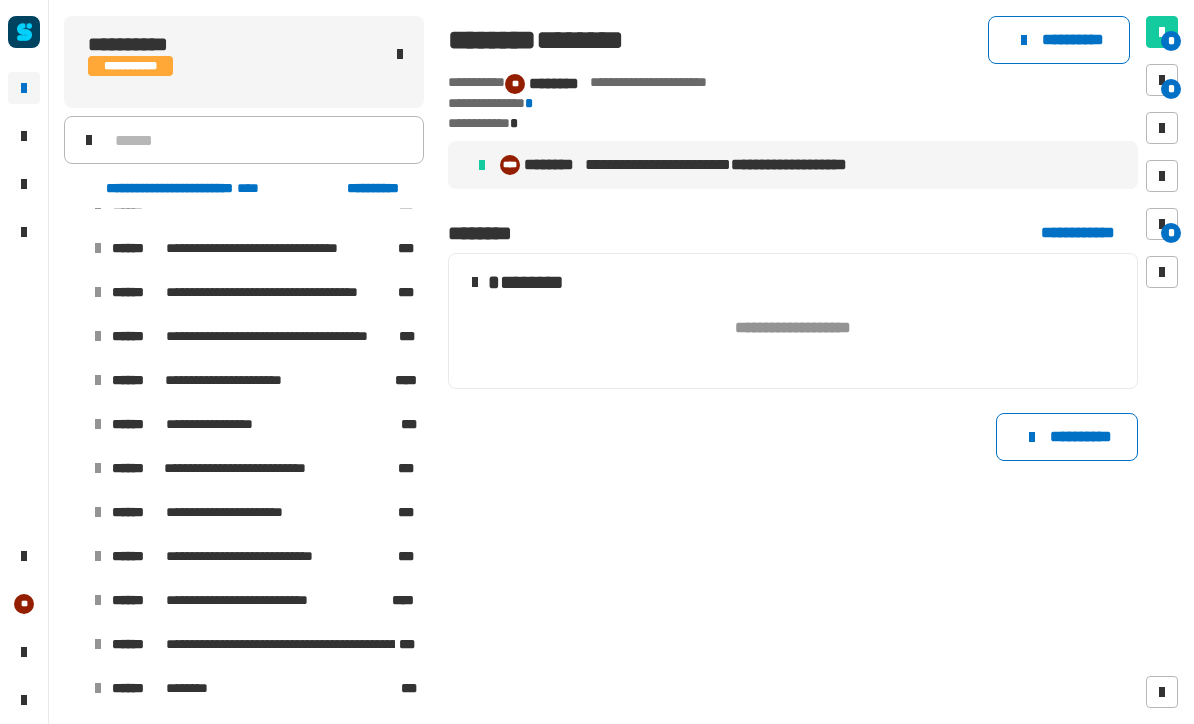 scroll, scrollTop: 2492, scrollLeft: 0, axis: vertical 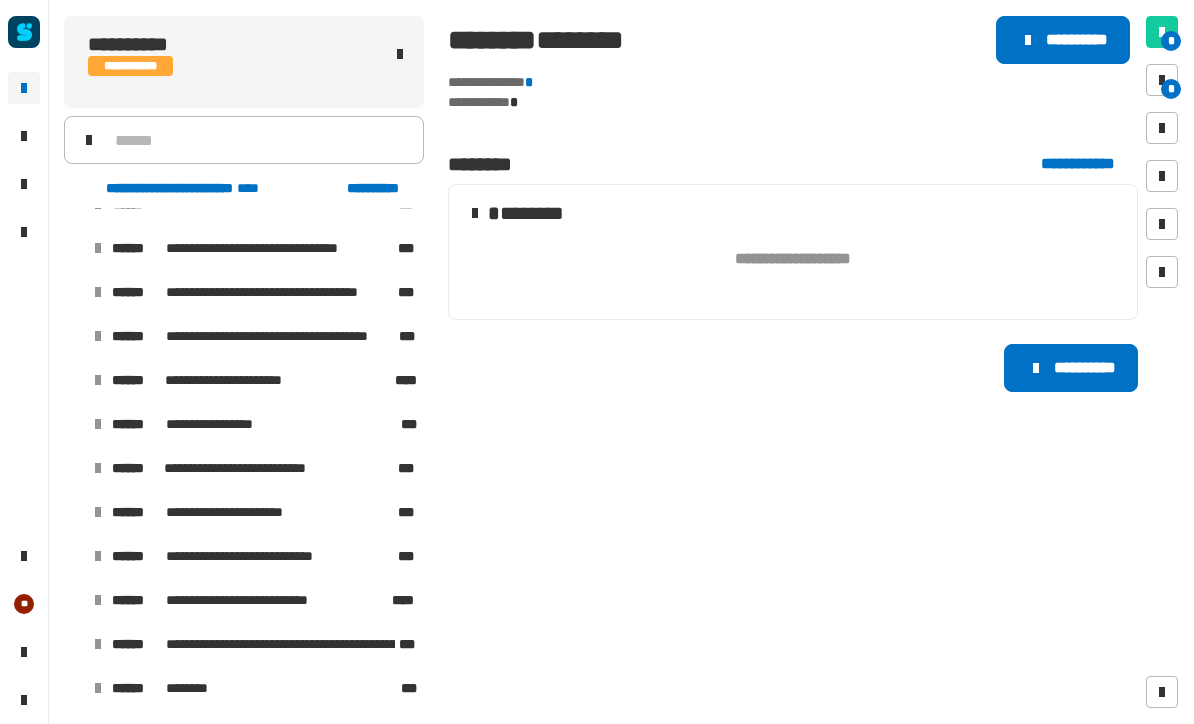 click on "**********" 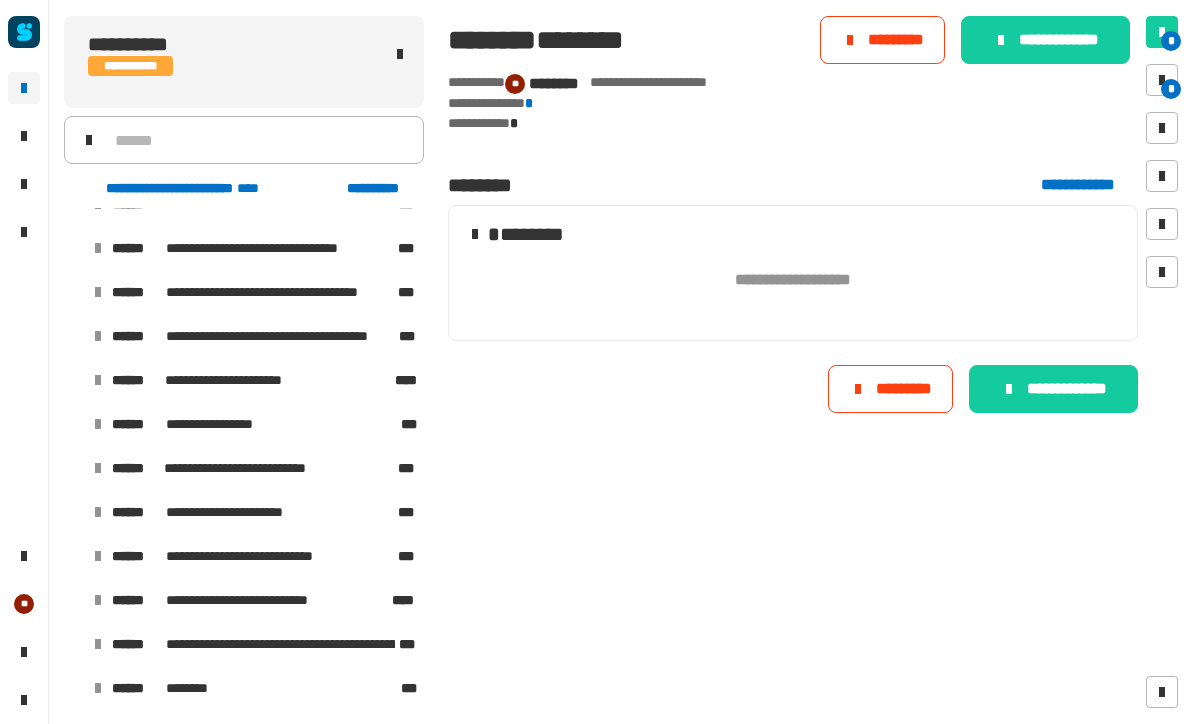 click at bounding box center (1162, 224) 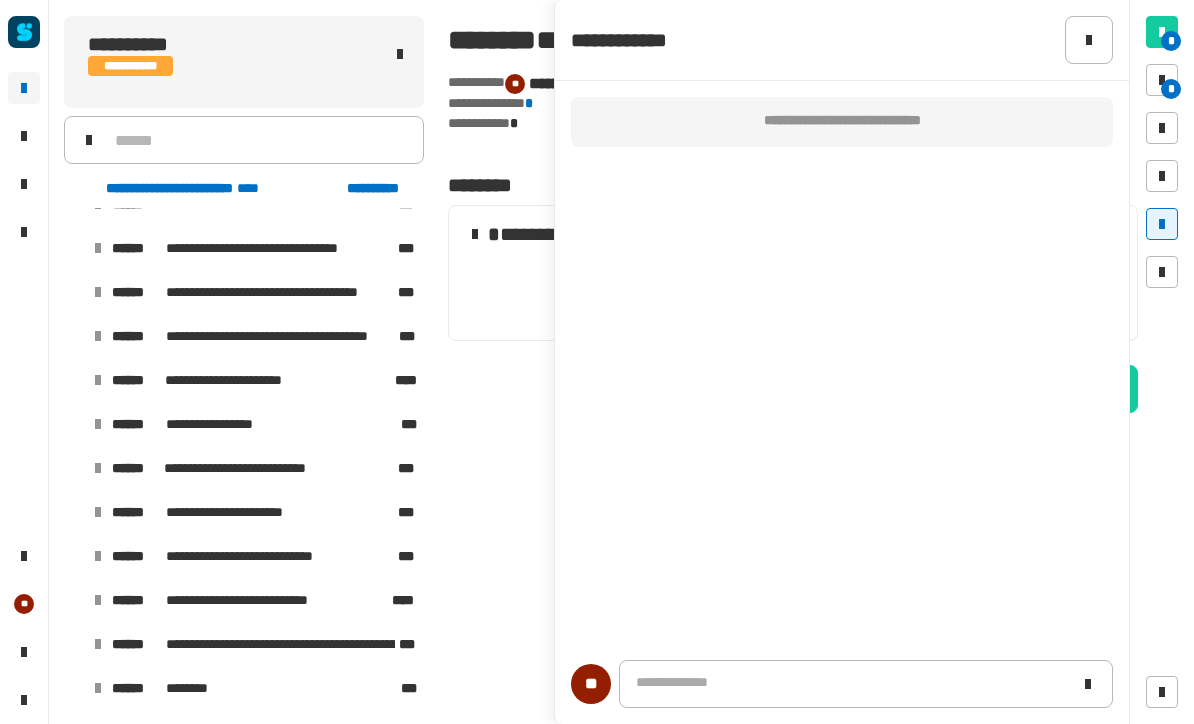 click 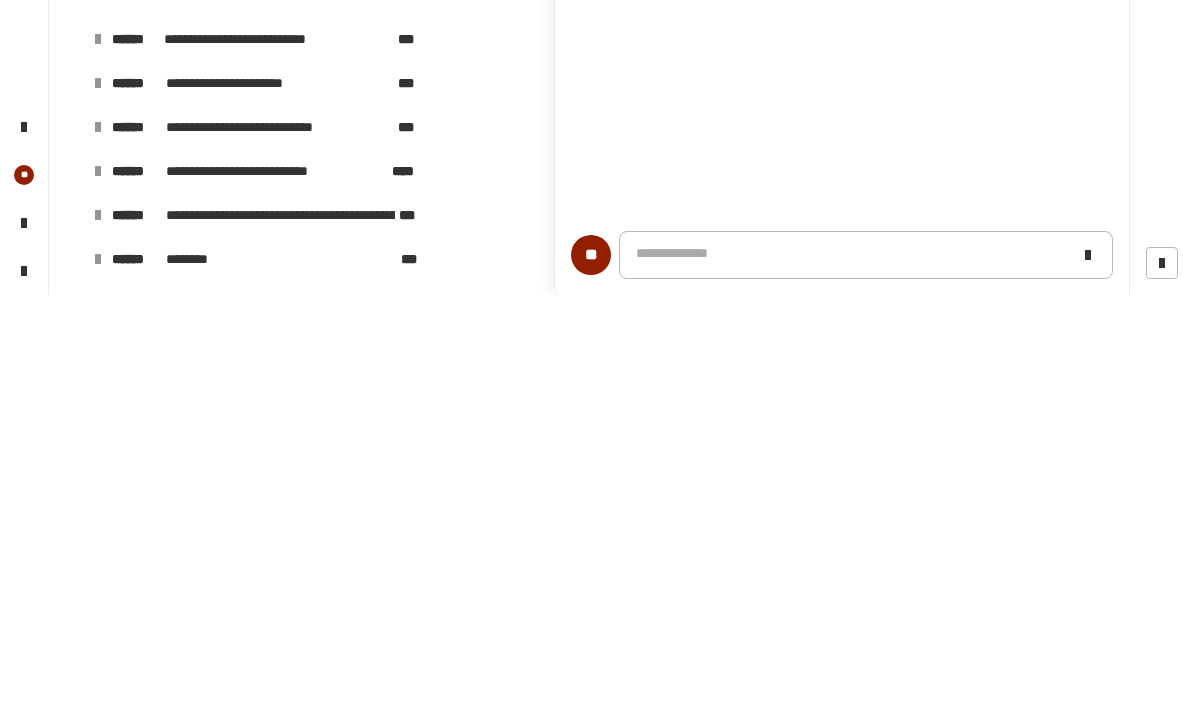 type 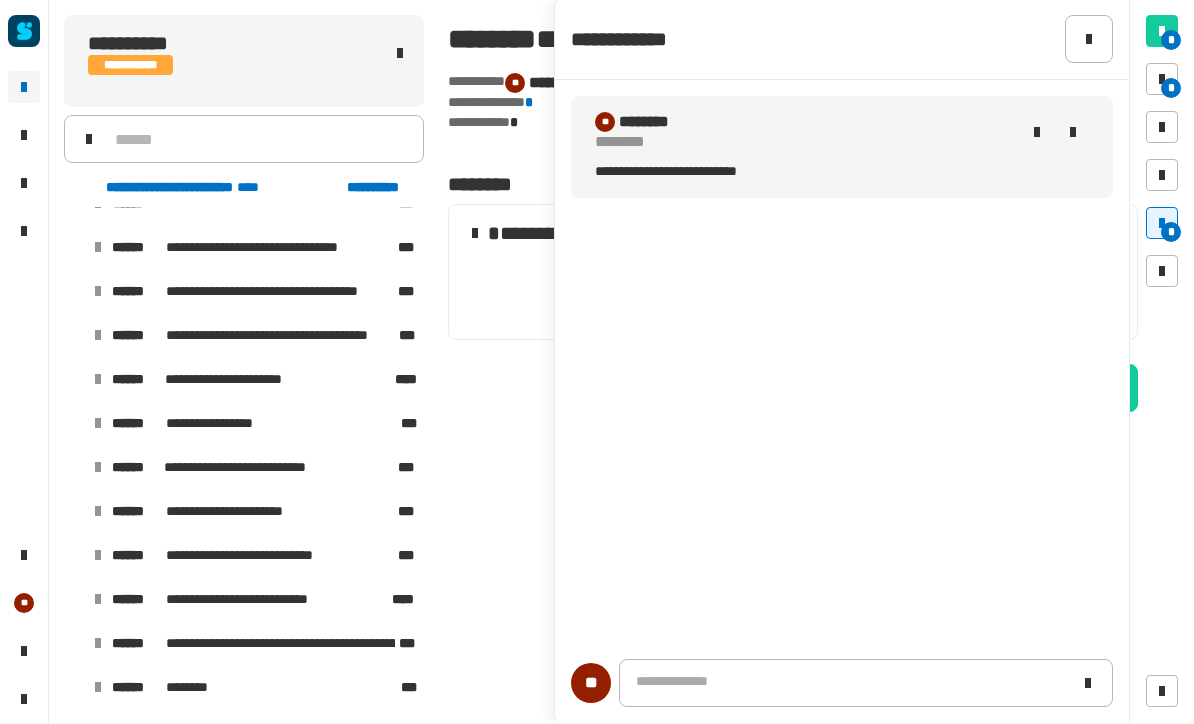 click 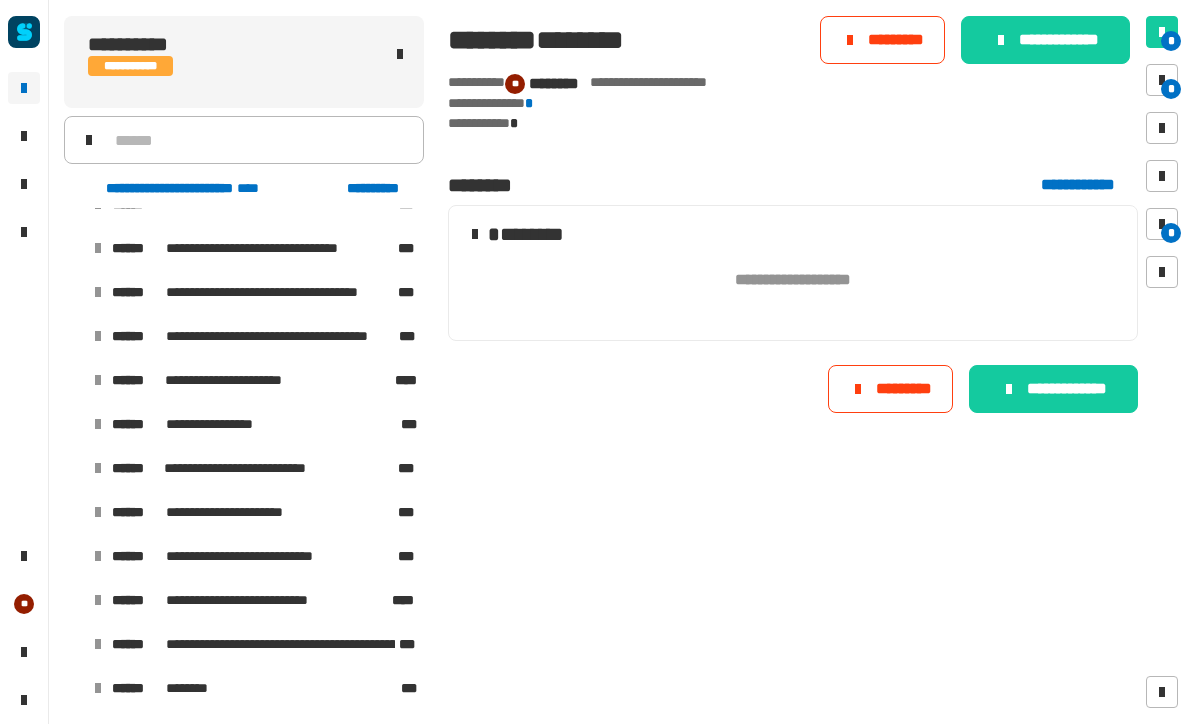 click on "**********" 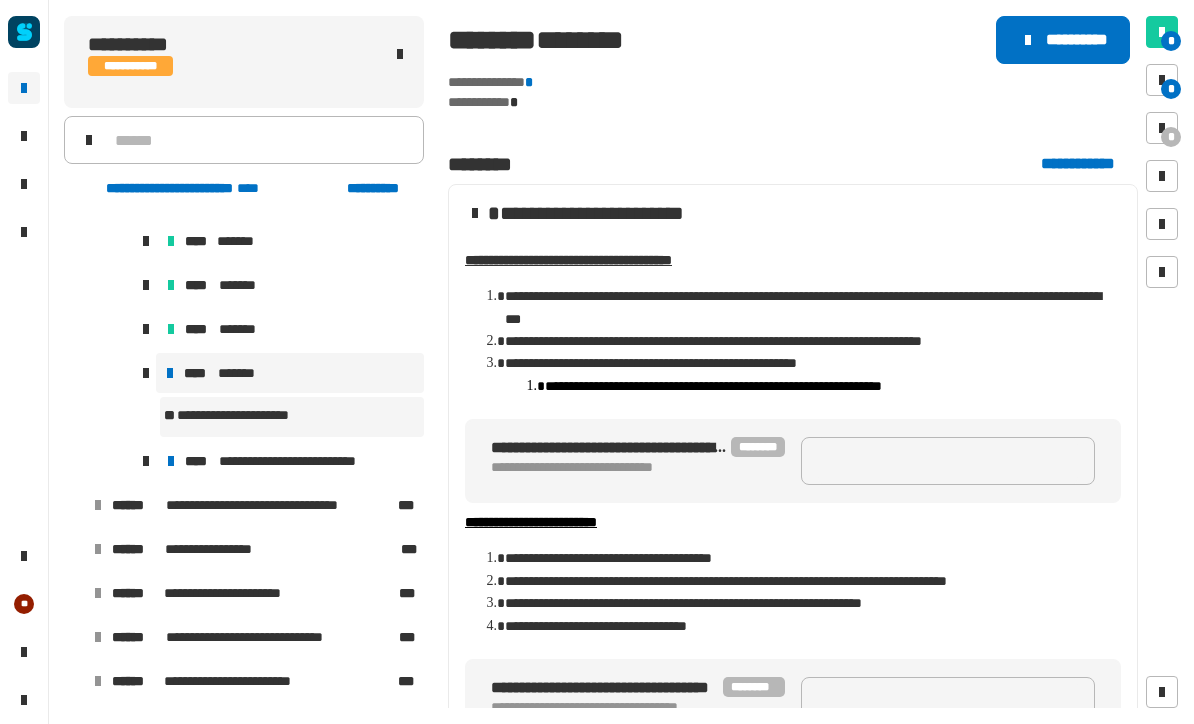 scroll, scrollTop: 2737, scrollLeft: 0, axis: vertical 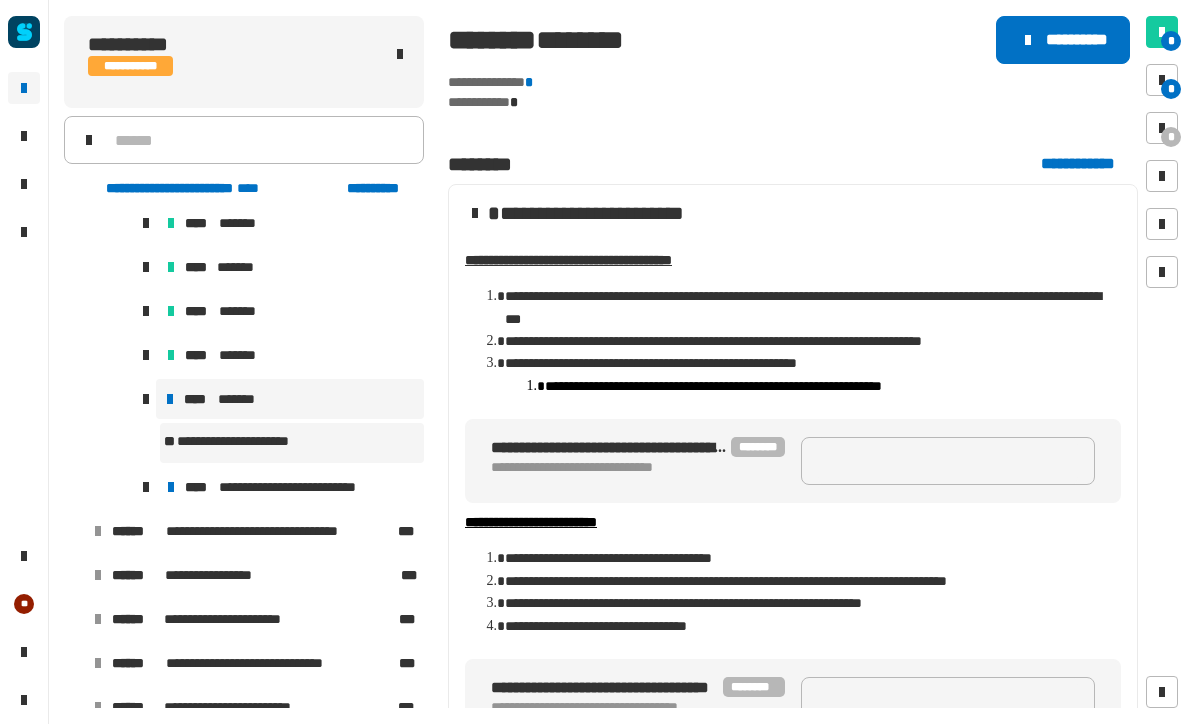 click on "**********" 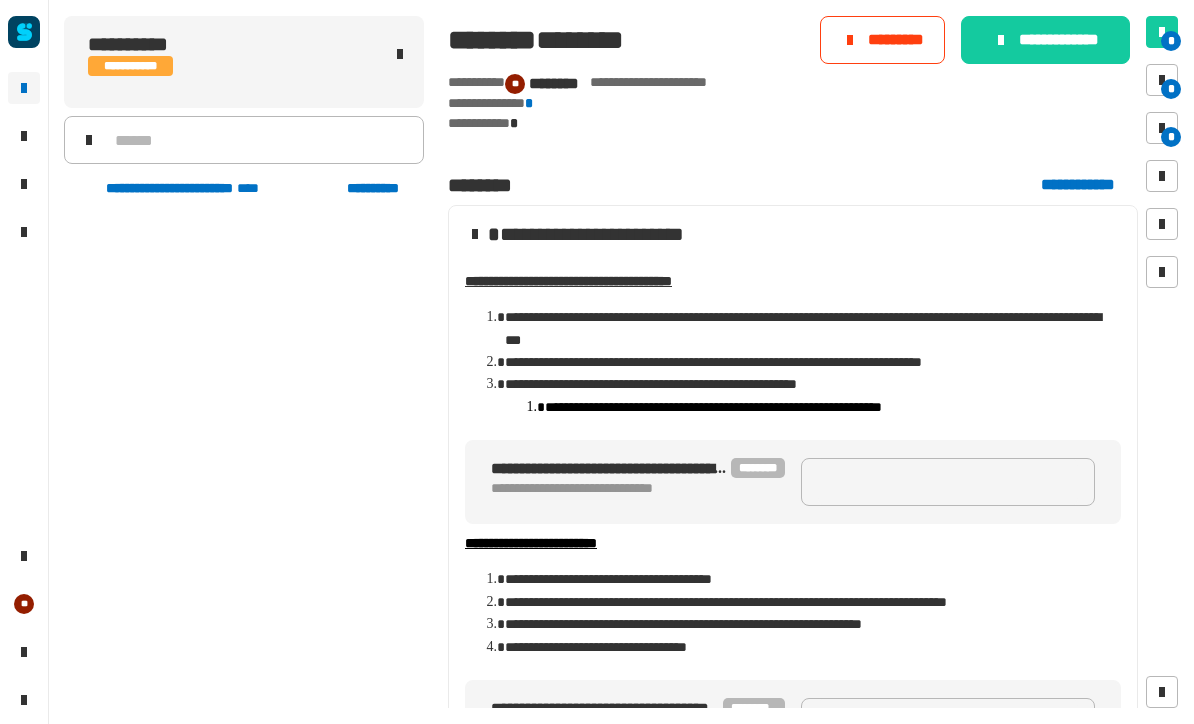scroll, scrollTop: 2492, scrollLeft: 0, axis: vertical 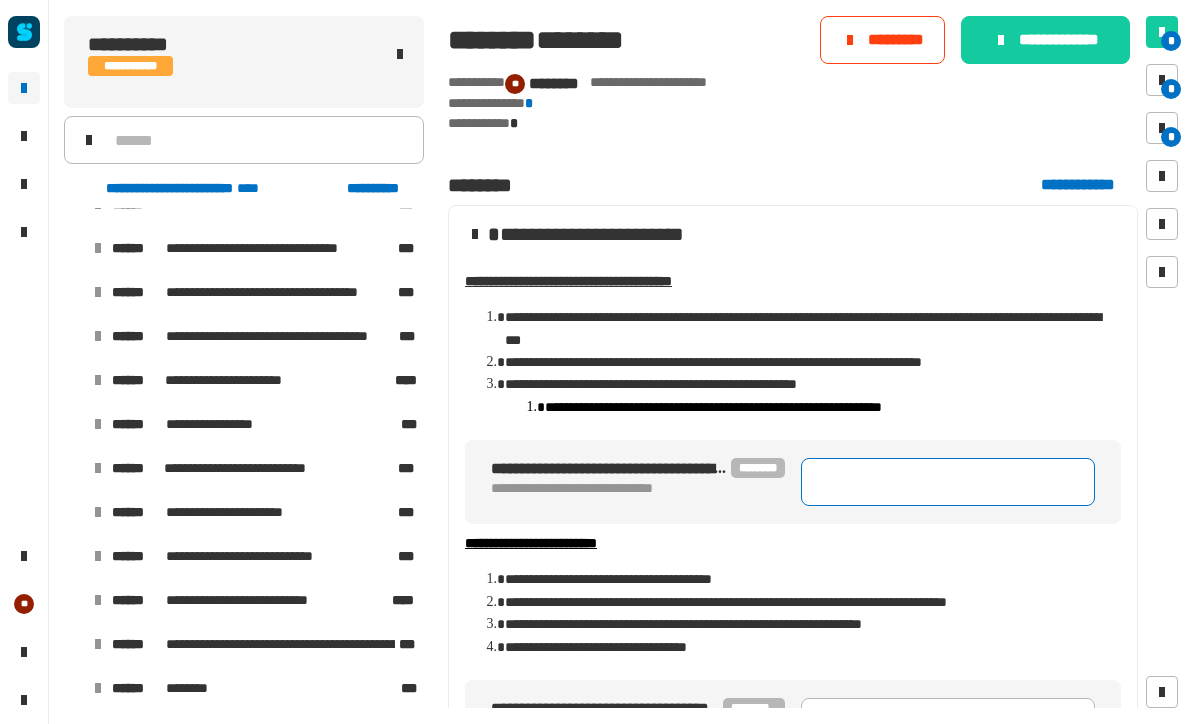 click at bounding box center (948, 482) 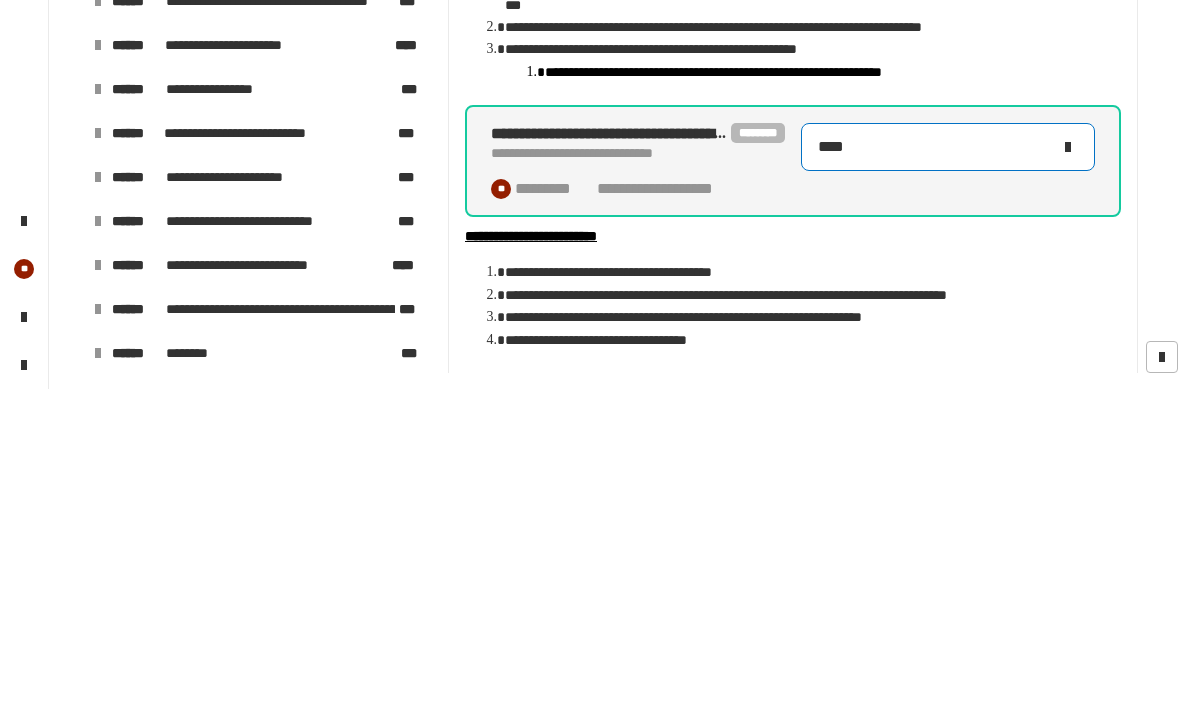 type on "****" 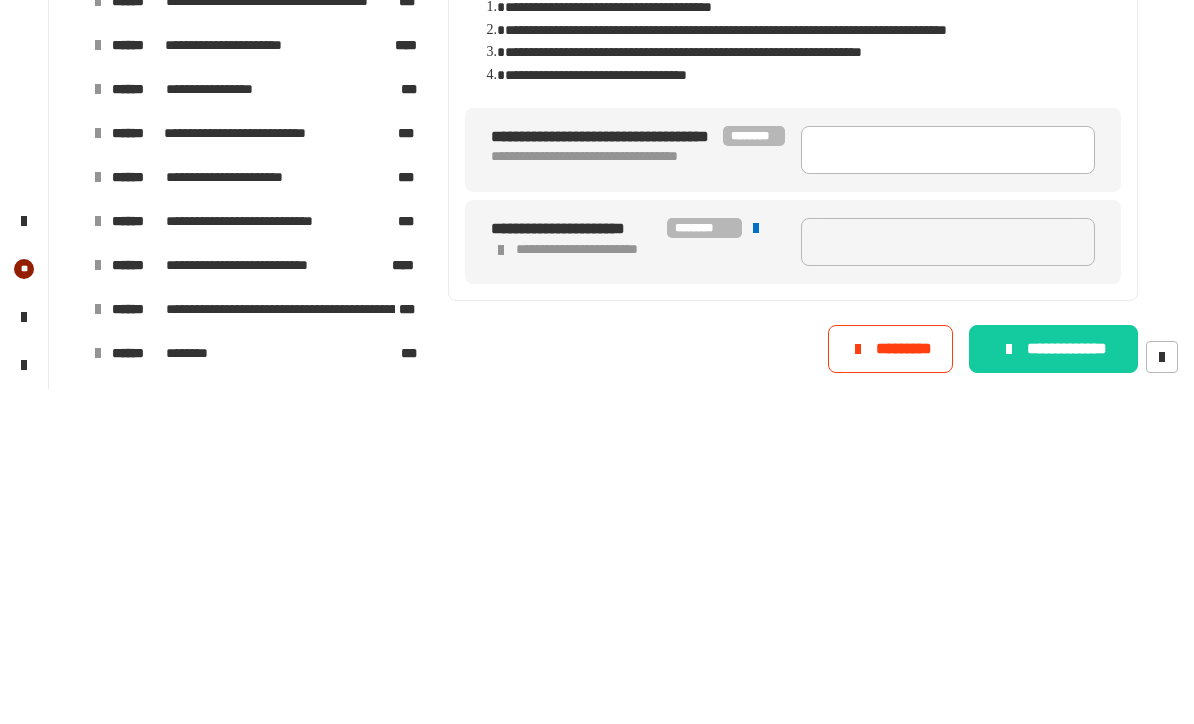 scroll, scrollTop: 266, scrollLeft: 0, axis: vertical 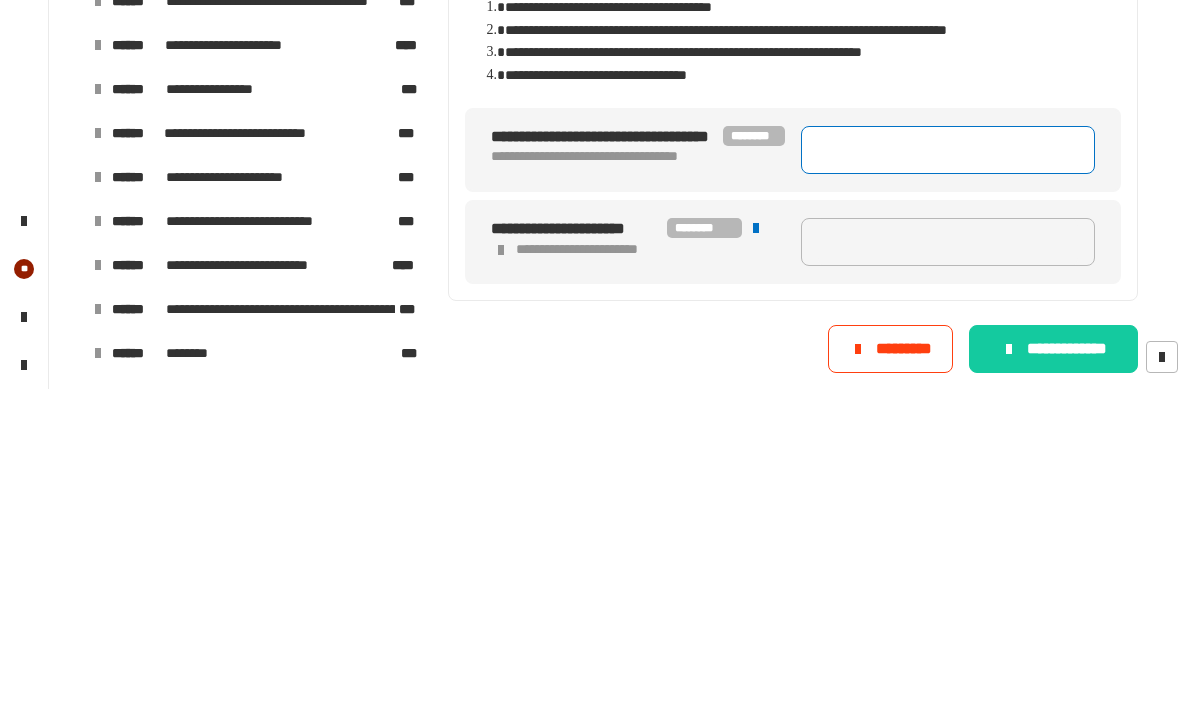 click at bounding box center [948, 485] 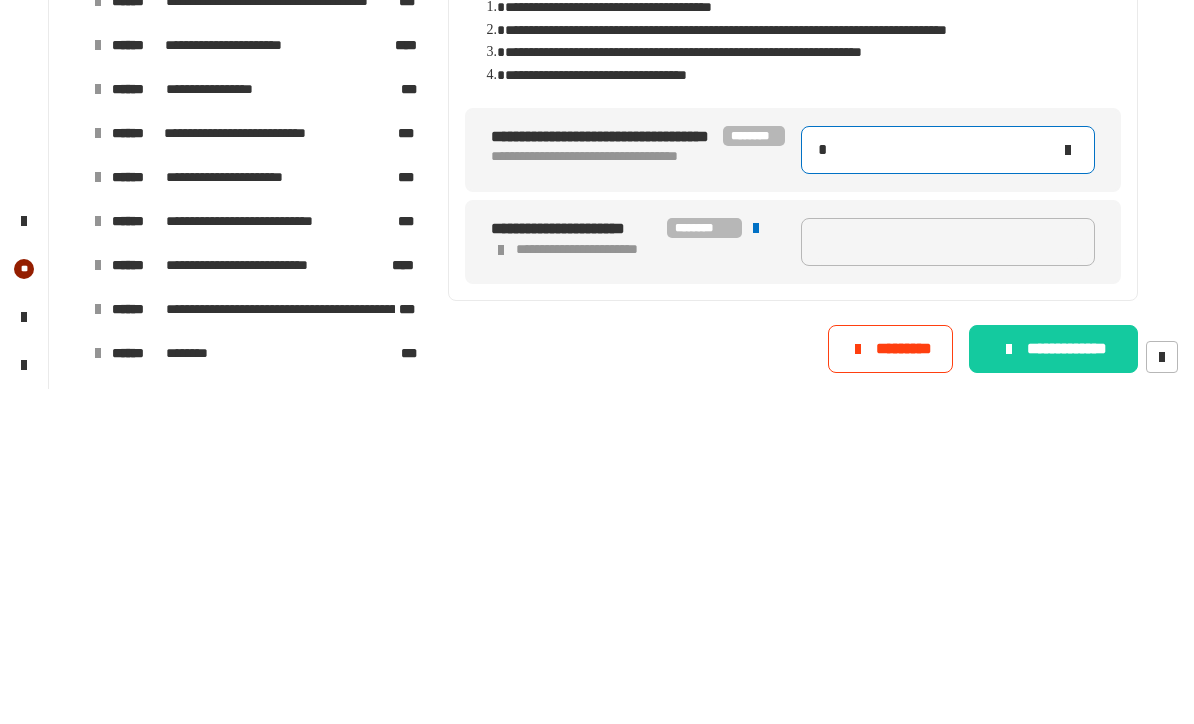 type on "**" 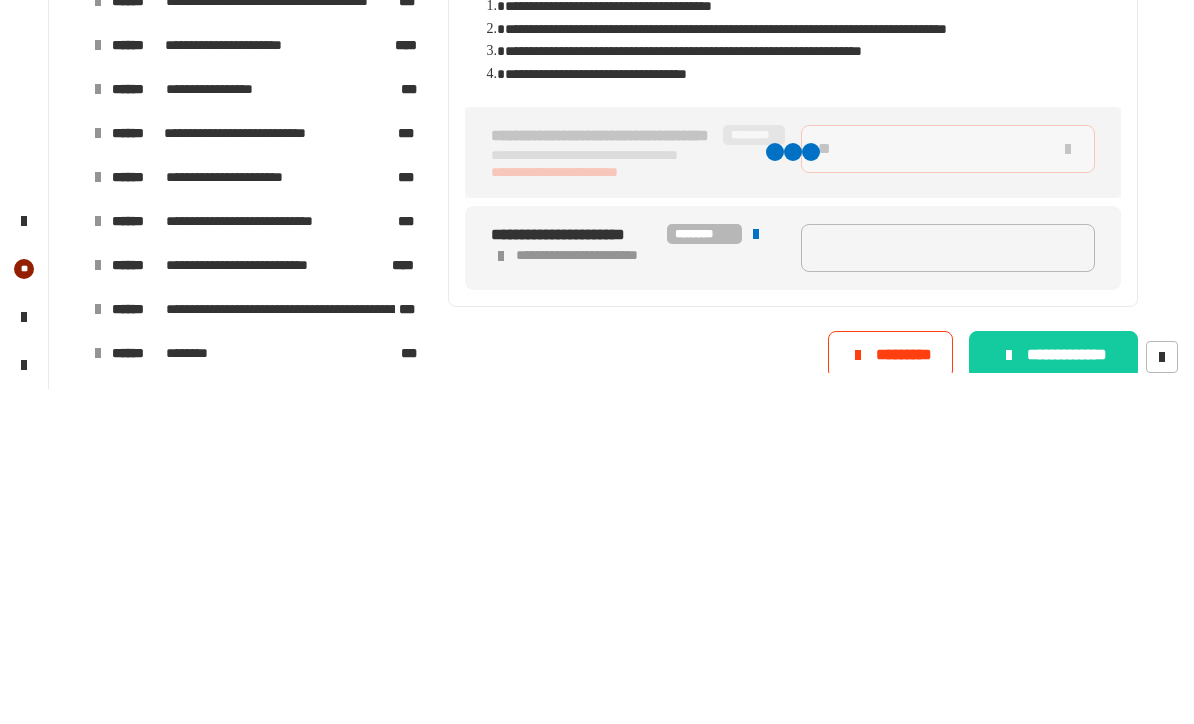 type on "****" 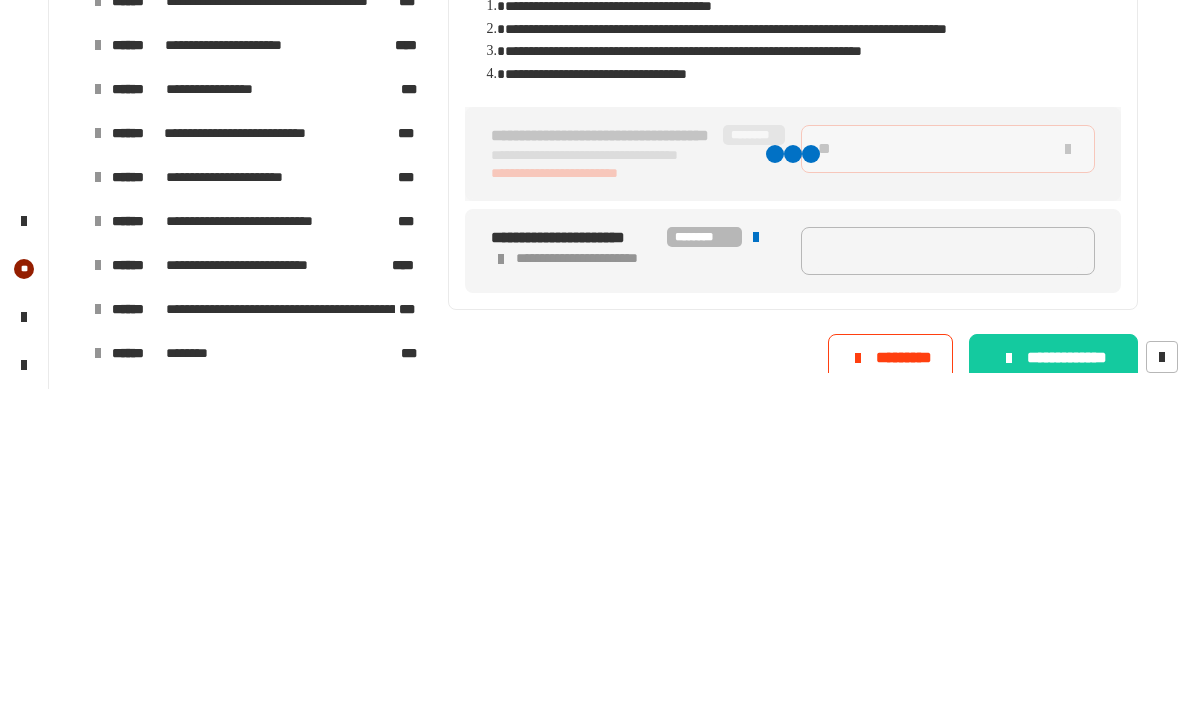 type on "*****" 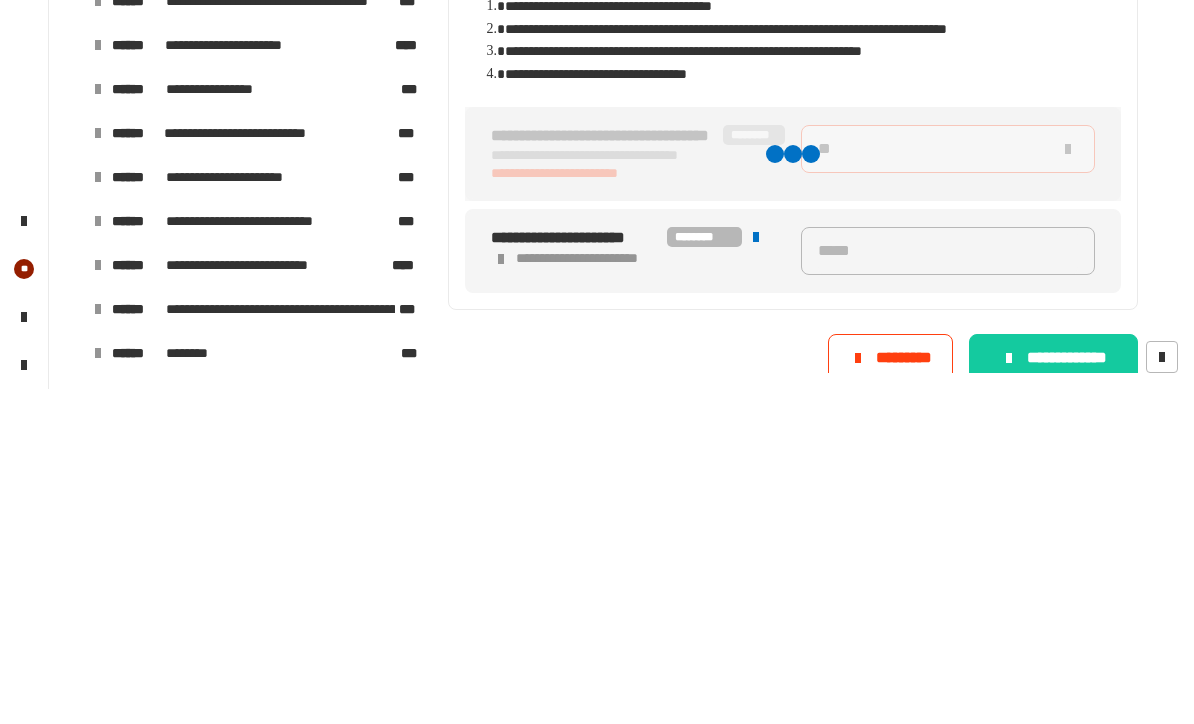 type on "***" 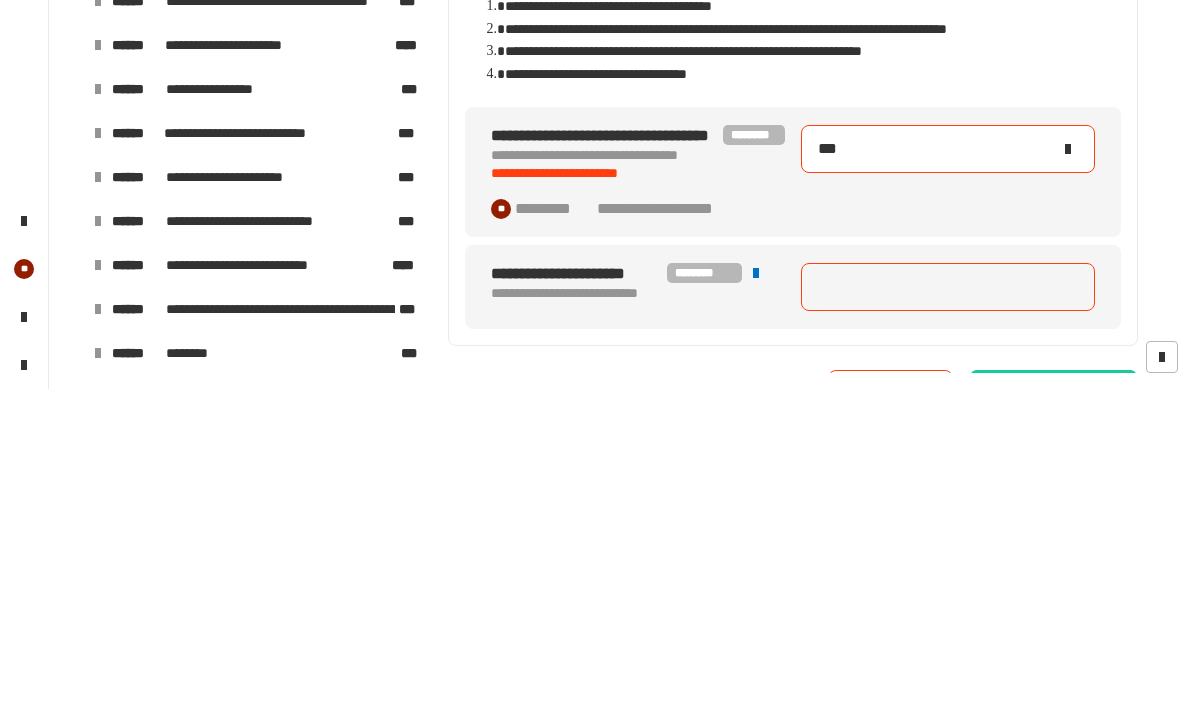 type on "*****" 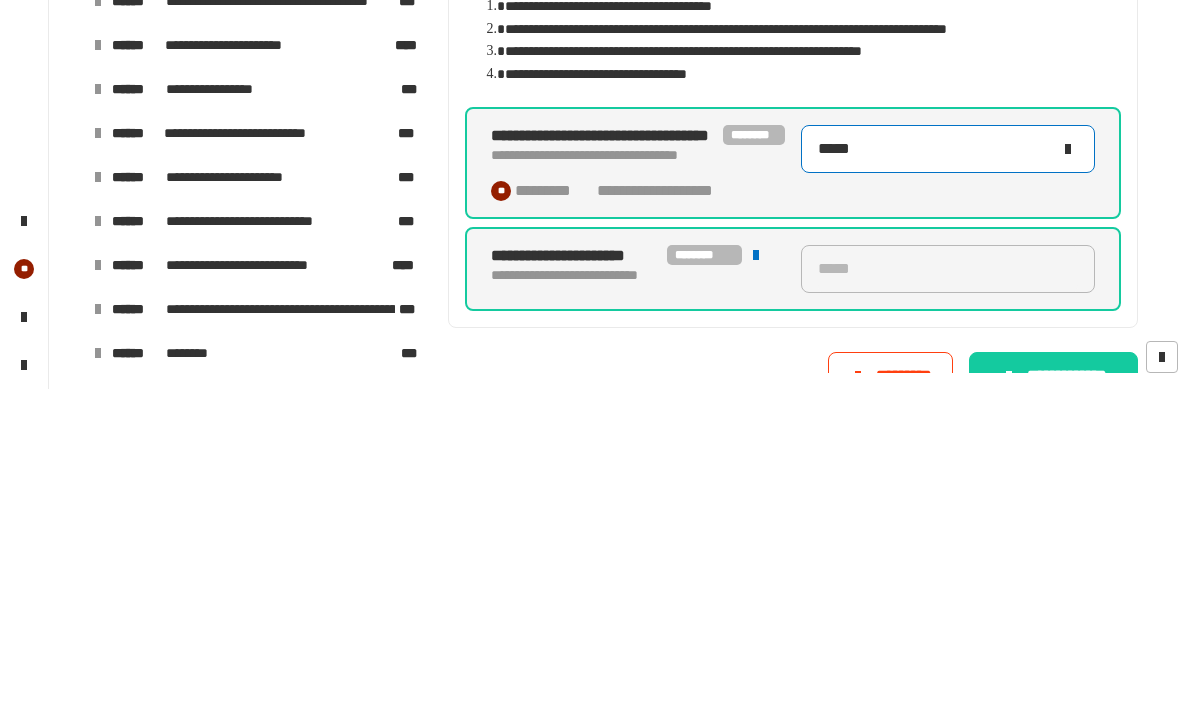 type on "*****" 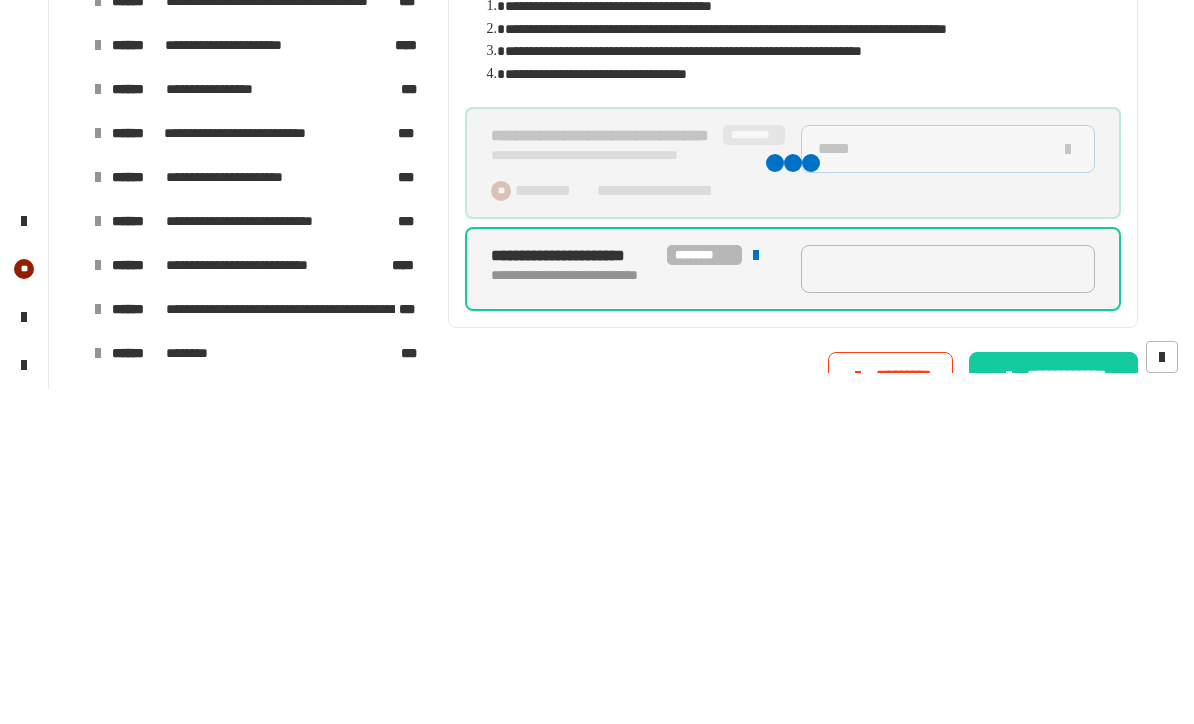 type on "*****" 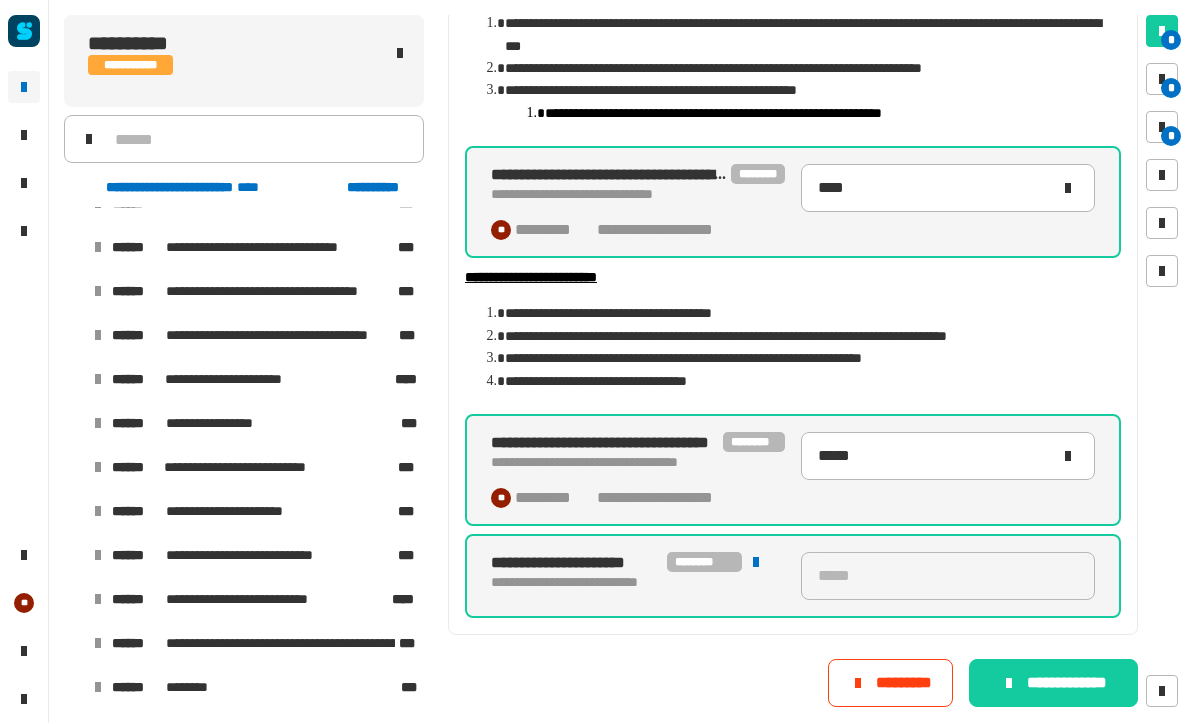 scroll, scrollTop: 294, scrollLeft: 0, axis: vertical 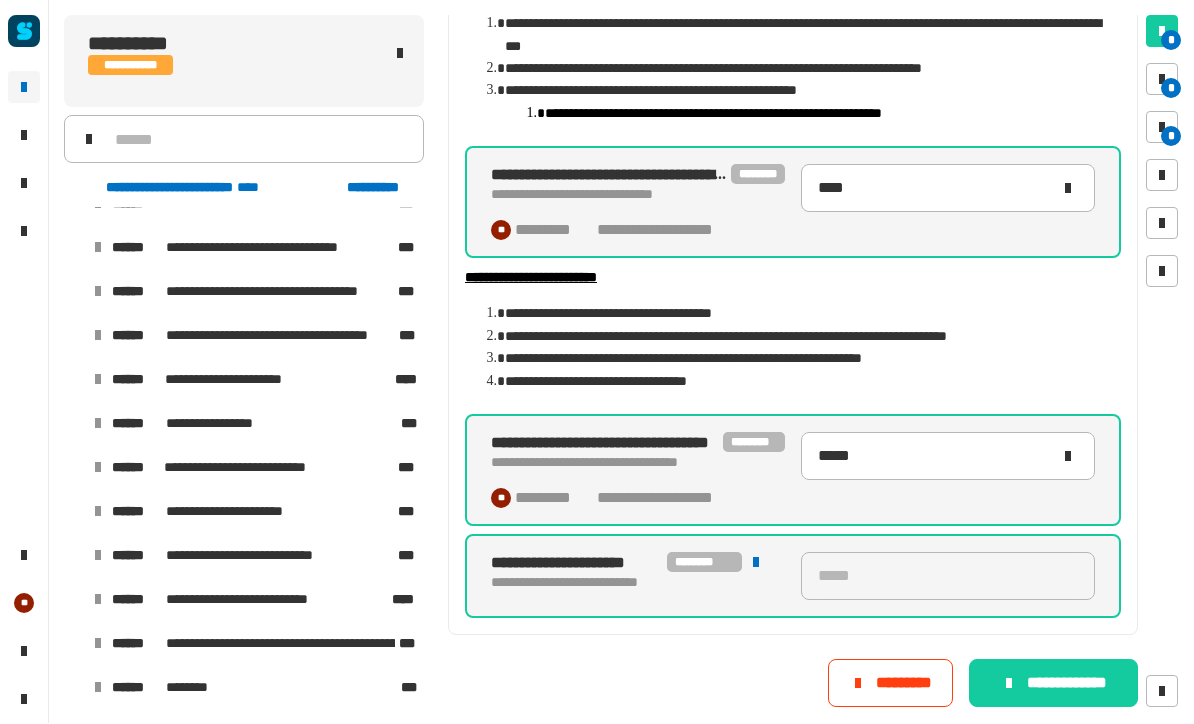 click on "**********" 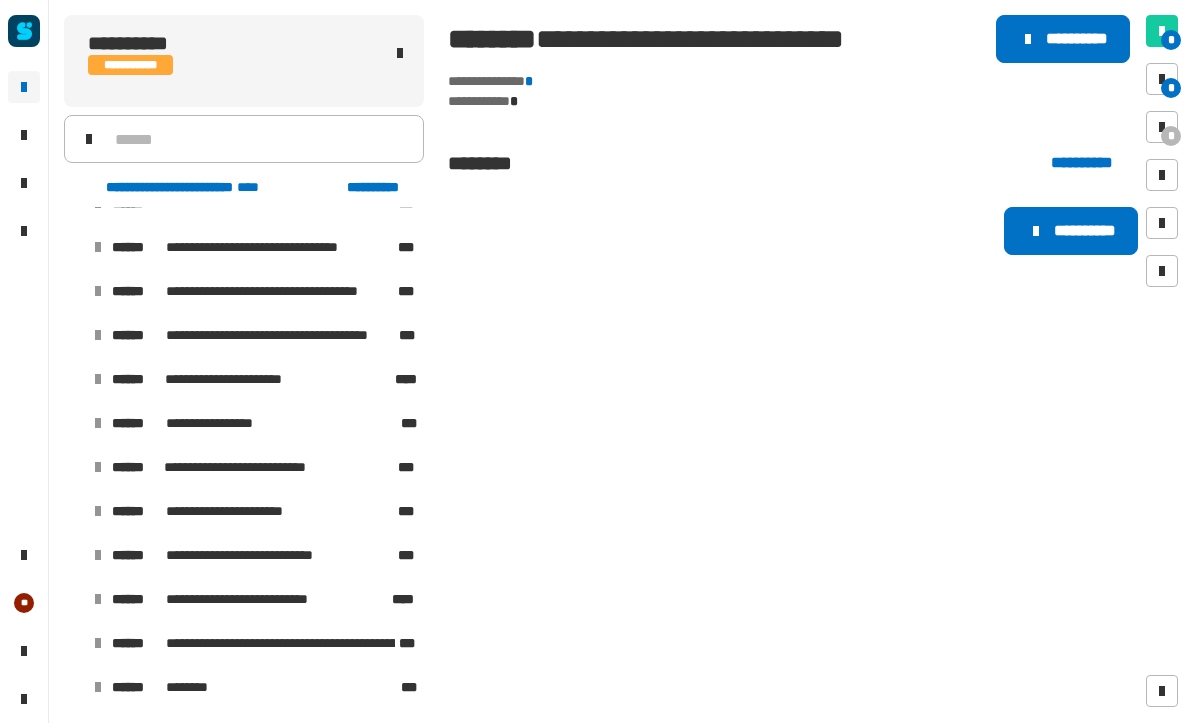 scroll, scrollTop: 0, scrollLeft: 0, axis: both 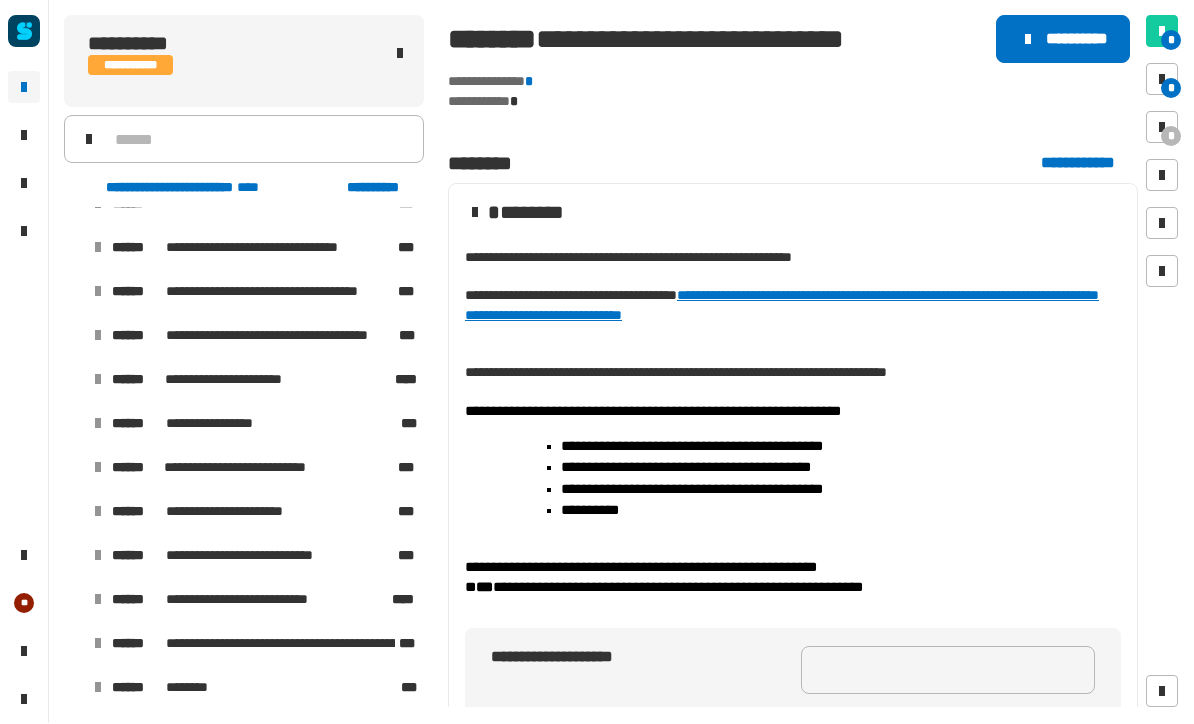 click on "**********" 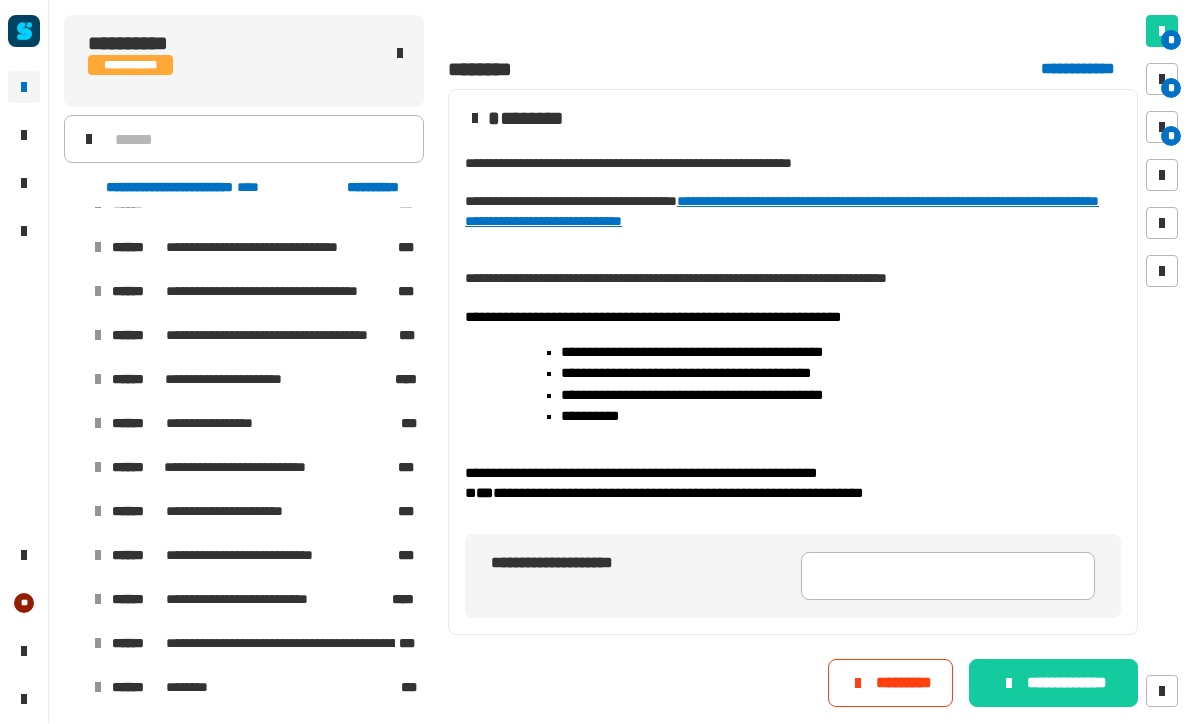 scroll, scrollTop: 124, scrollLeft: 0, axis: vertical 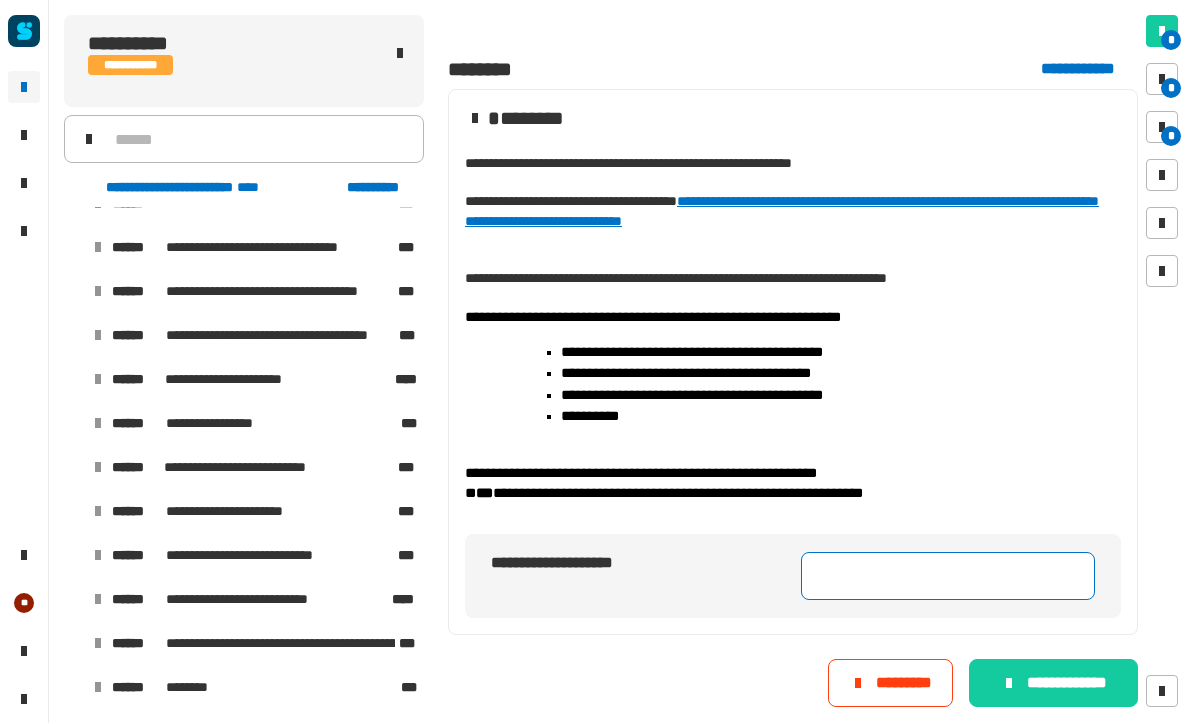 click at bounding box center [948, 577] 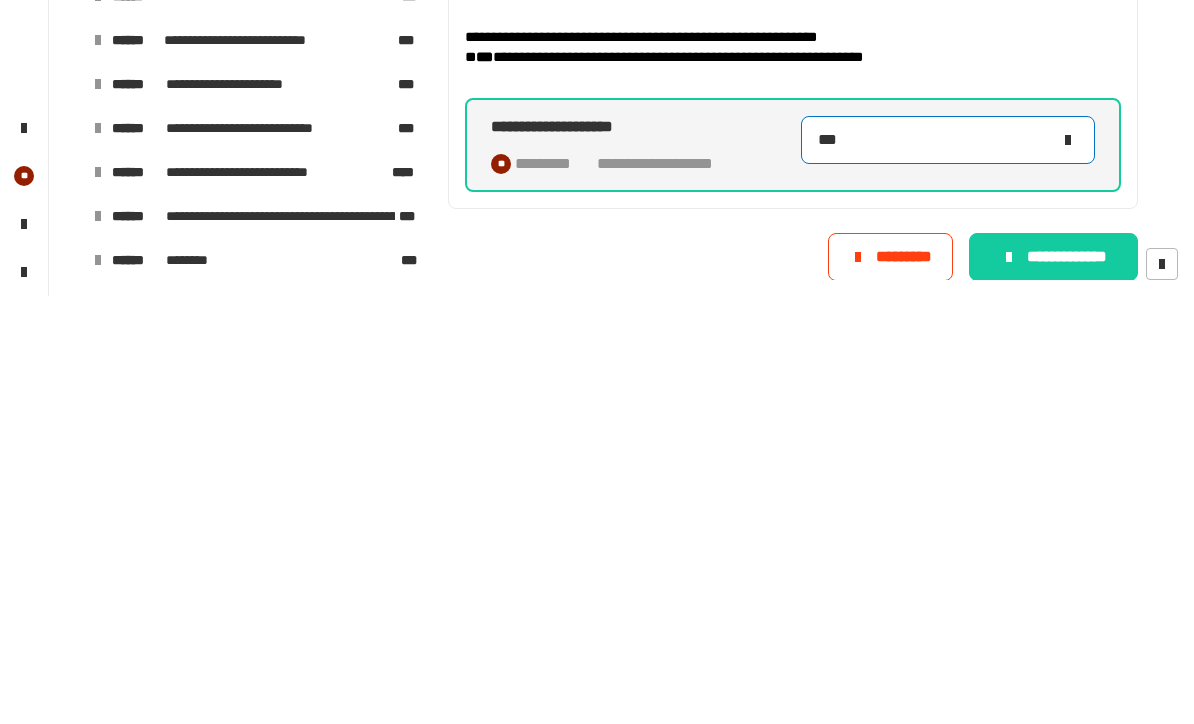 type on "***" 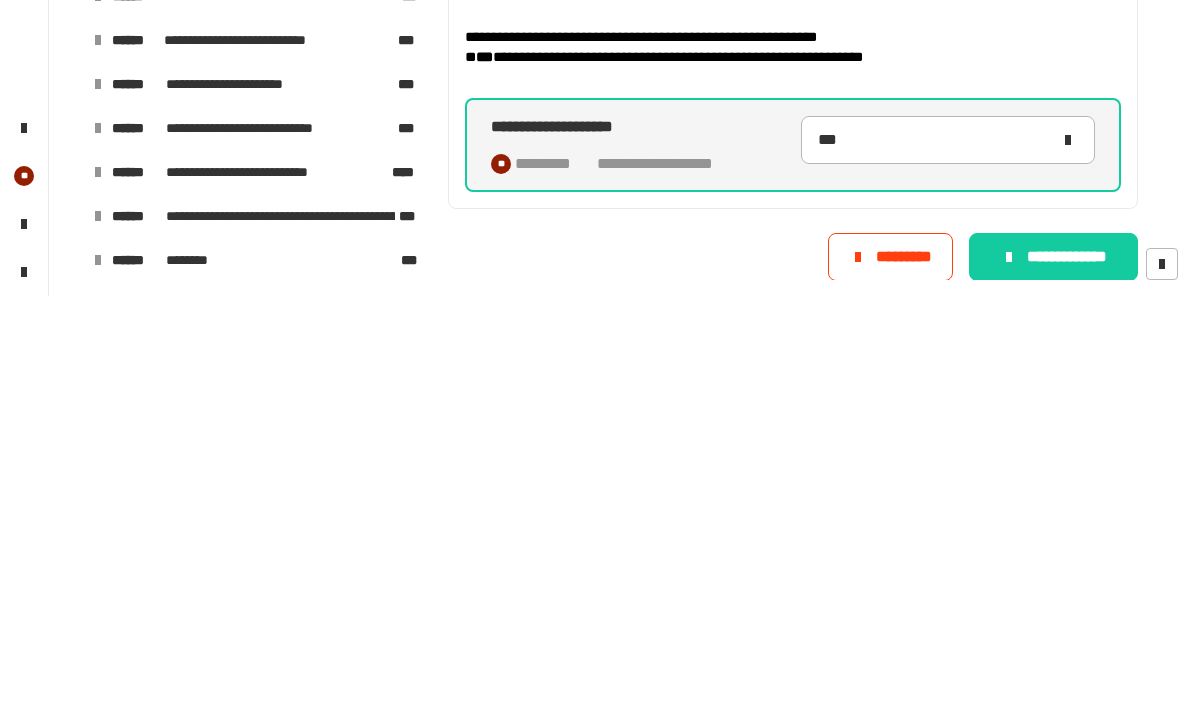 click on "**********" 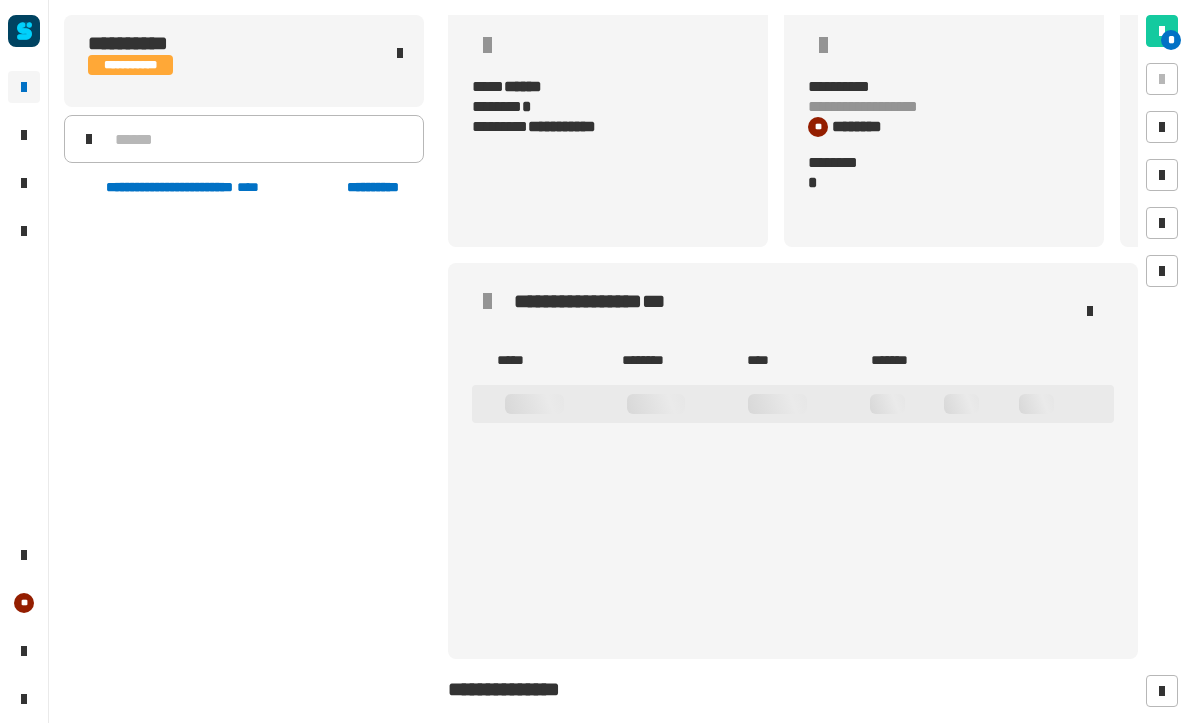 scroll, scrollTop: 1710, scrollLeft: 0, axis: vertical 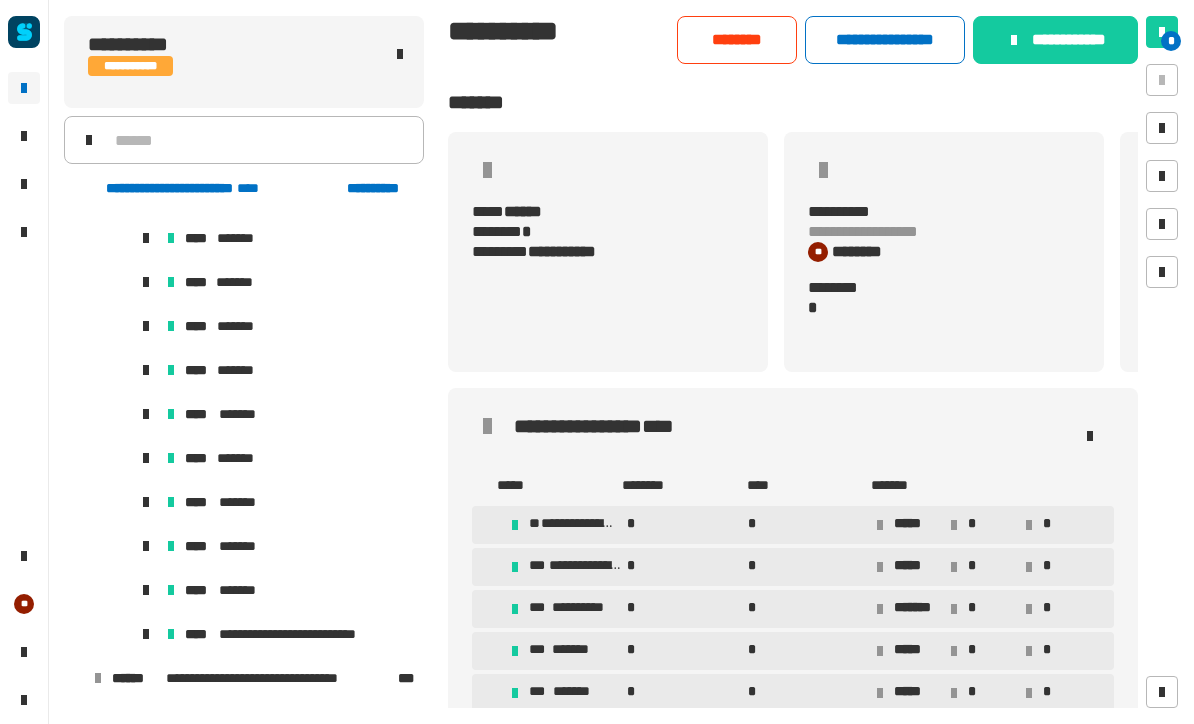 click on "**********" 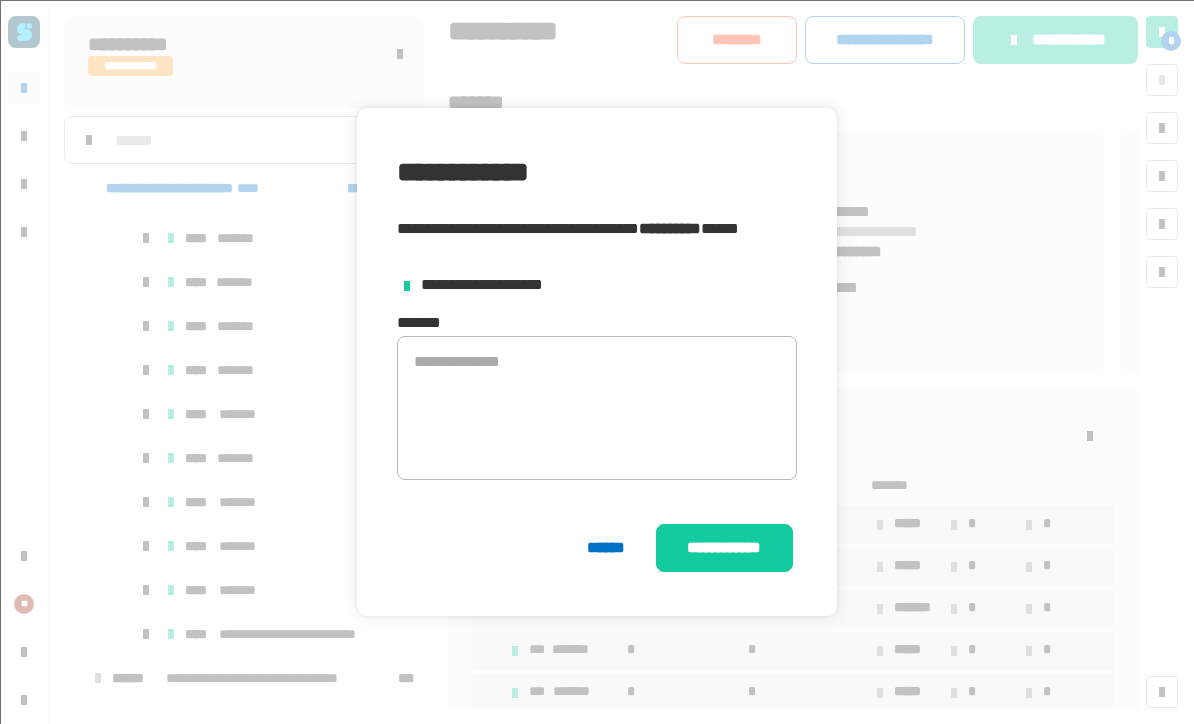 click on "**********" 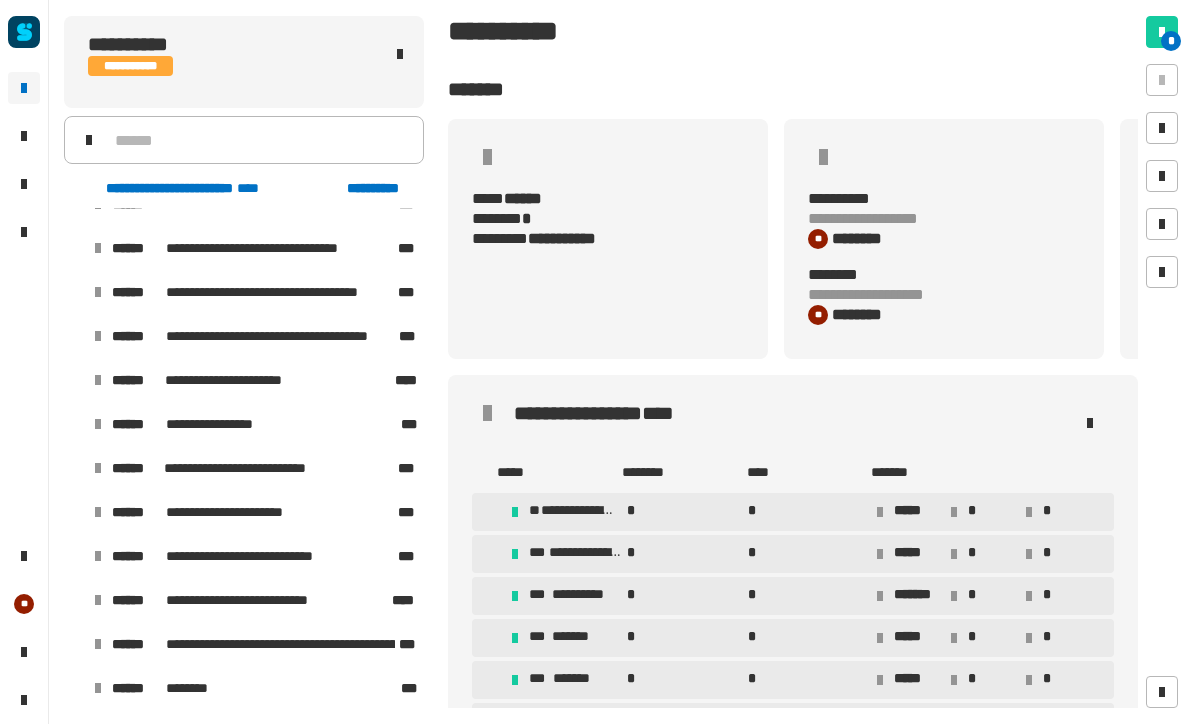 scroll, scrollTop: 1666, scrollLeft: 0, axis: vertical 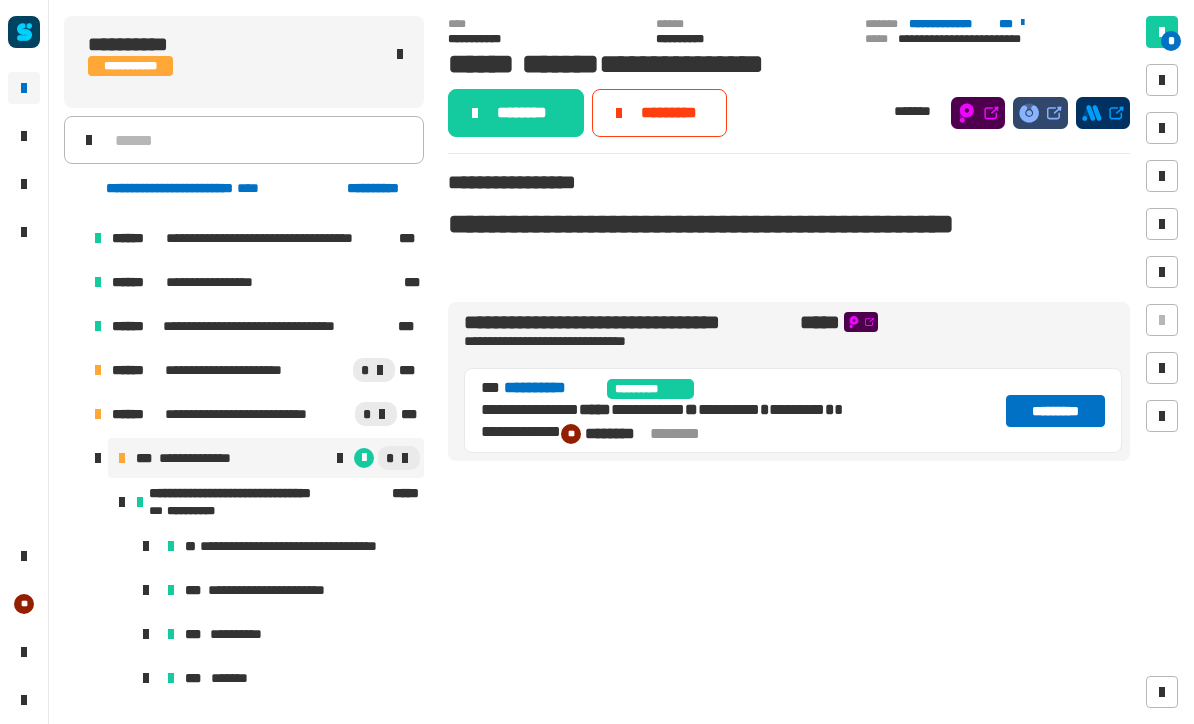 click on "********" 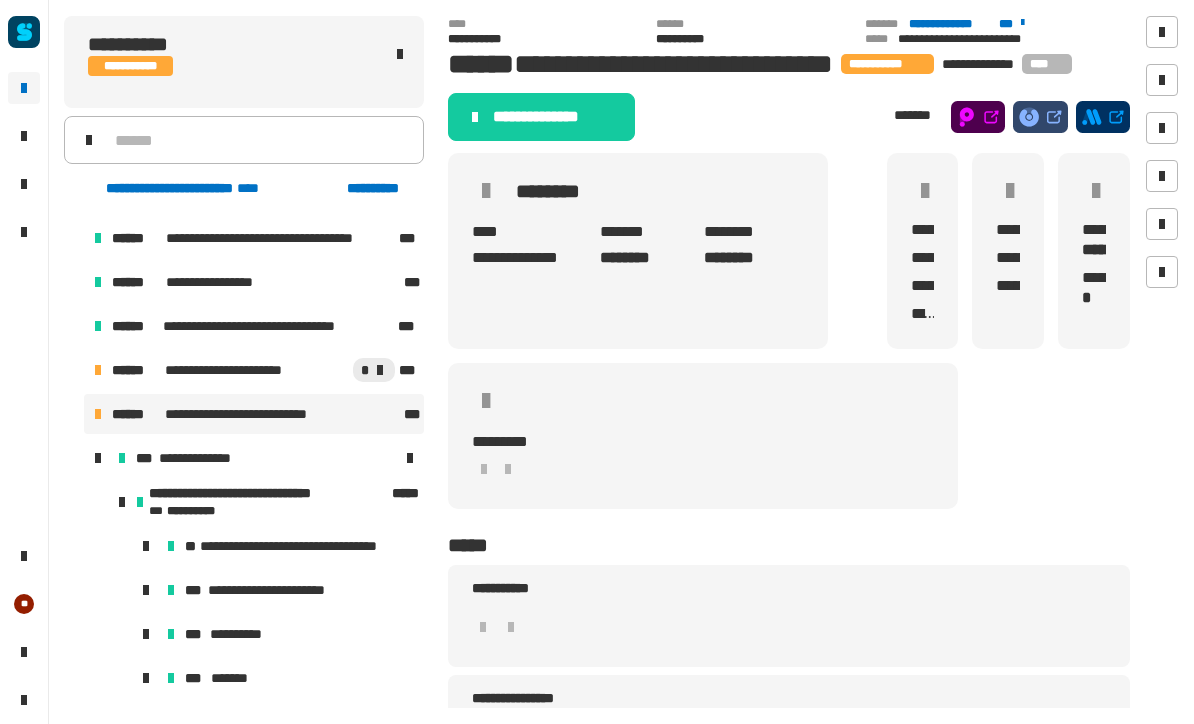 click on "**********" 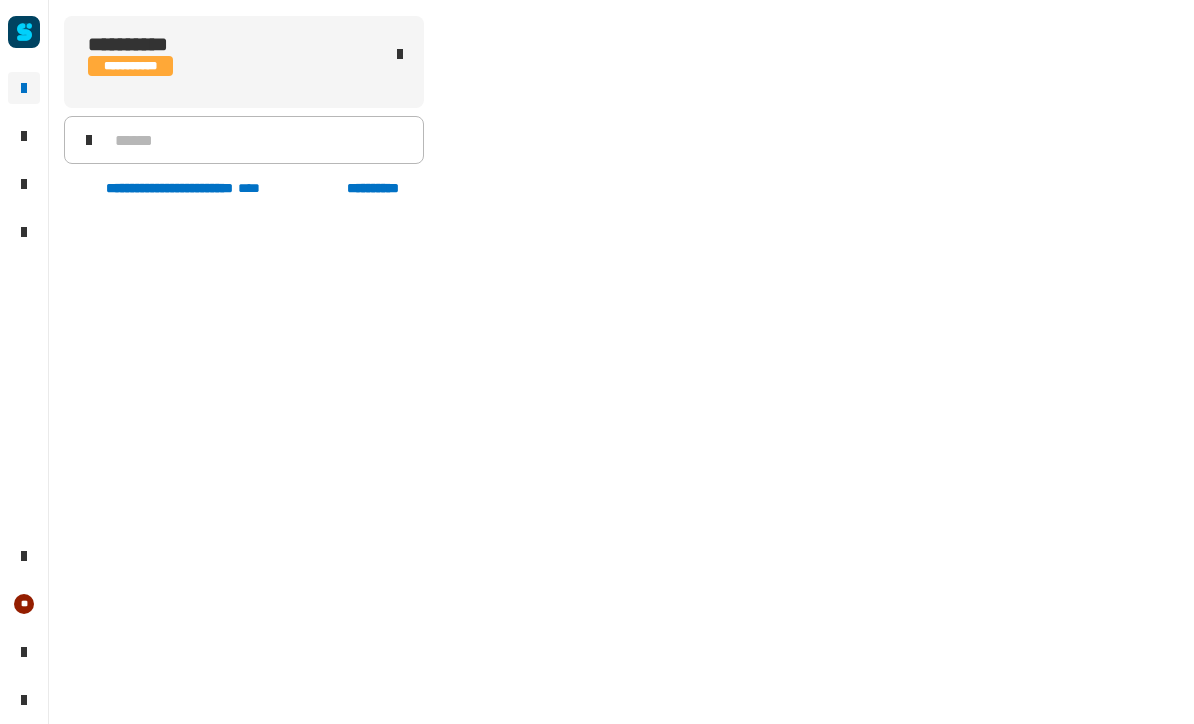 scroll, scrollTop: 0, scrollLeft: 0, axis: both 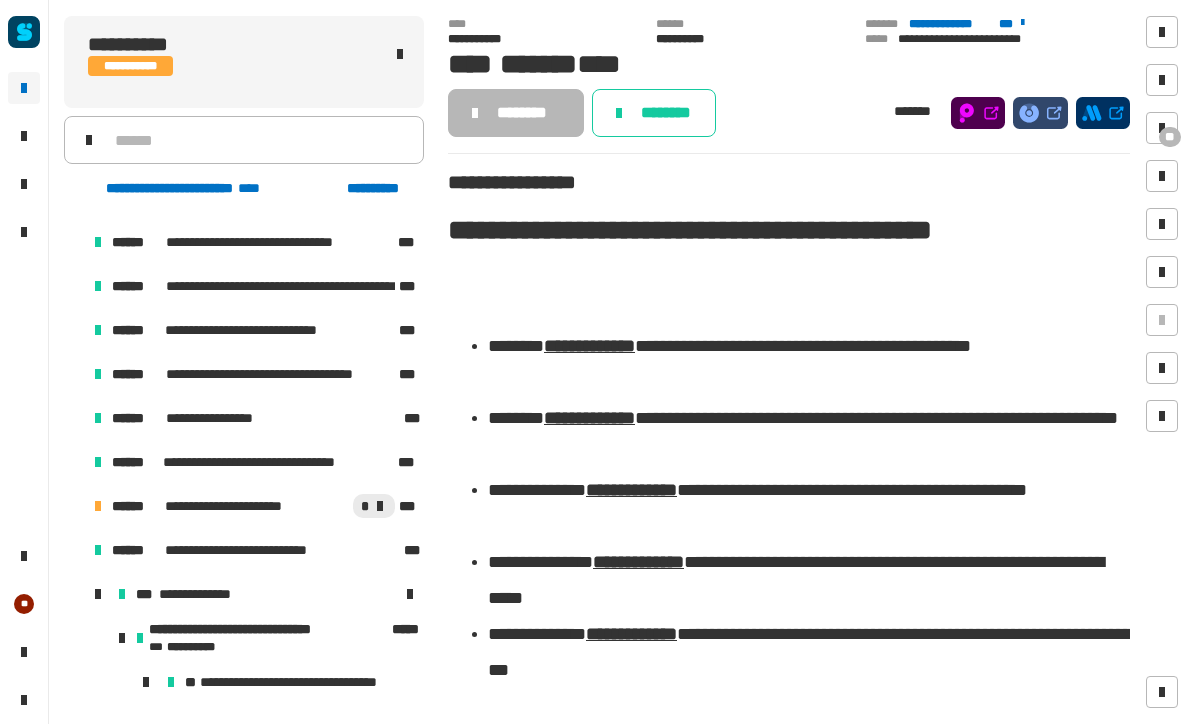 click on "**********" at bounding box center (254, 550) 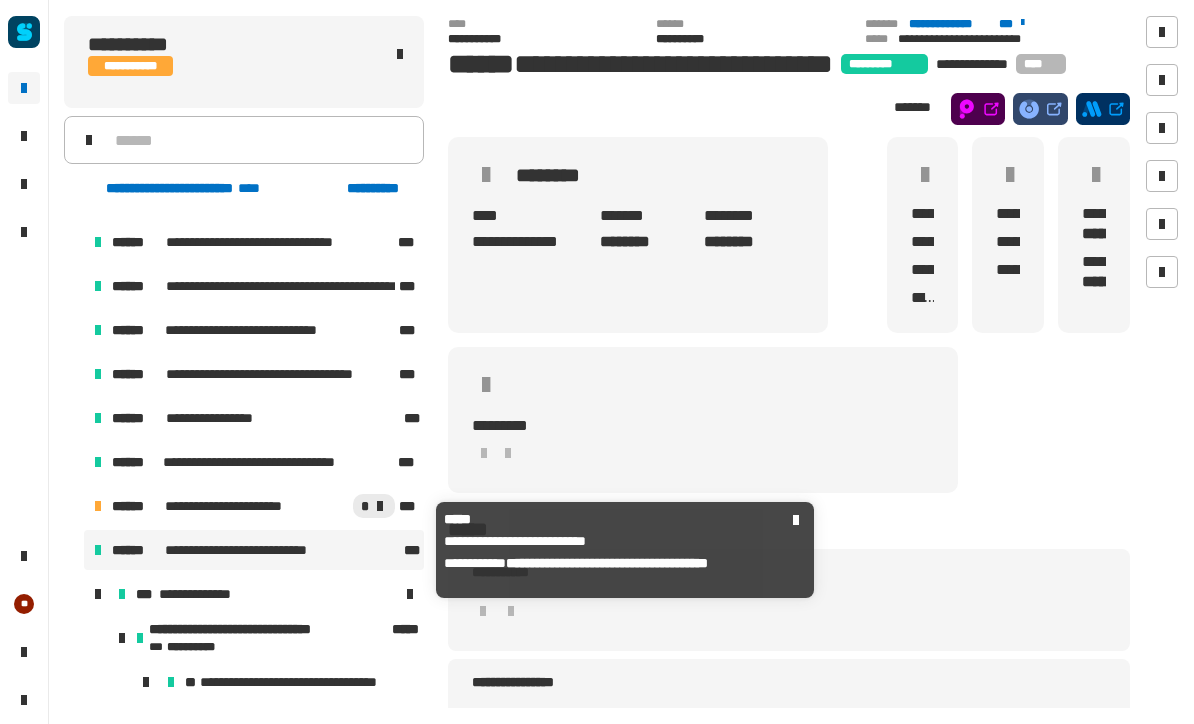 click at bounding box center (74, 550) 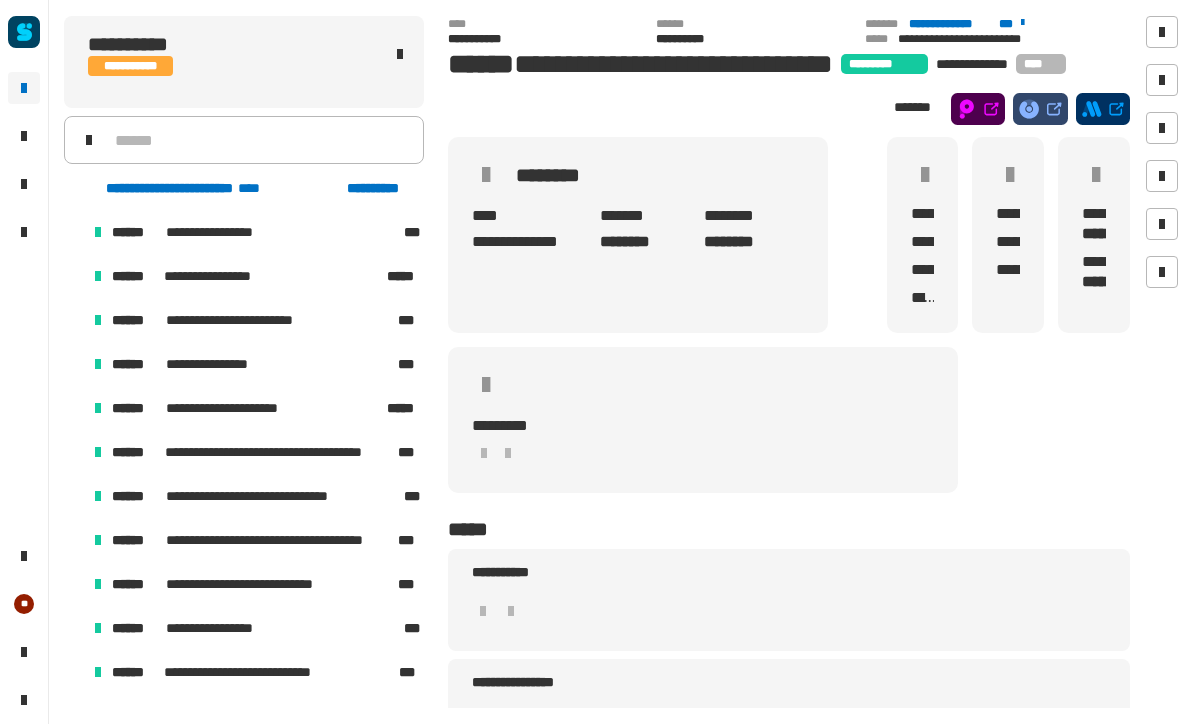 scroll, scrollTop: 1099, scrollLeft: 0, axis: vertical 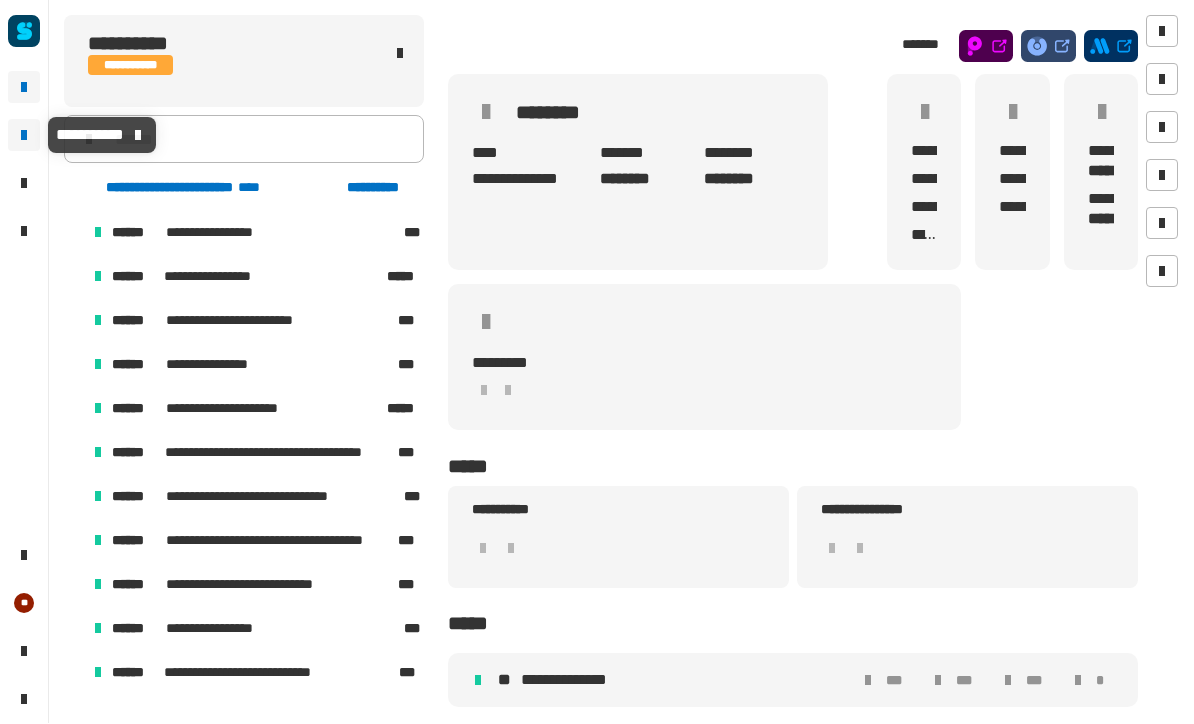 click 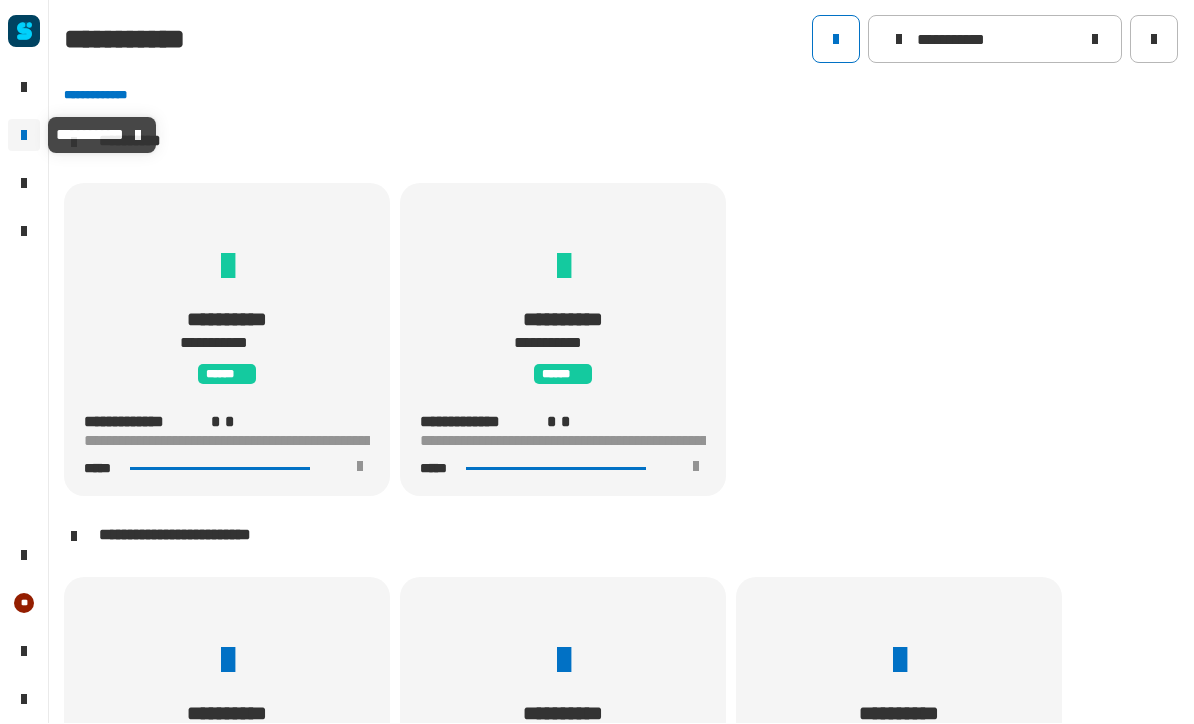 scroll, scrollTop: 0, scrollLeft: 0, axis: both 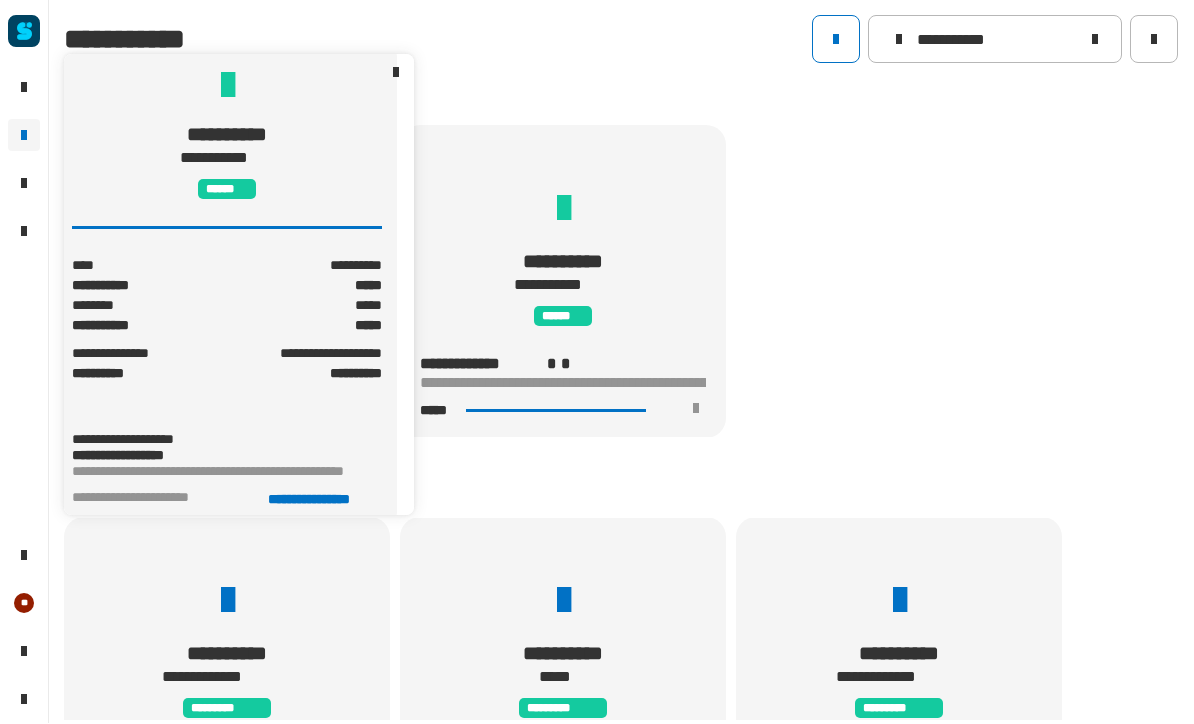 click on "**********" 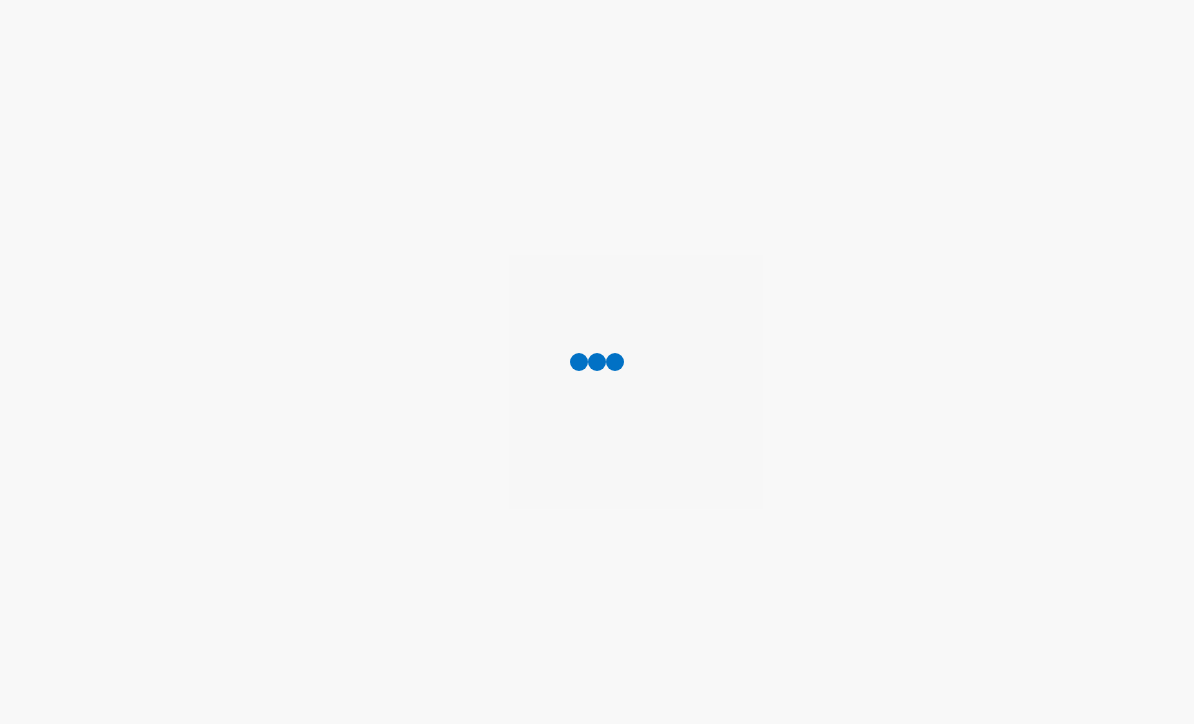 scroll, scrollTop: 0, scrollLeft: 0, axis: both 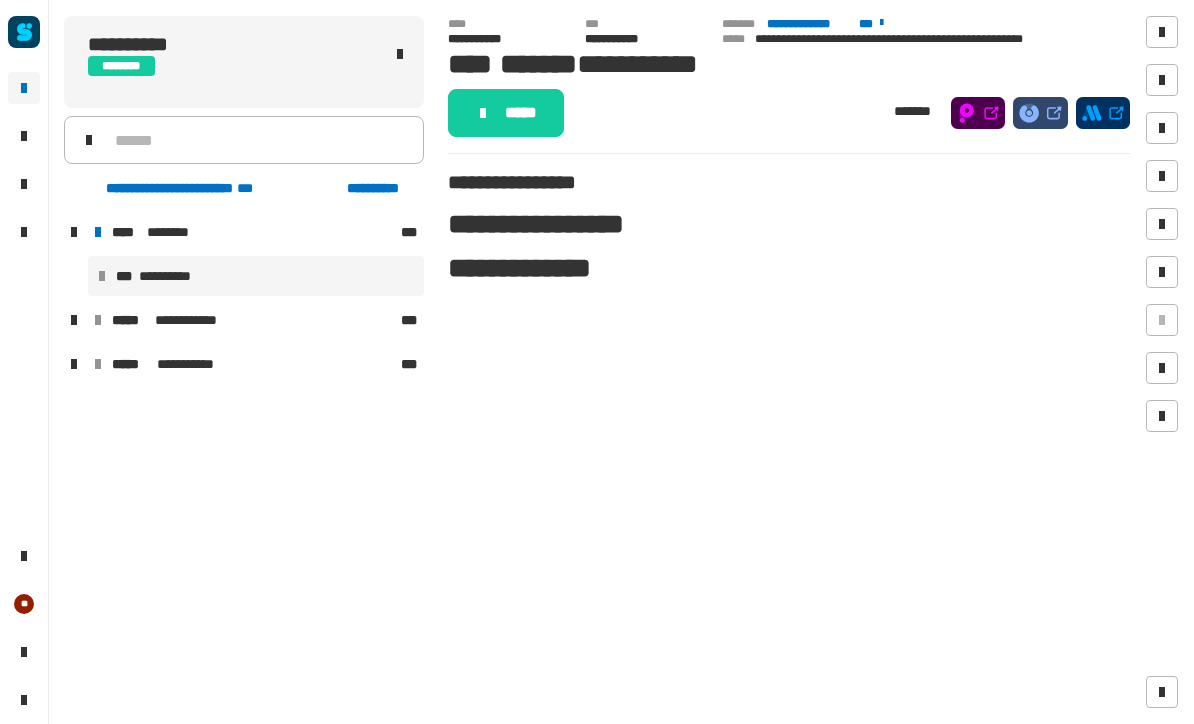 click on "**********" 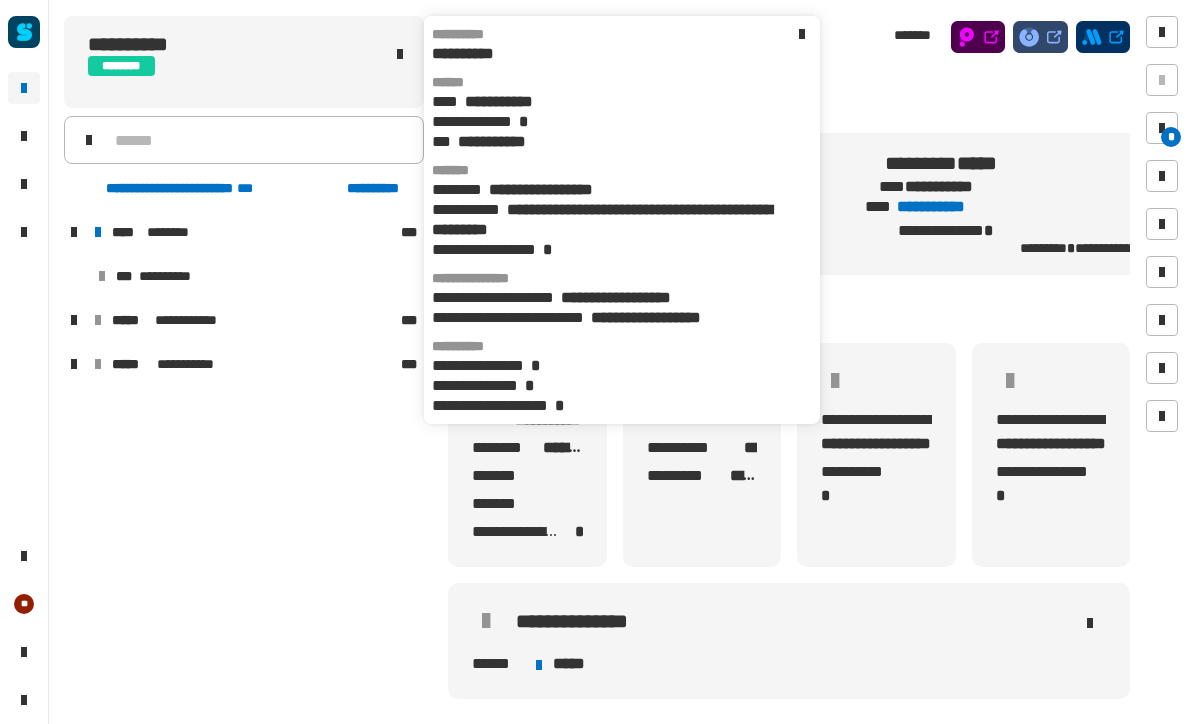 scroll, scrollTop: 0, scrollLeft: 12, axis: horizontal 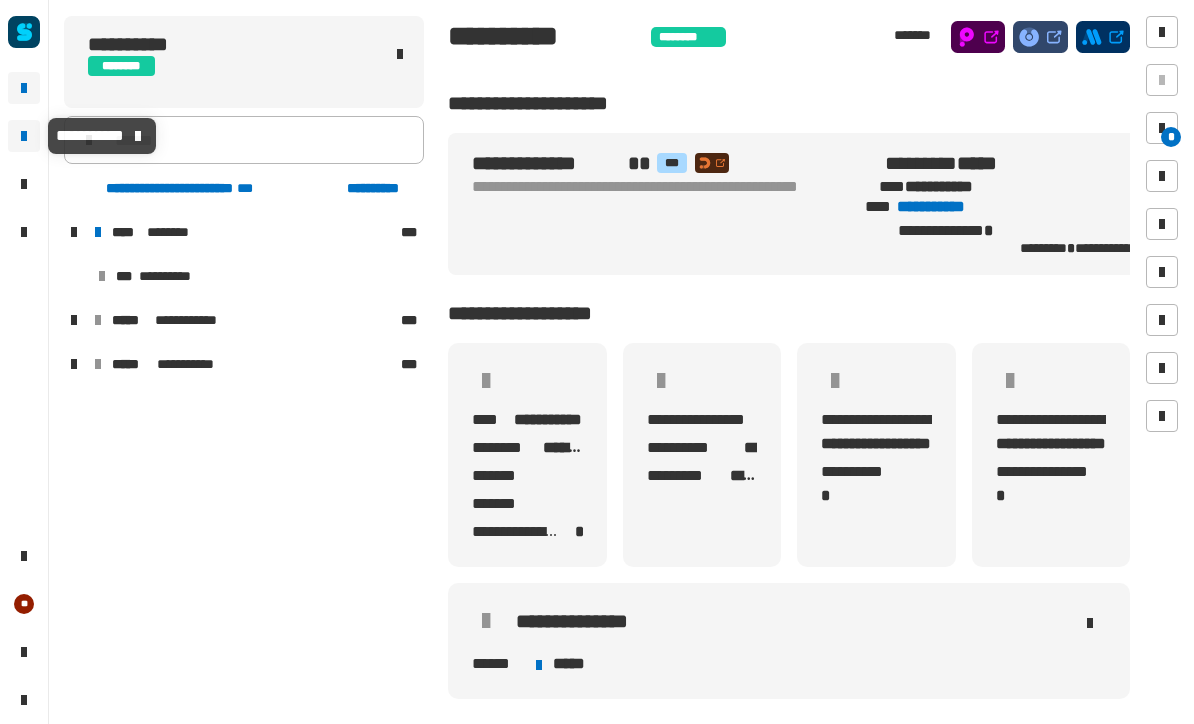 click 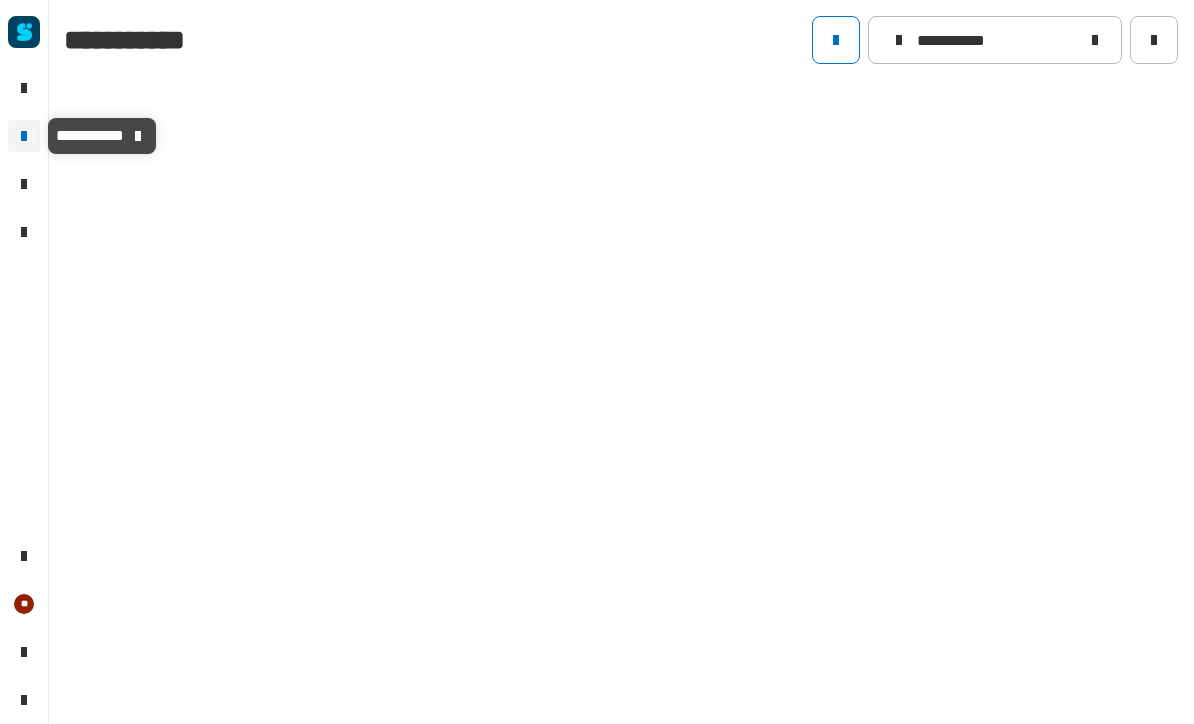 type on "**********" 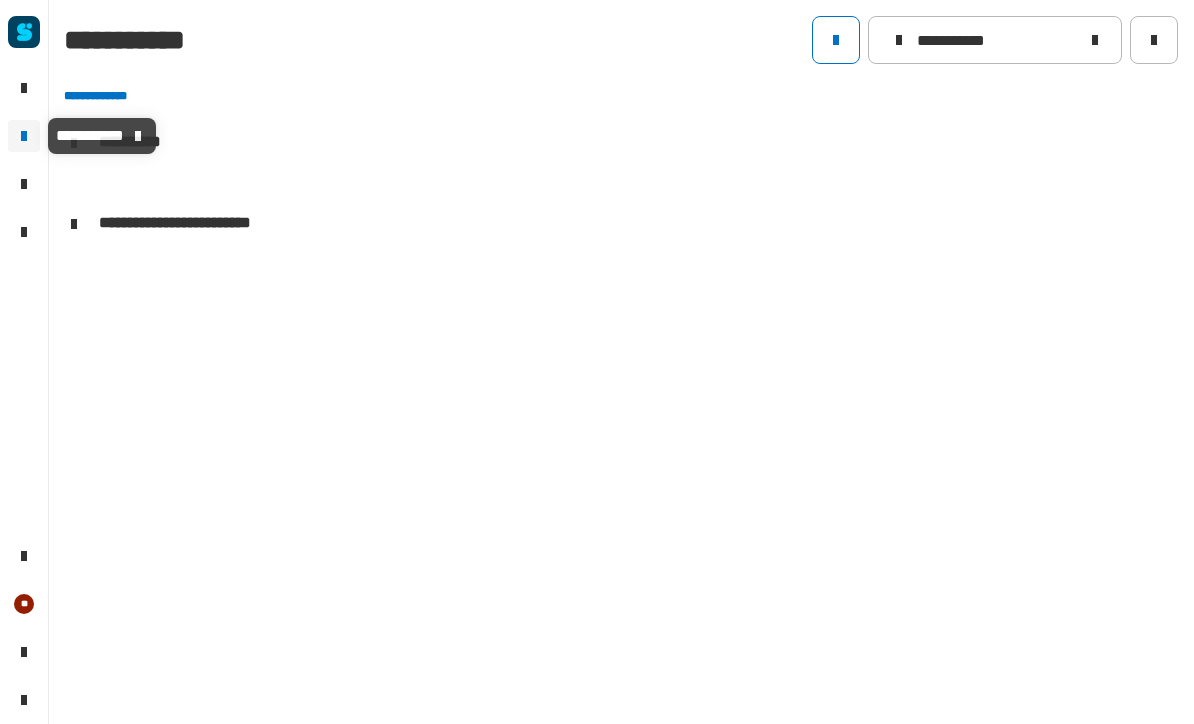 scroll, scrollTop: 0, scrollLeft: 0, axis: both 